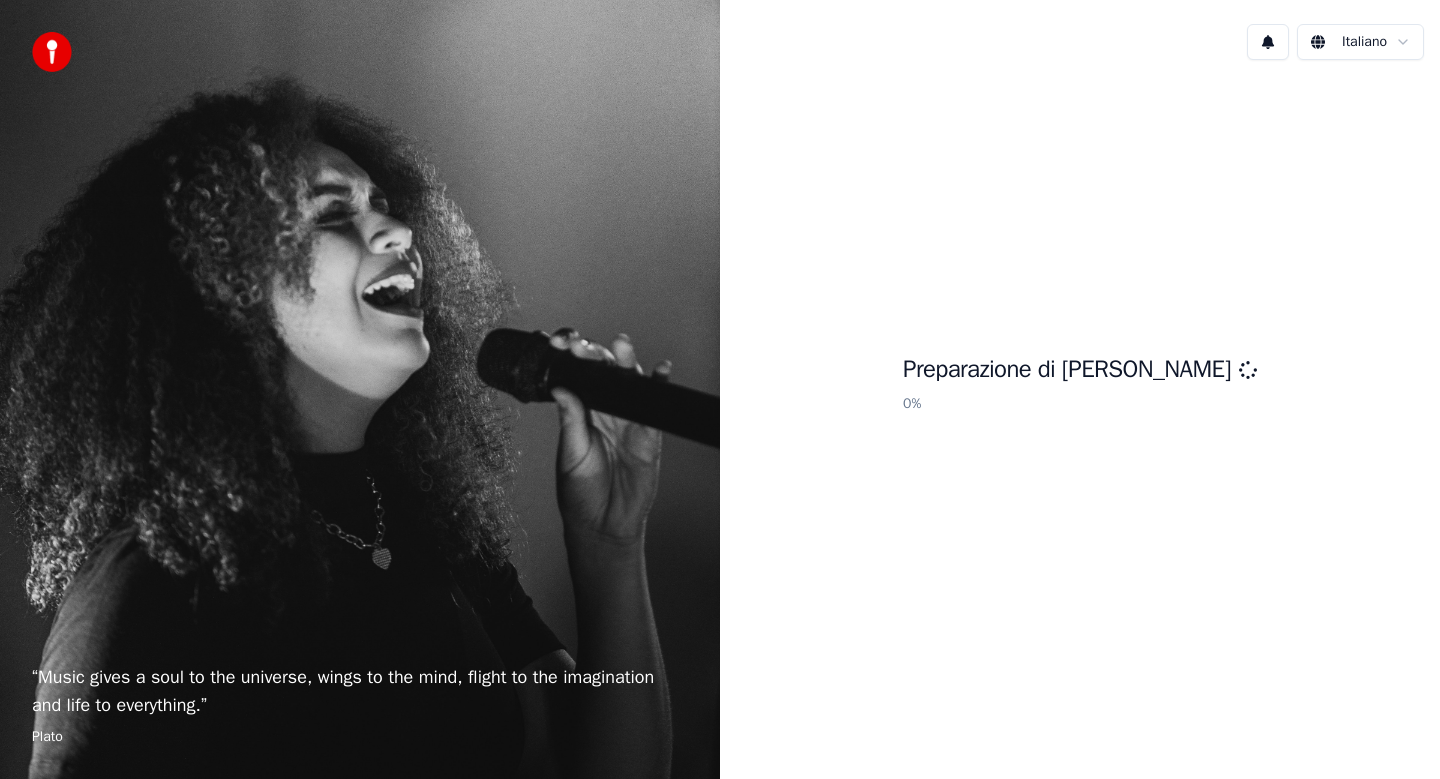 scroll, scrollTop: 0, scrollLeft: 0, axis: both 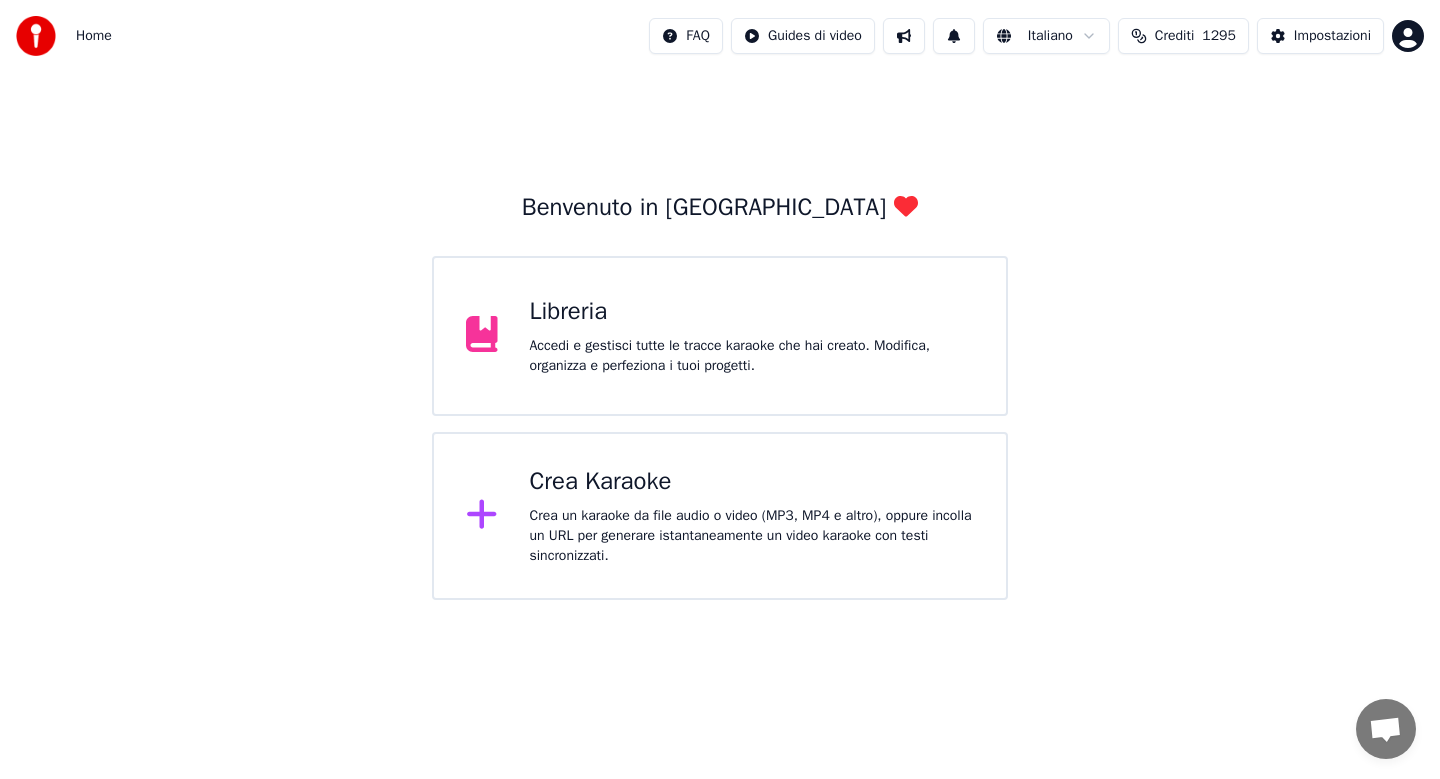 click on "Crea Karaoke" at bounding box center (752, 482) 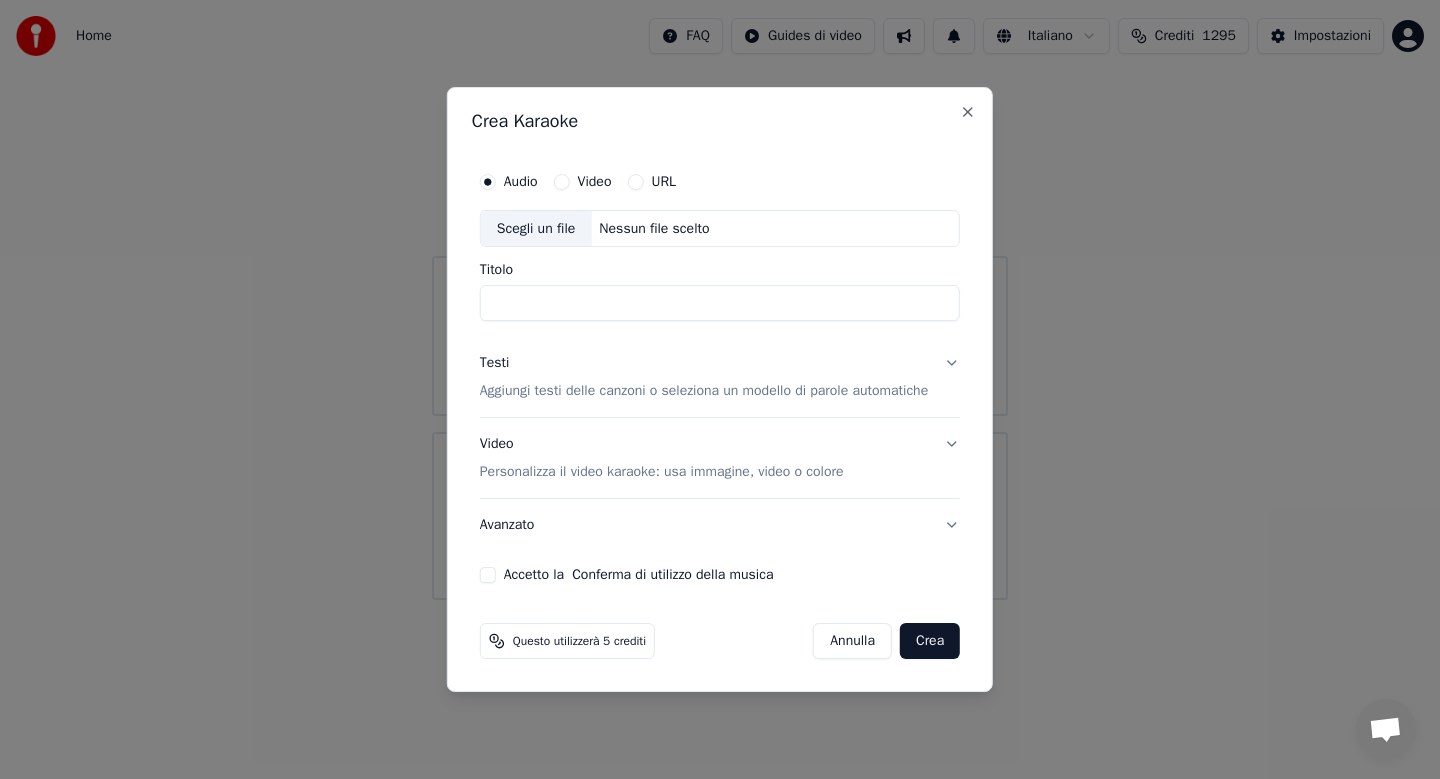 click on "Scegli un file" at bounding box center (536, 229) 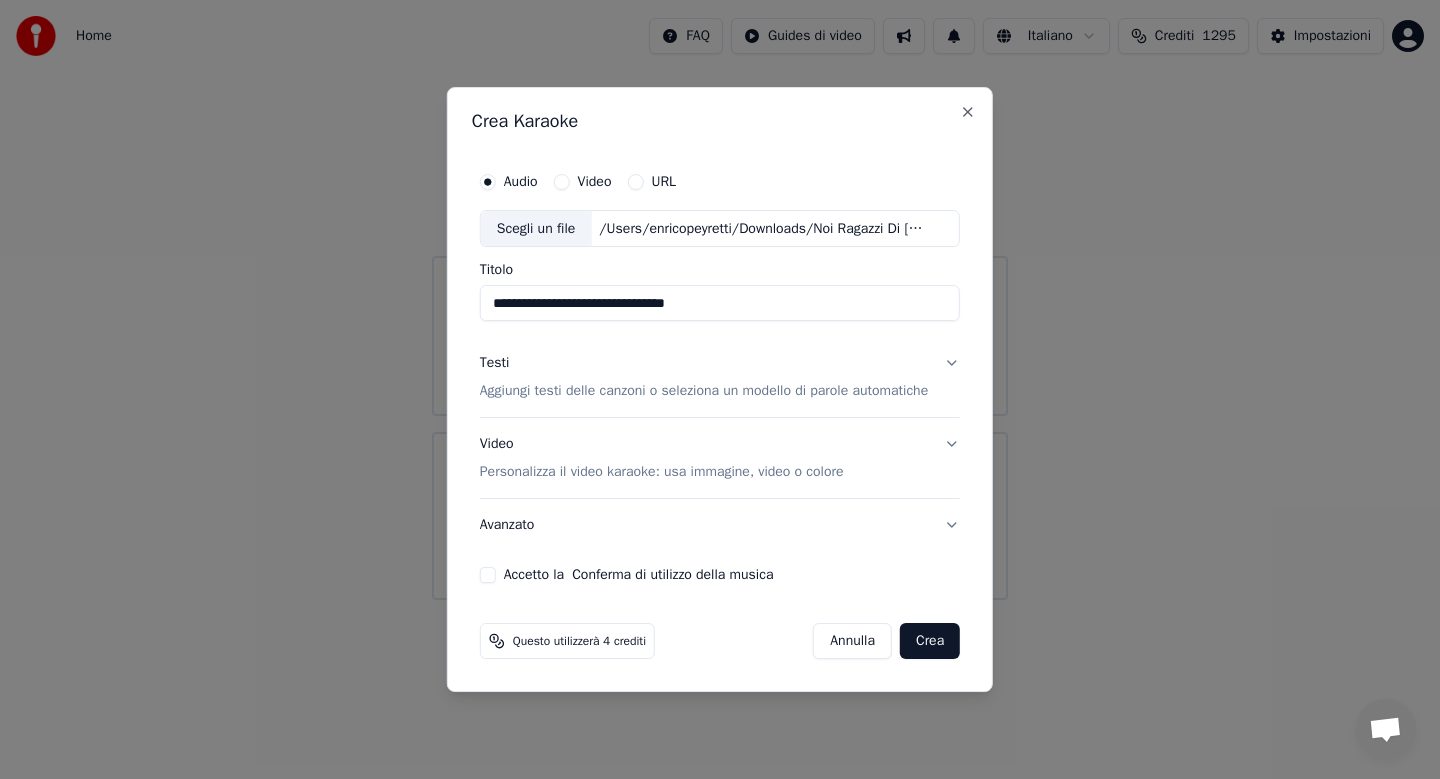 type on "**********" 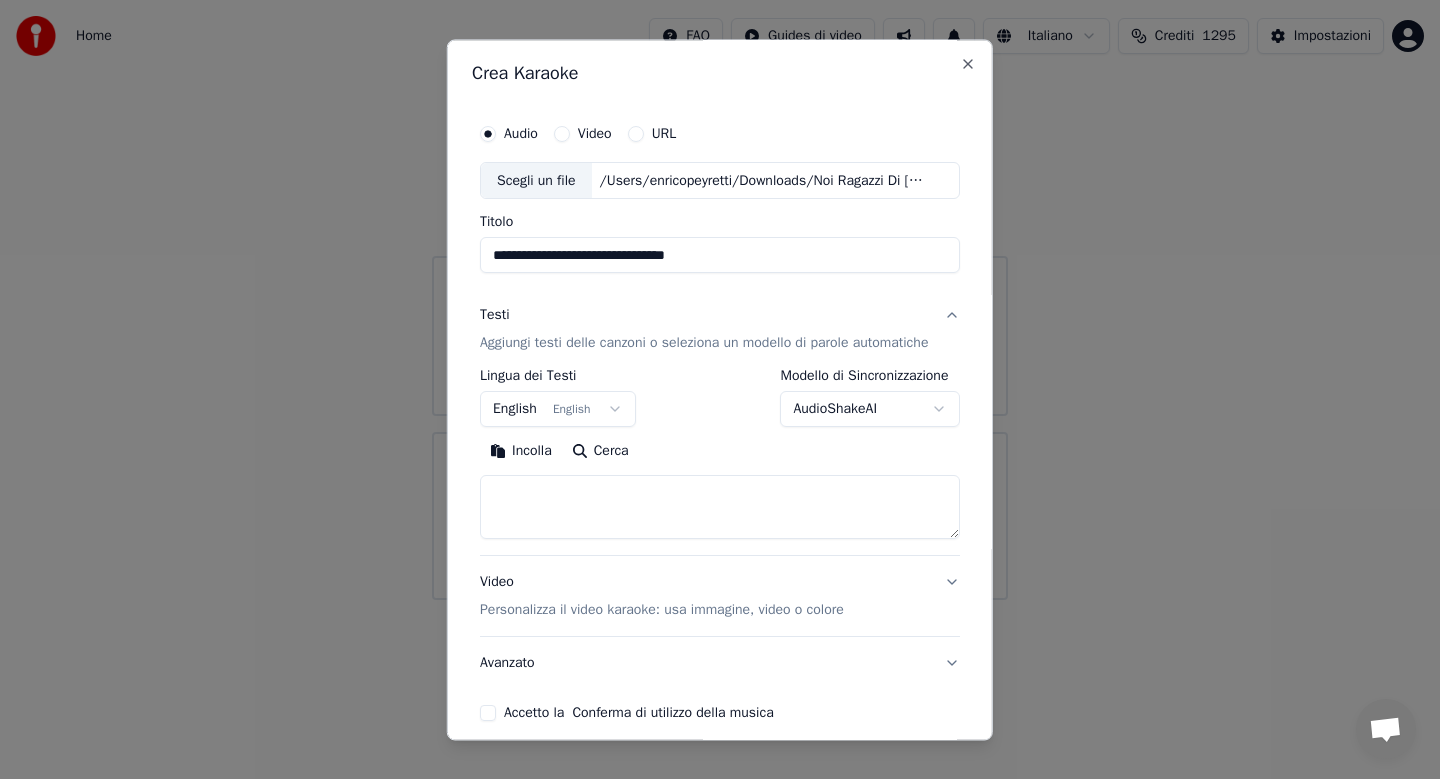 click on "Incolla" at bounding box center (521, 452) 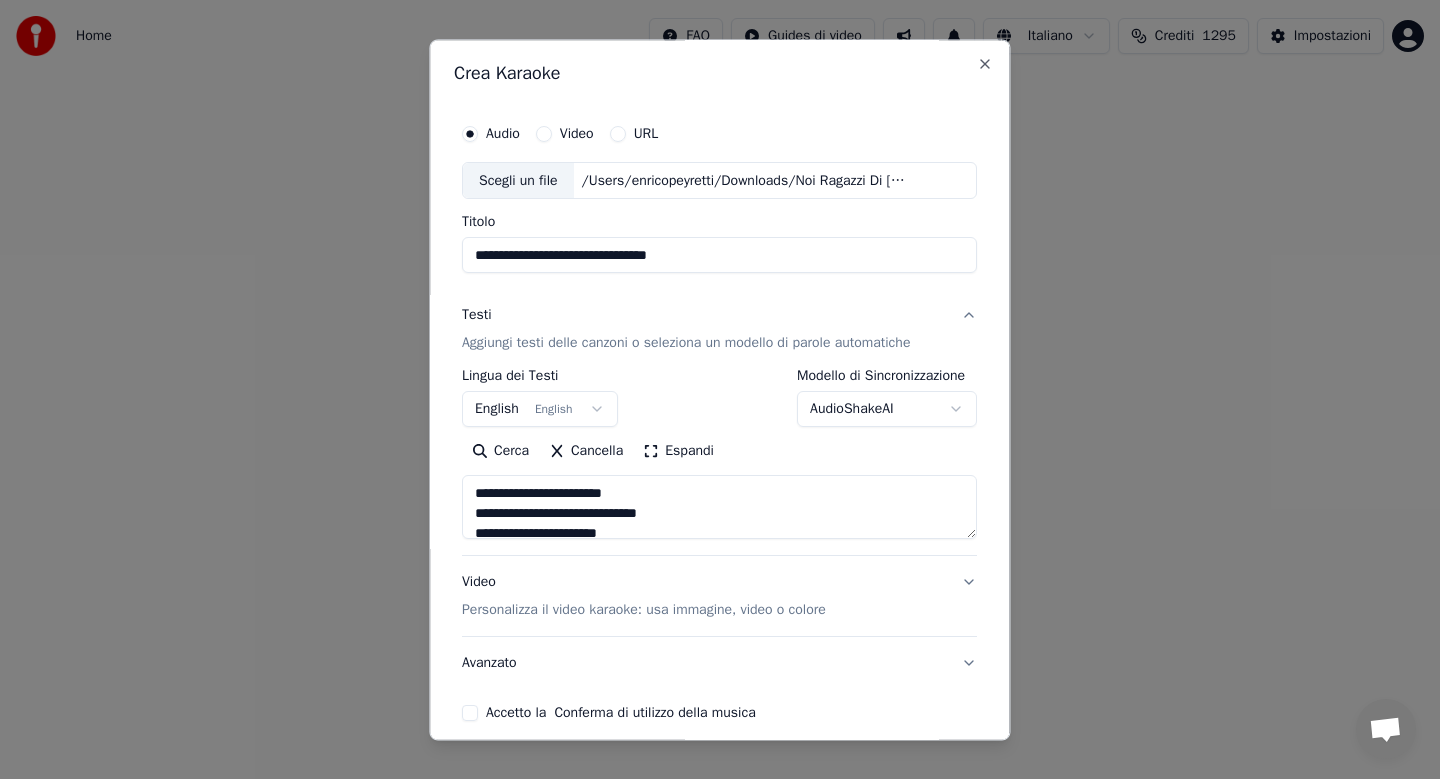 click at bounding box center [719, 508] 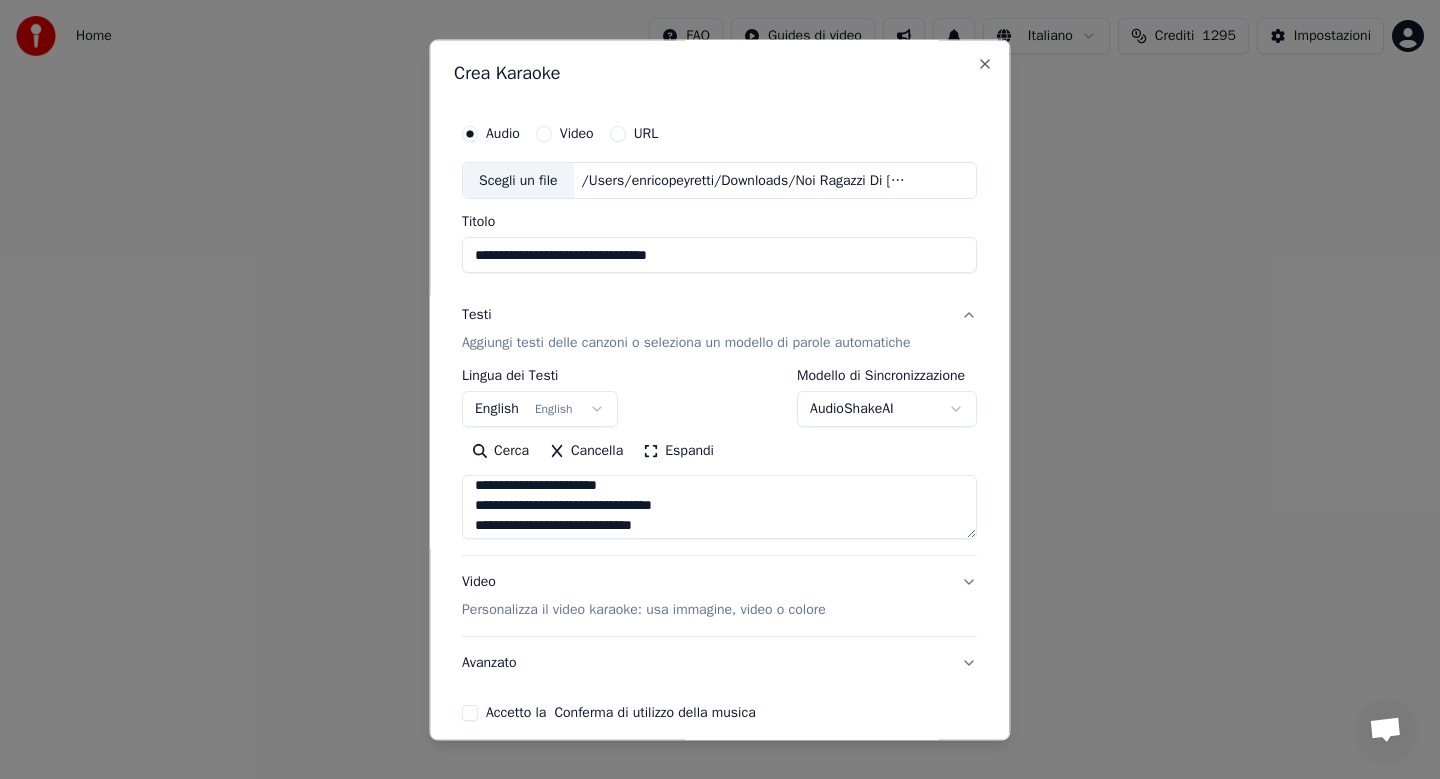 scroll, scrollTop: 6, scrollLeft: 0, axis: vertical 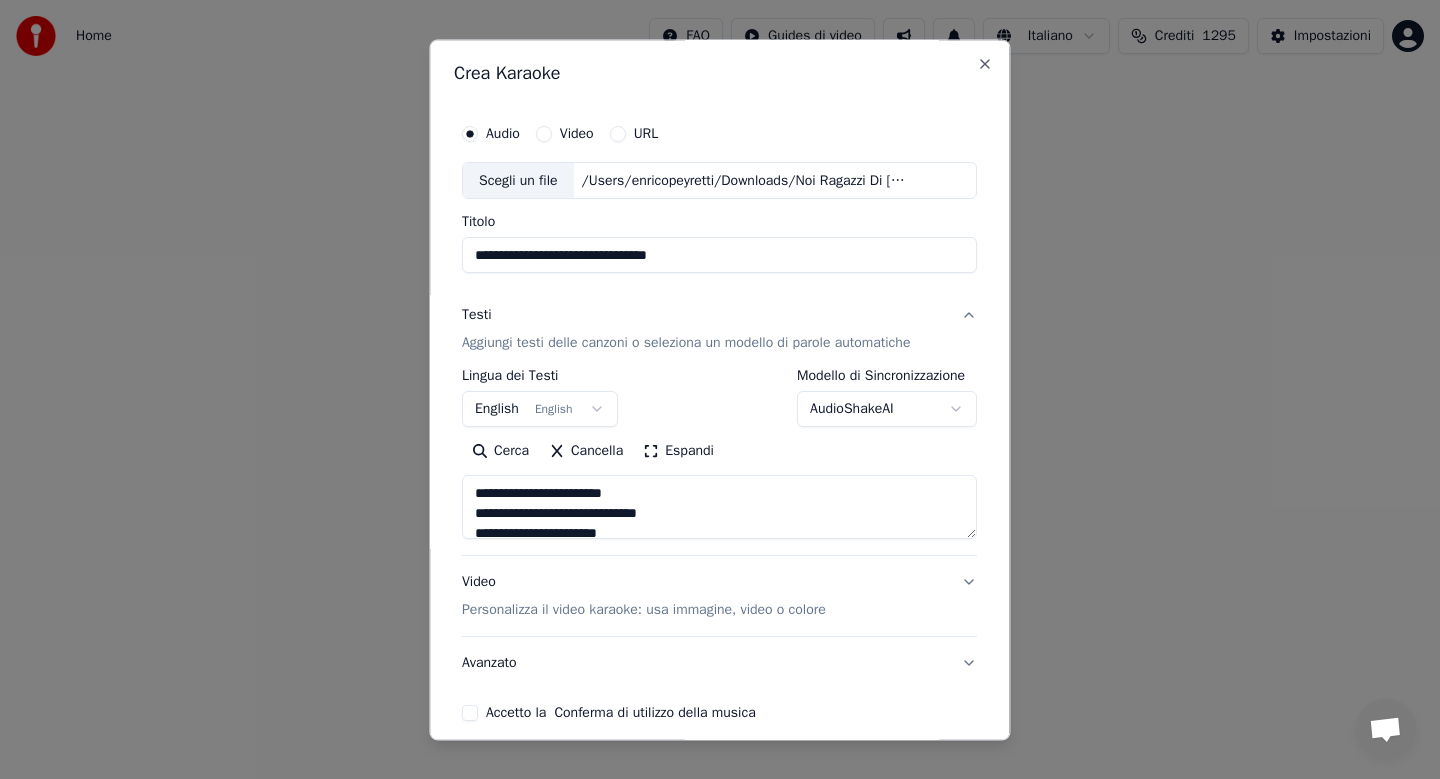 drag, startPoint x: 472, startPoint y: 487, endPoint x: 656, endPoint y: 456, distance: 186.59314 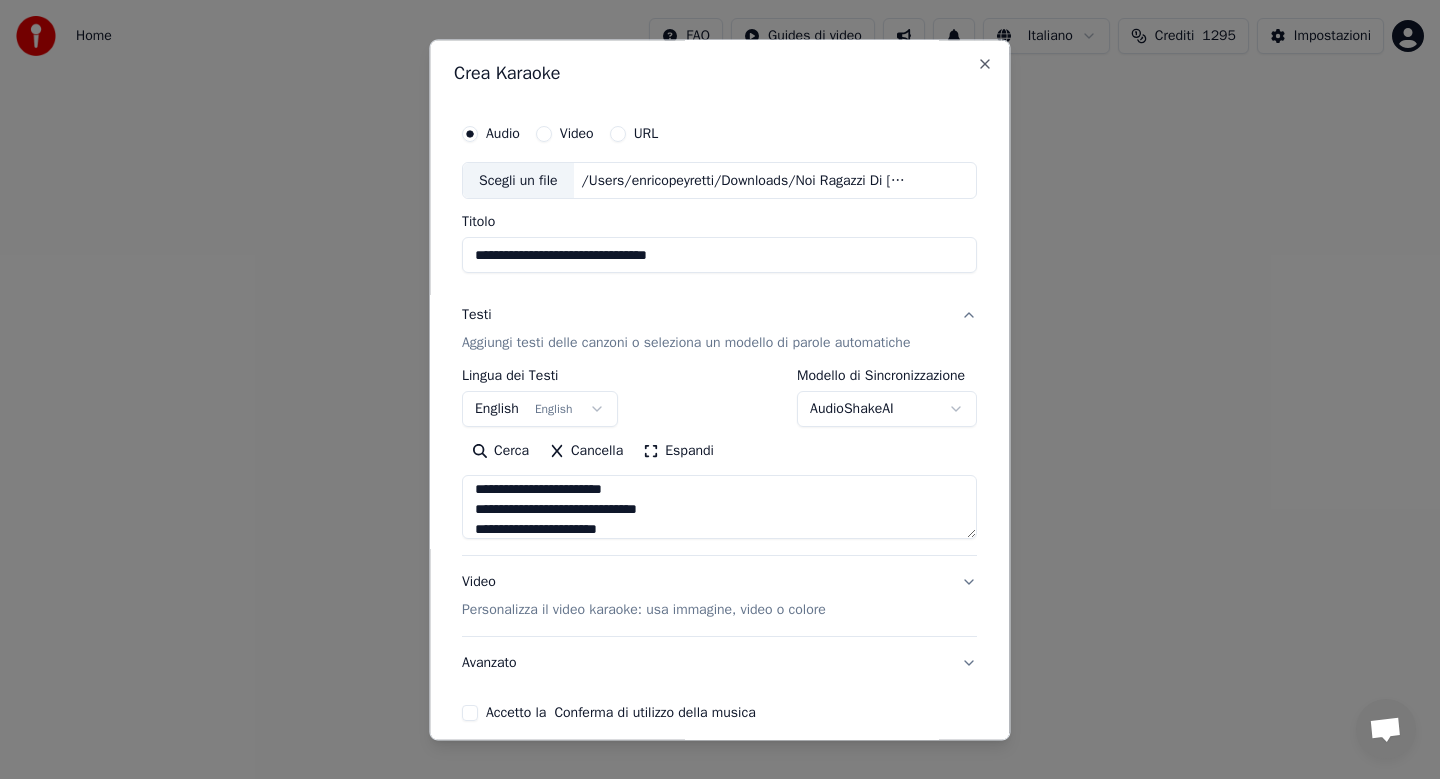 scroll, scrollTop: 46, scrollLeft: 0, axis: vertical 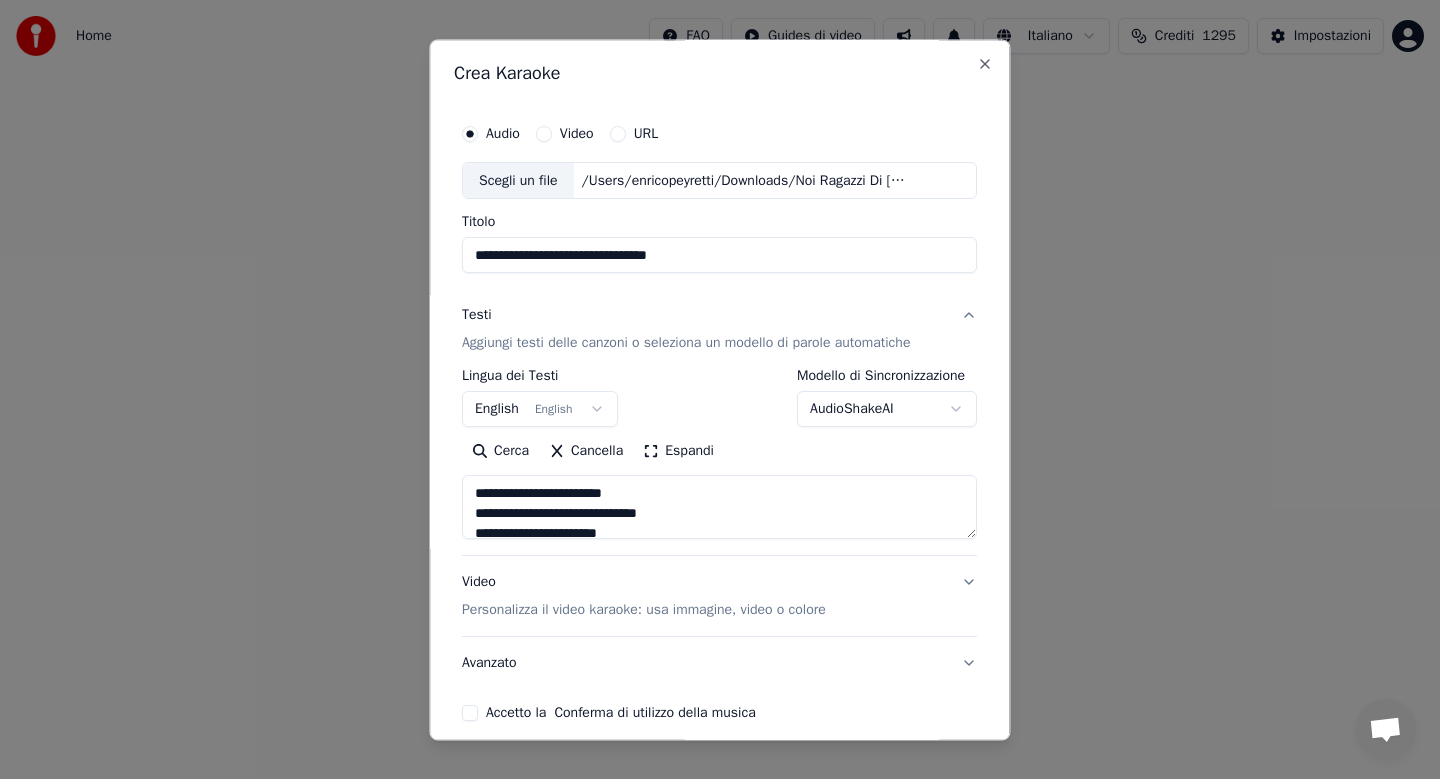 drag, startPoint x: 472, startPoint y: 508, endPoint x: 661, endPoint y: 447, distance: 198.6001 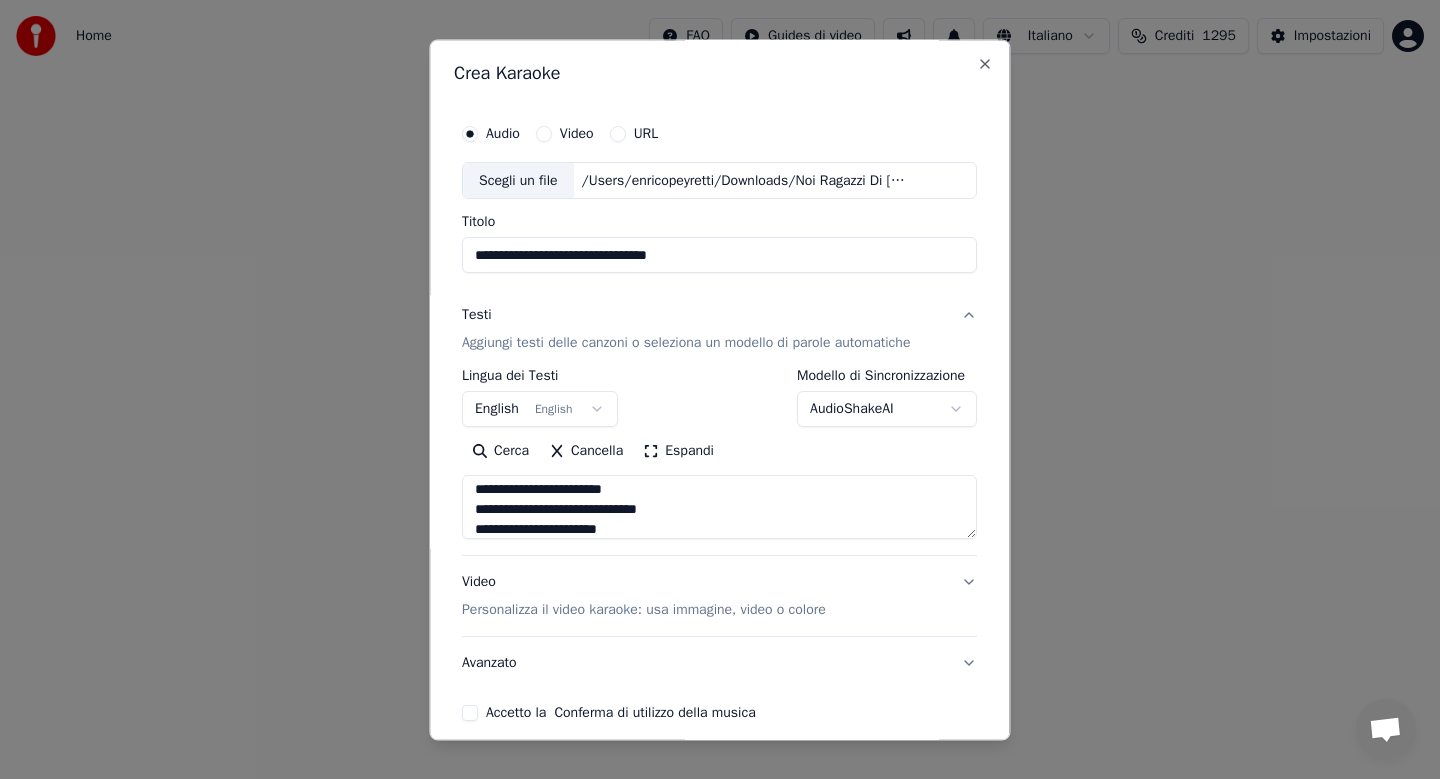 scroll, scrollTop: 46, scrollLeft: 0, axis: vertical 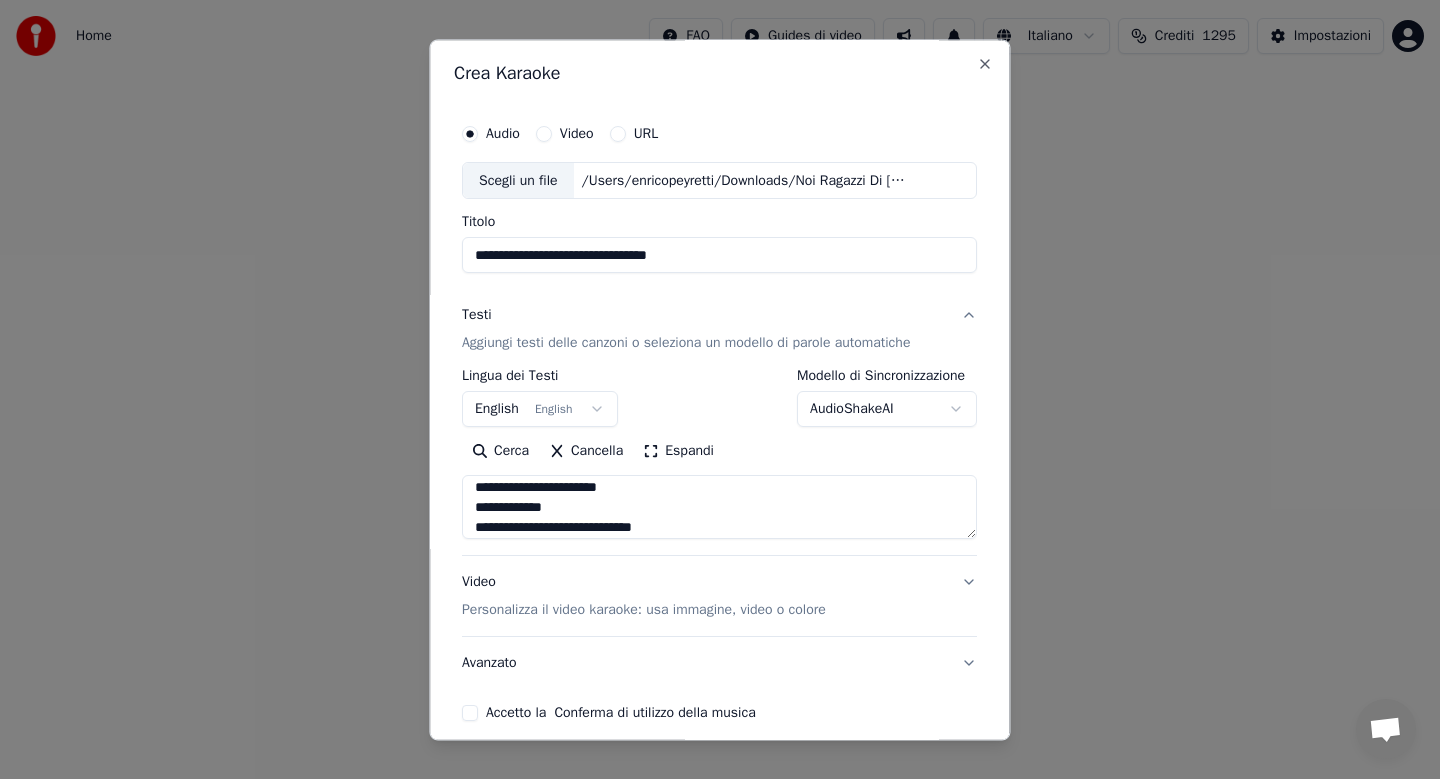 click at bounding box center [719, 508] 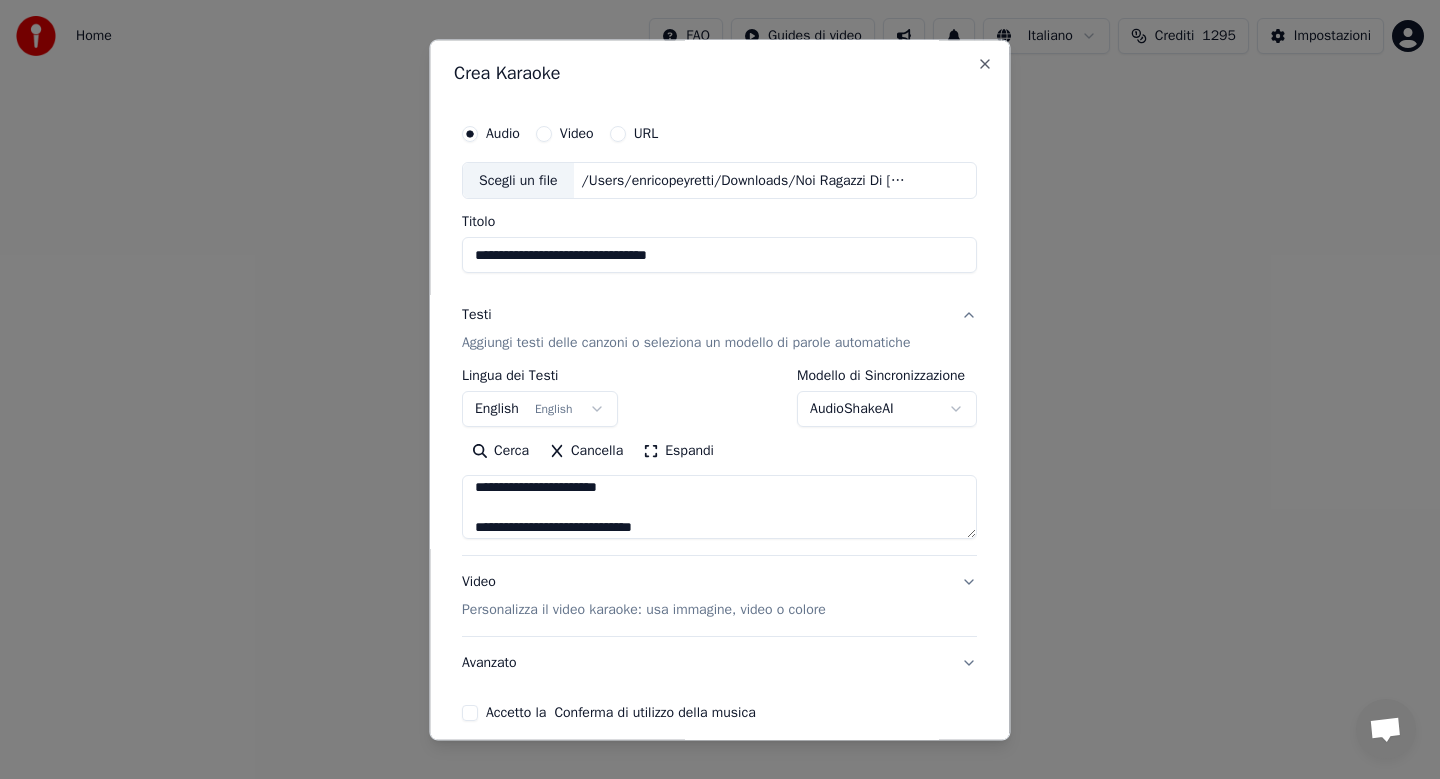 click at bounding box center (719, 508) 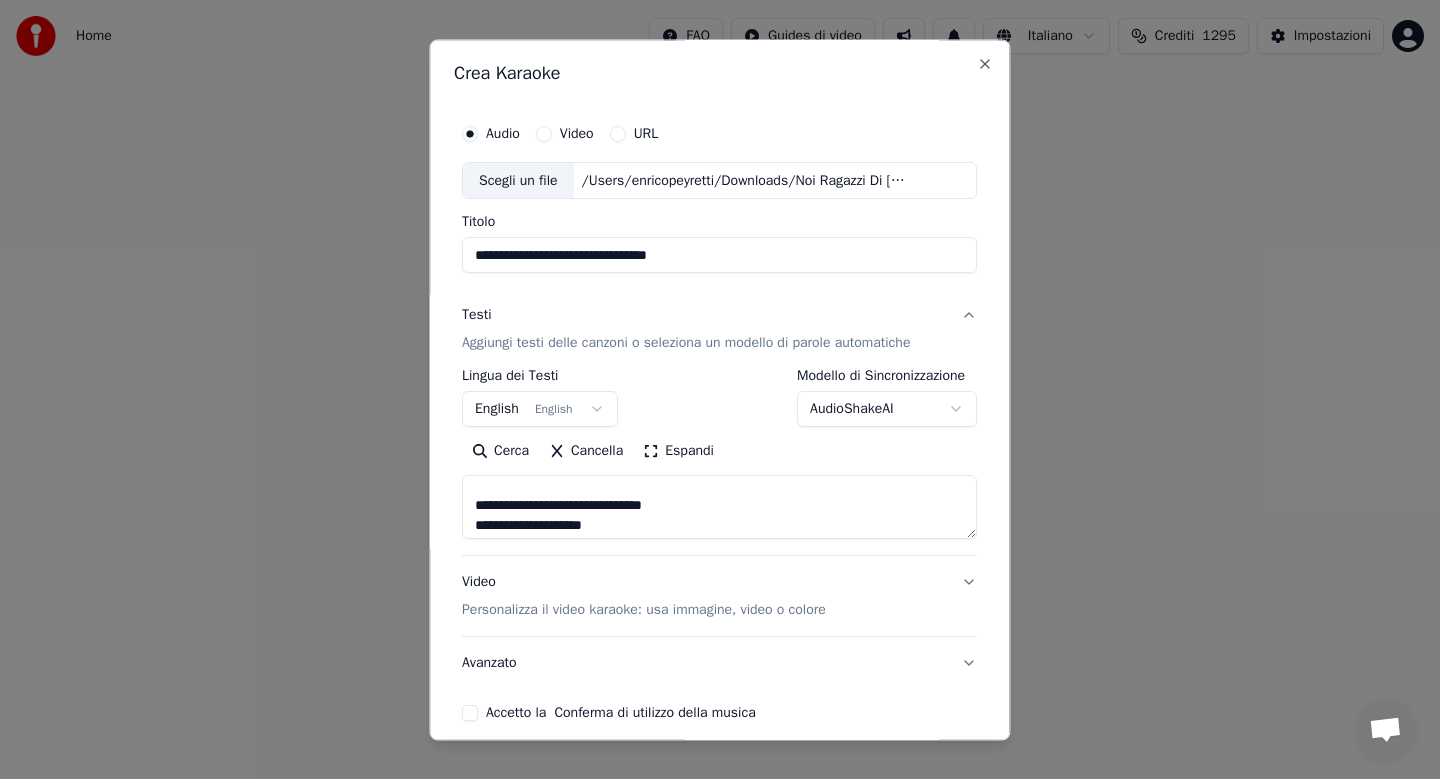 scroll, scrollTop: 26, scrollLeft: 0, axis: vertical 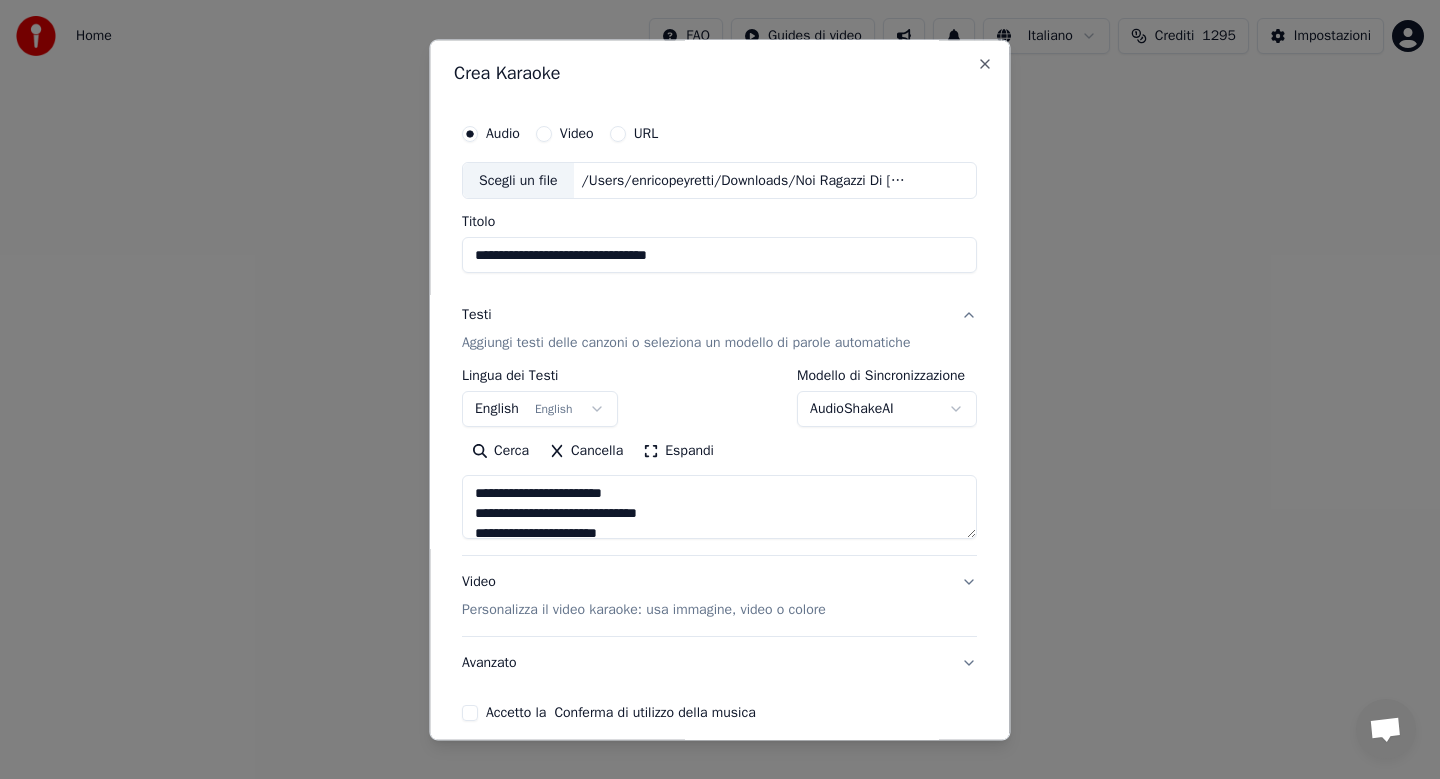 drag, startPoint x: 636, startPoint y: 501, endPoint x: 477, endPoint y: 490, distance: 159.38005 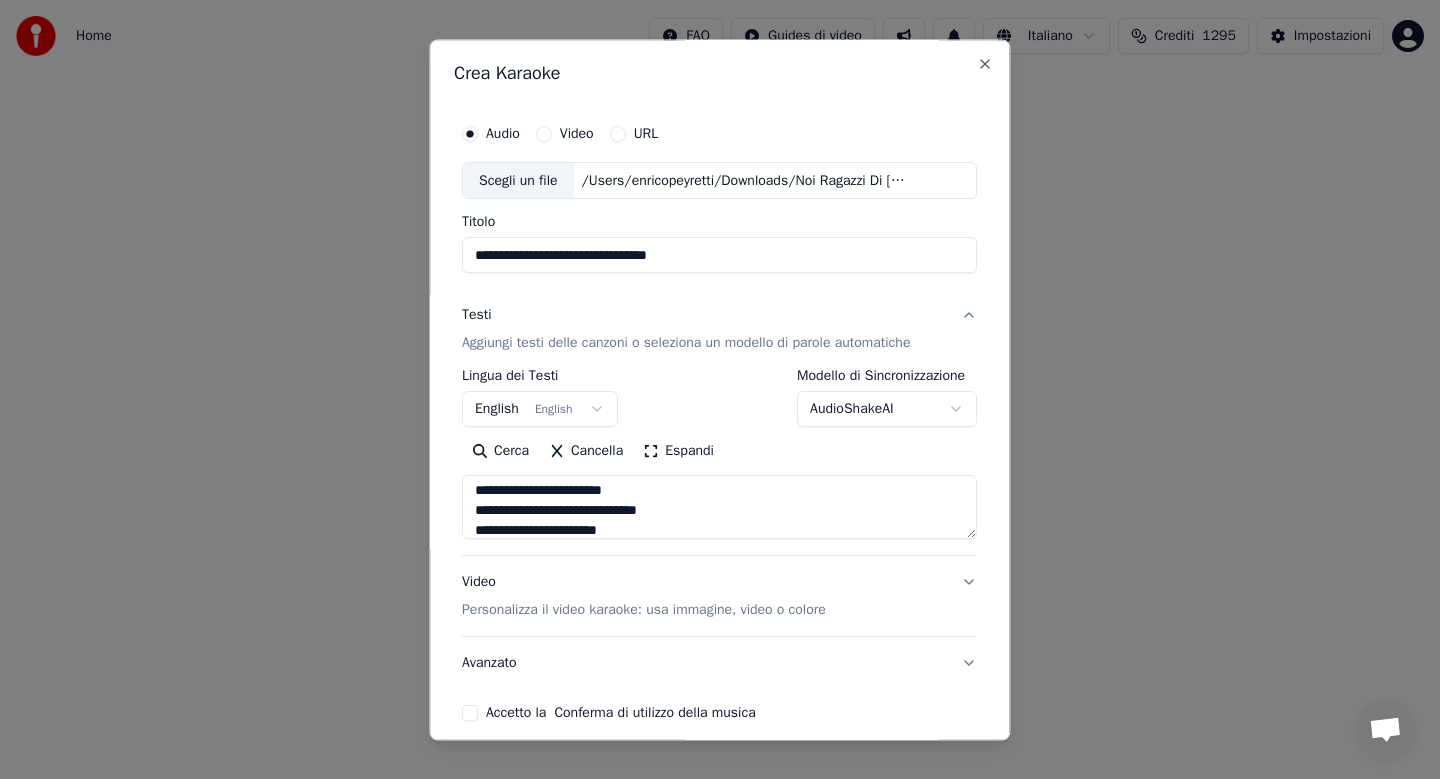 scroll, scrollTop: 0, scrollLeft: 0, axis: both 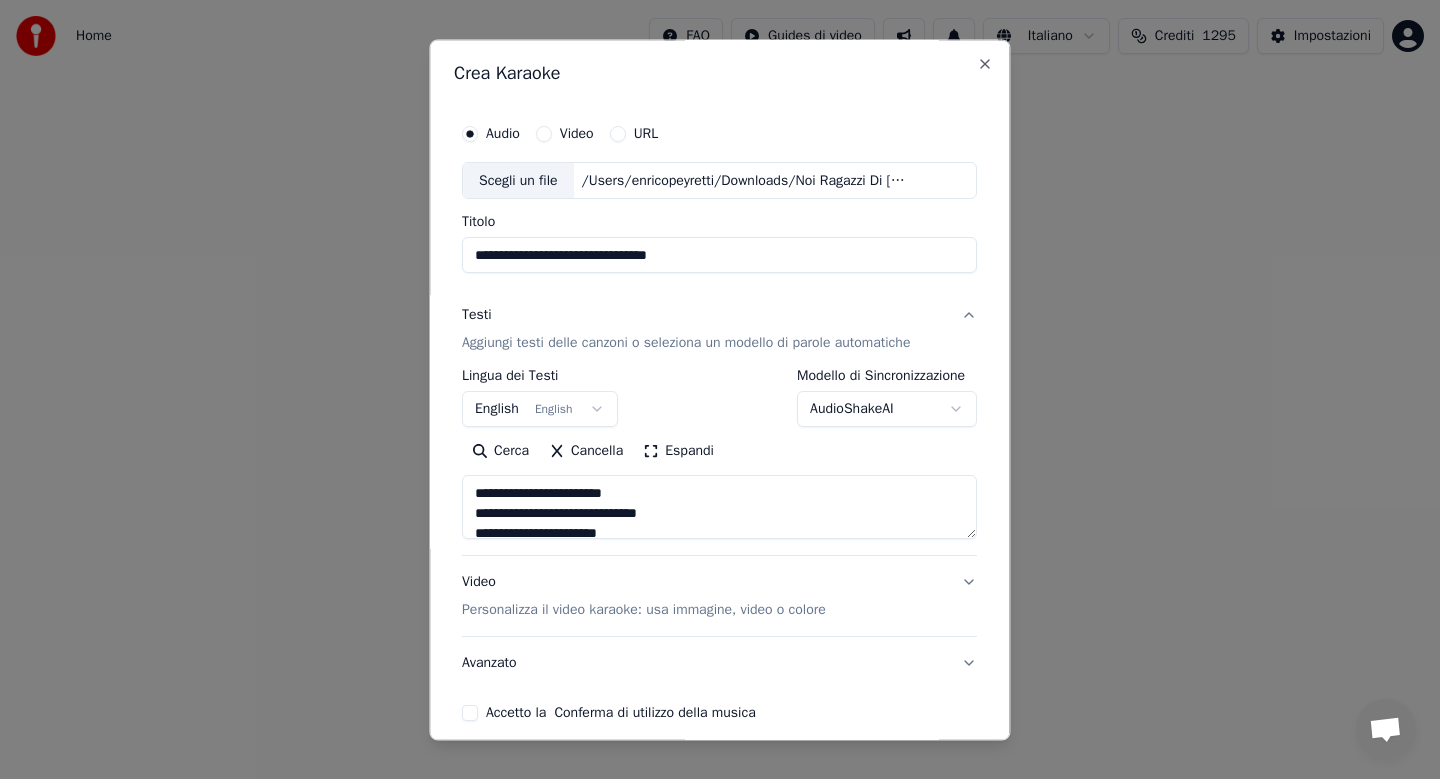 drag, startPoint x: 713, startPoint y: 518, endPoint x: 472, endPoint y: 519, distance: 241.00208 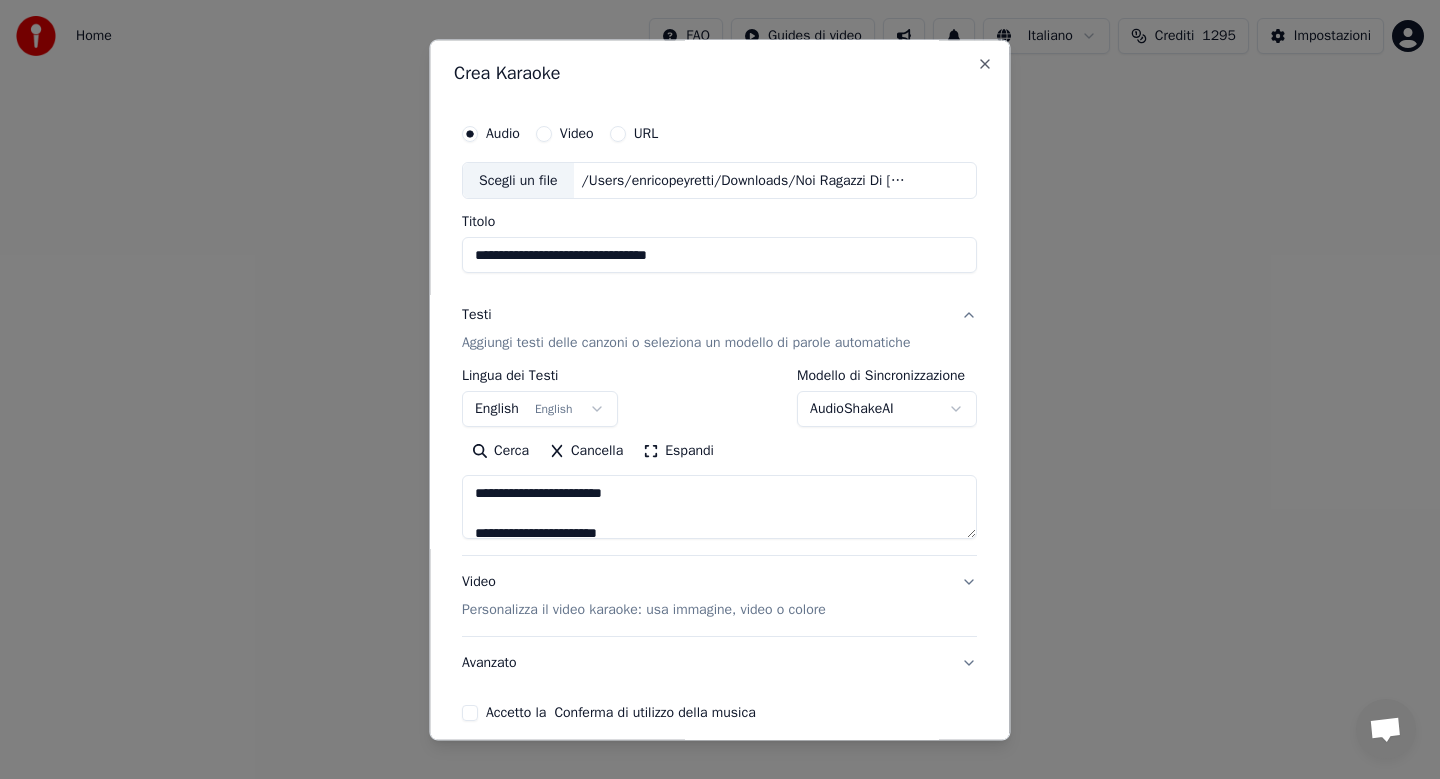 click at bounding box center [719, 508] 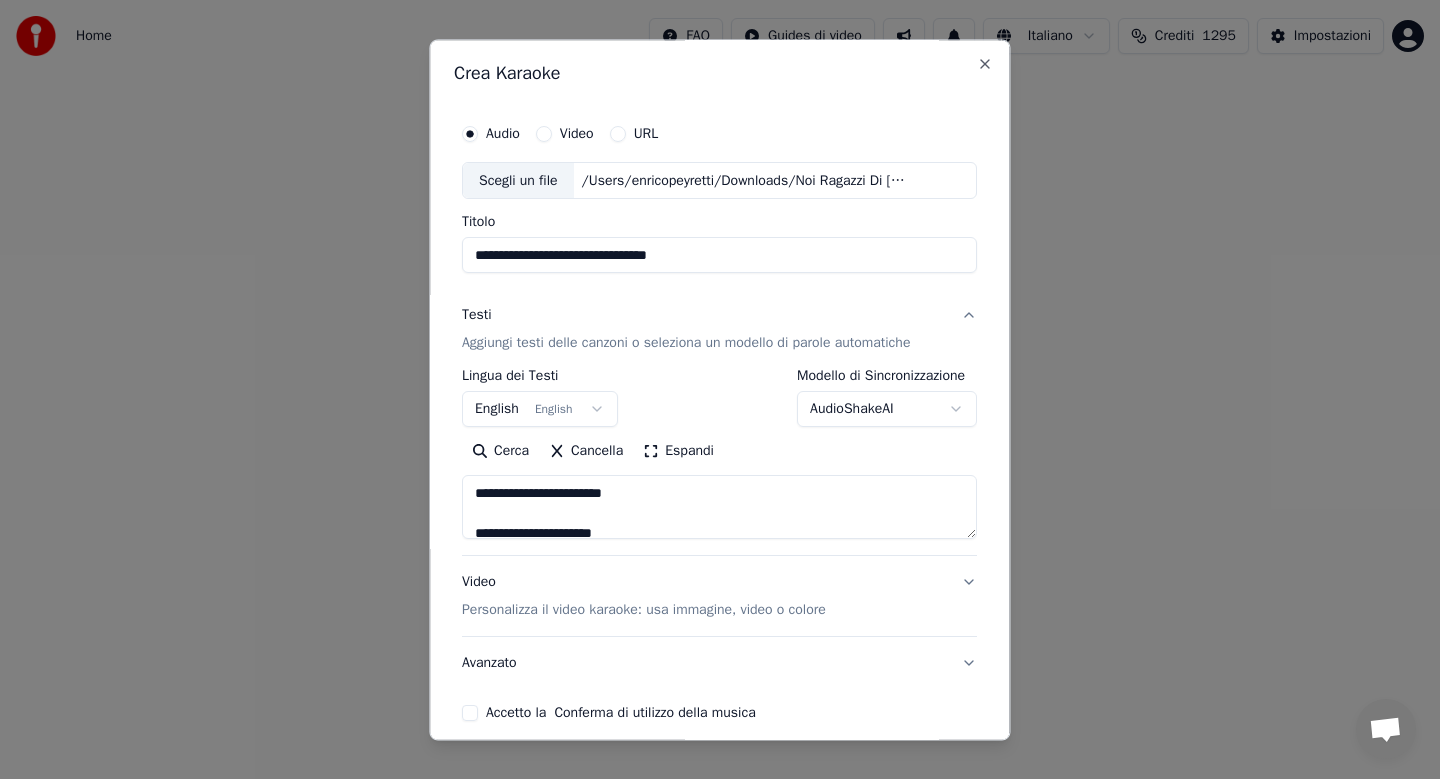 scroll, scrollTop: 4, scrollLeft: 0, axis: vertical 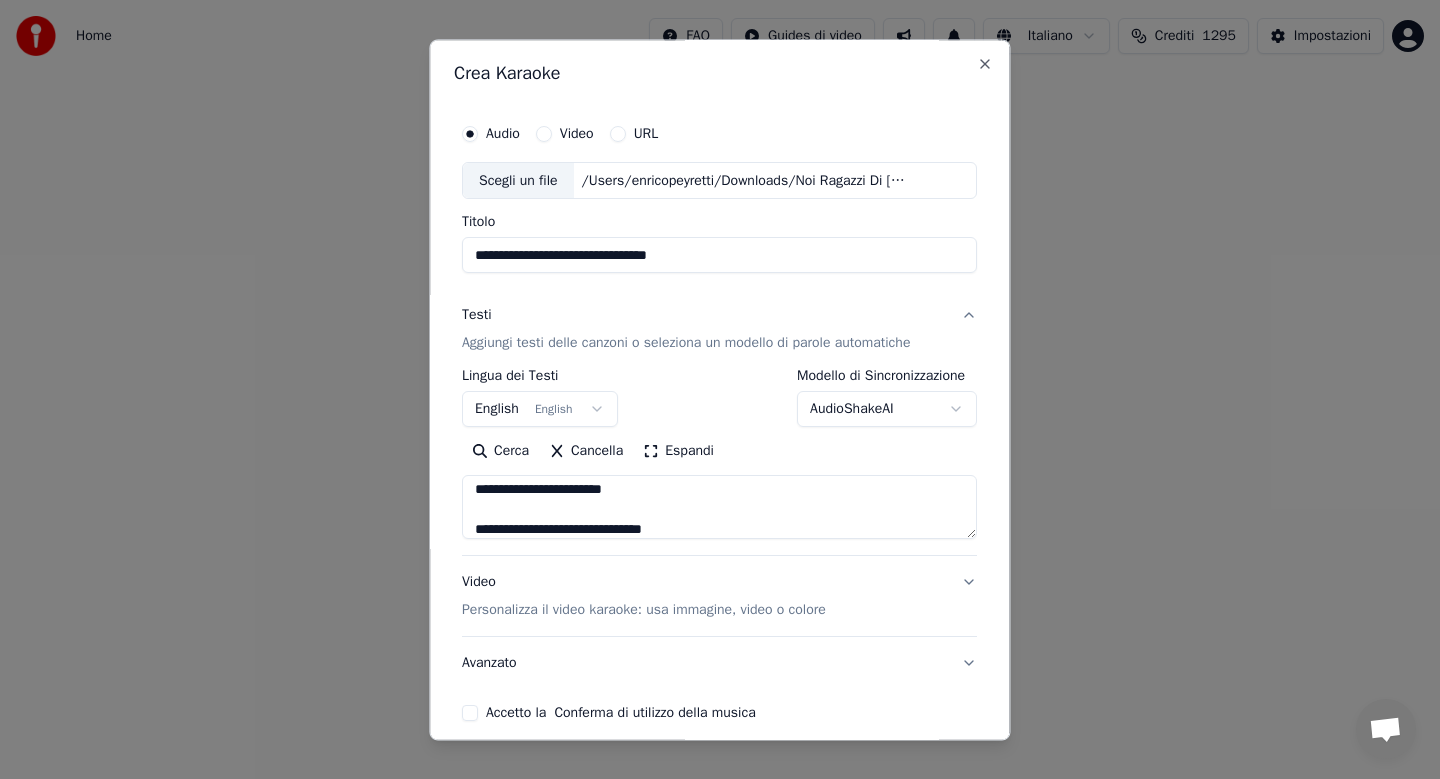 click at bounding box center (719, 508) 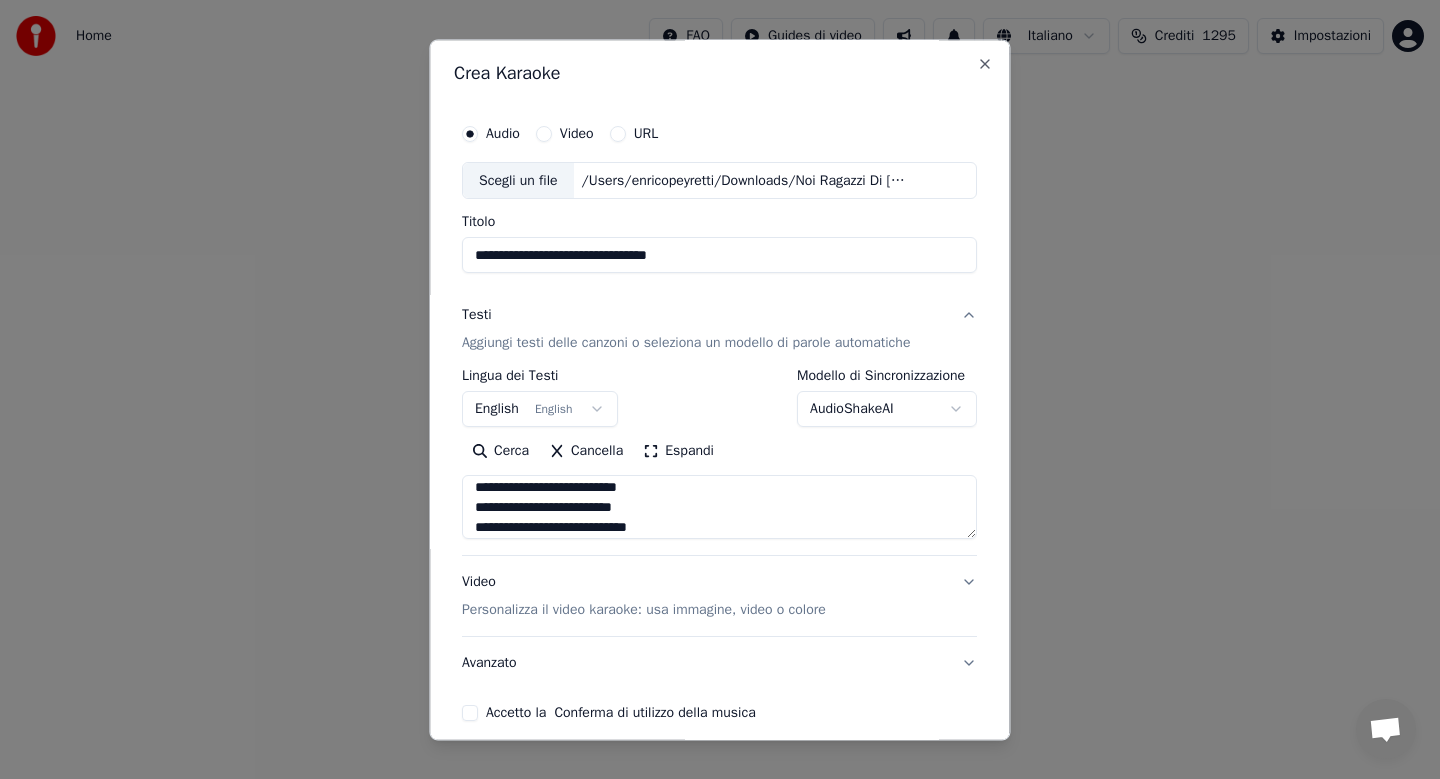 scroll, scrollTop: 326, scrollLeft: 0, axis: vertical 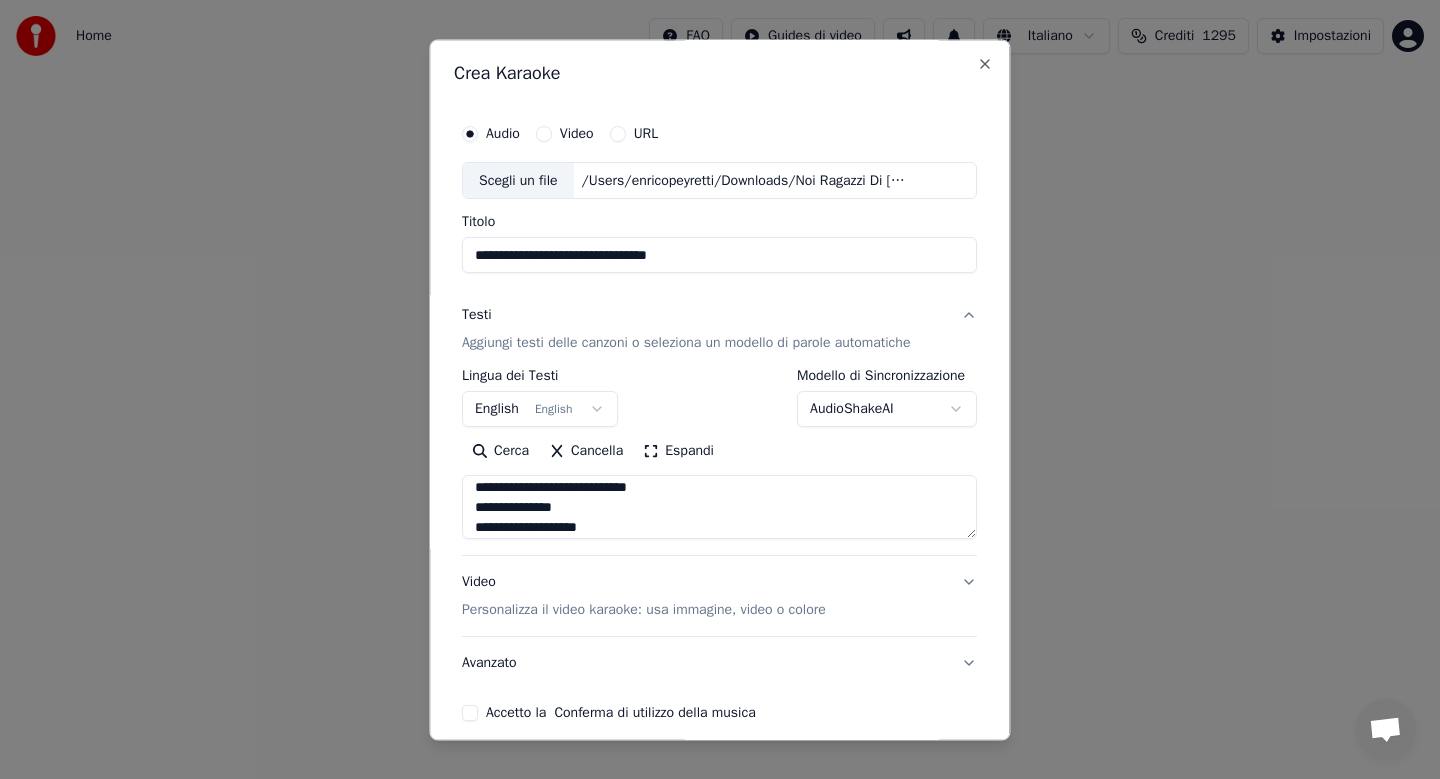click at bounding box center [719, 508] 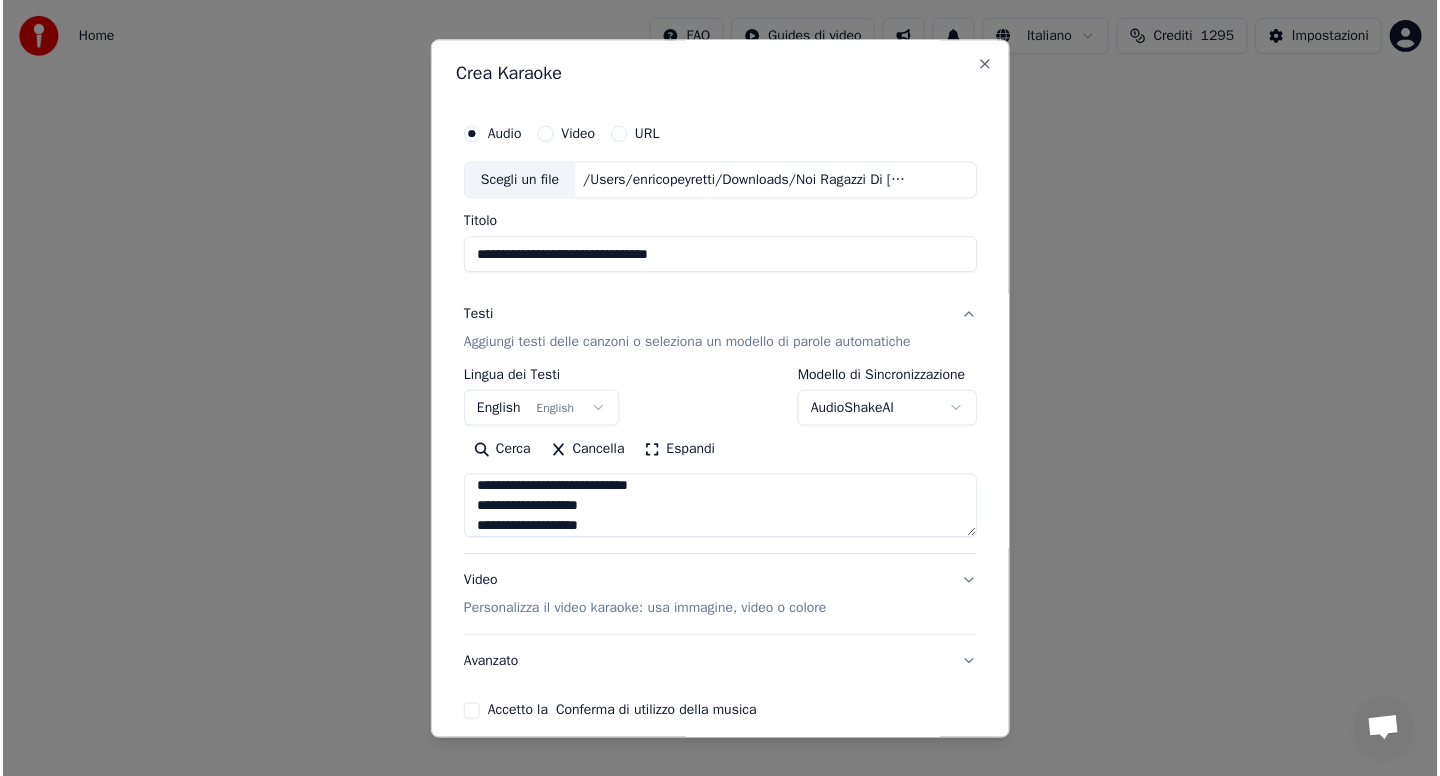 scroll, scrollTop: 766, scrollLeft: 0, axis: vertical 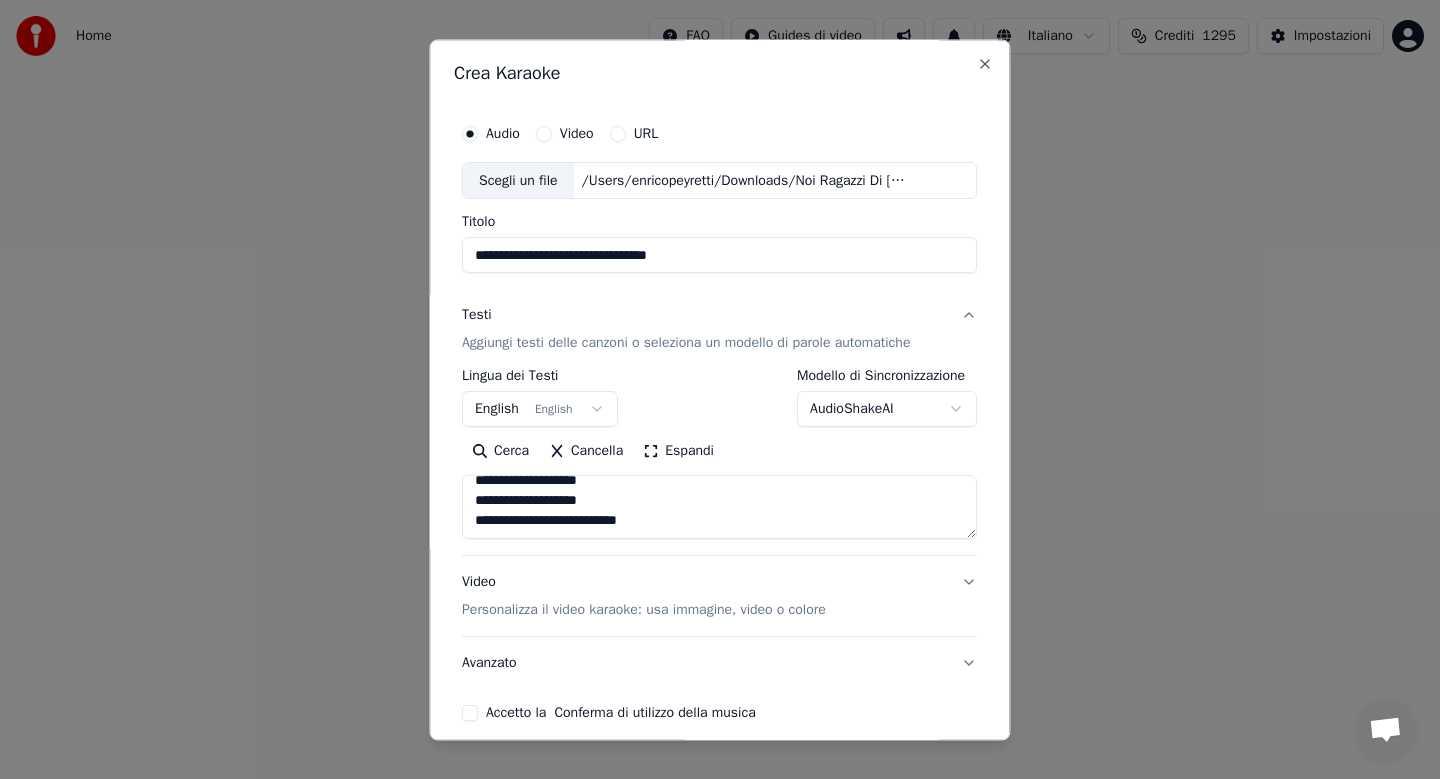 type on "**********" 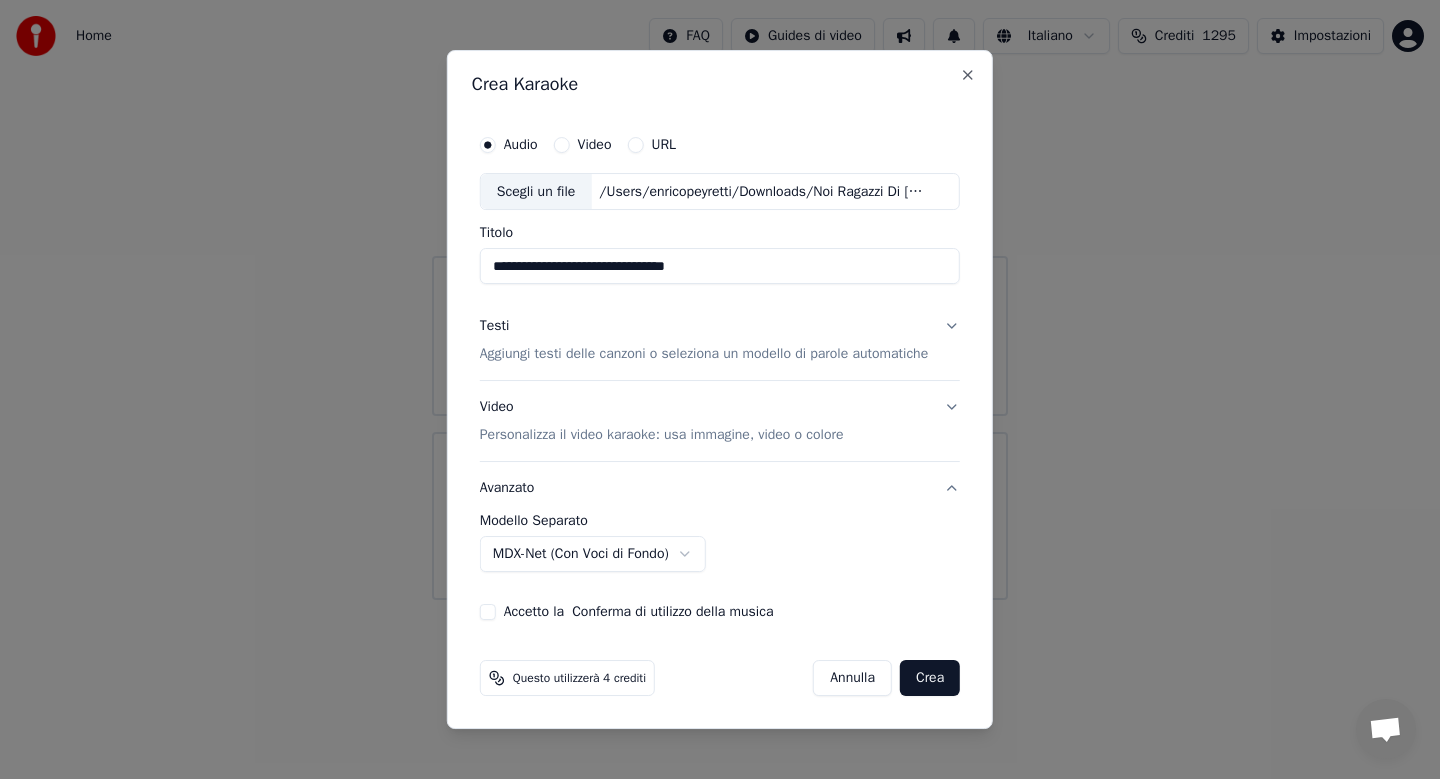 click on "**********" at bounding box center [720, 300] 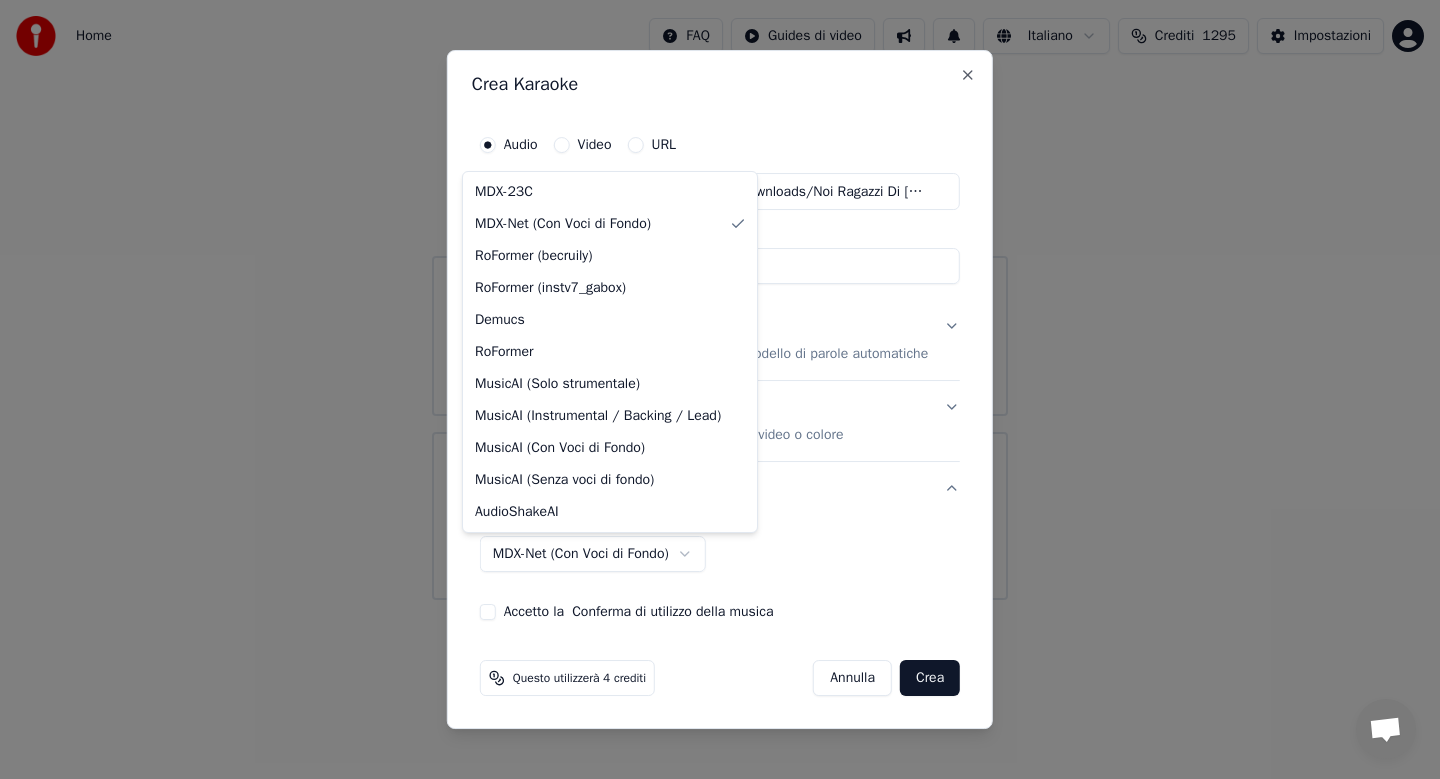 select on "******" 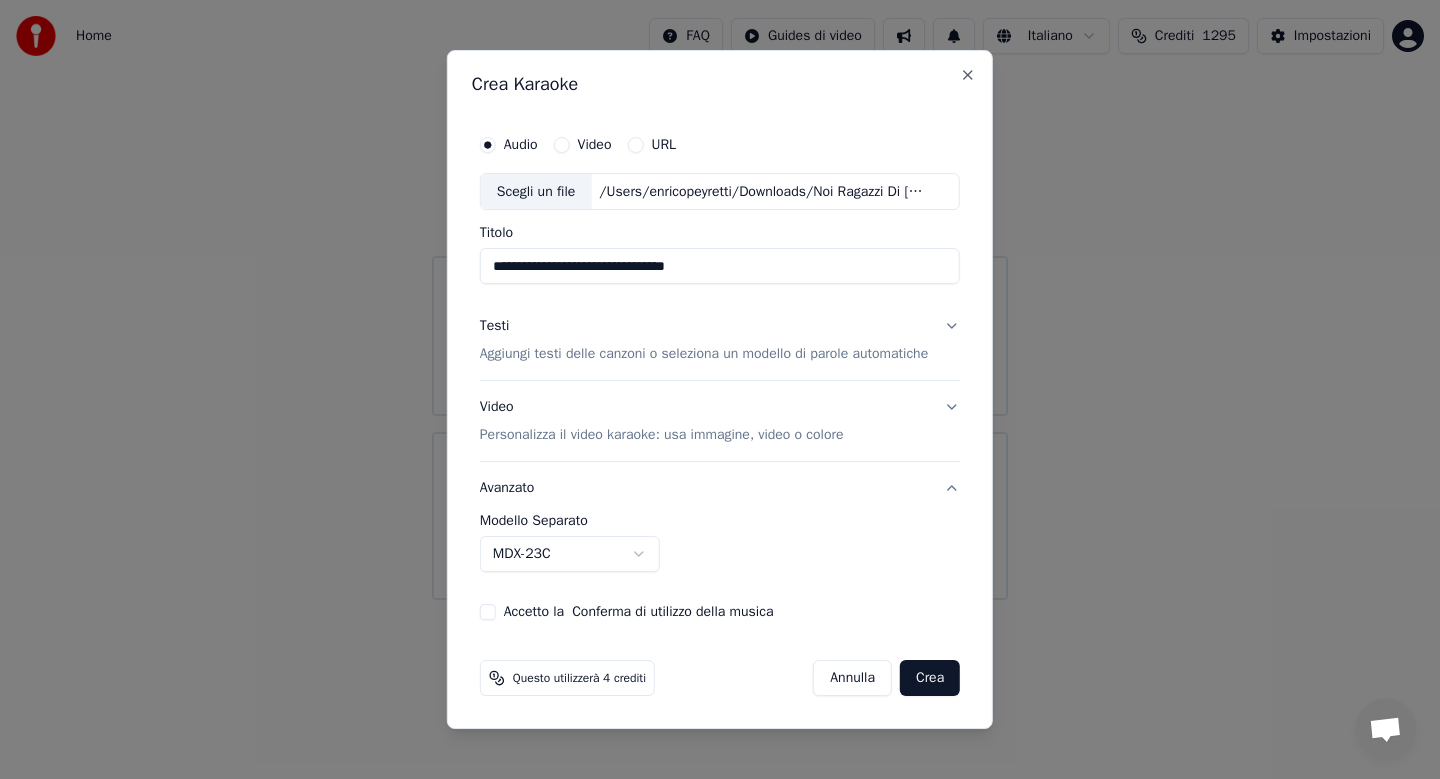click on "Crea" at bounding box center [930, 678] 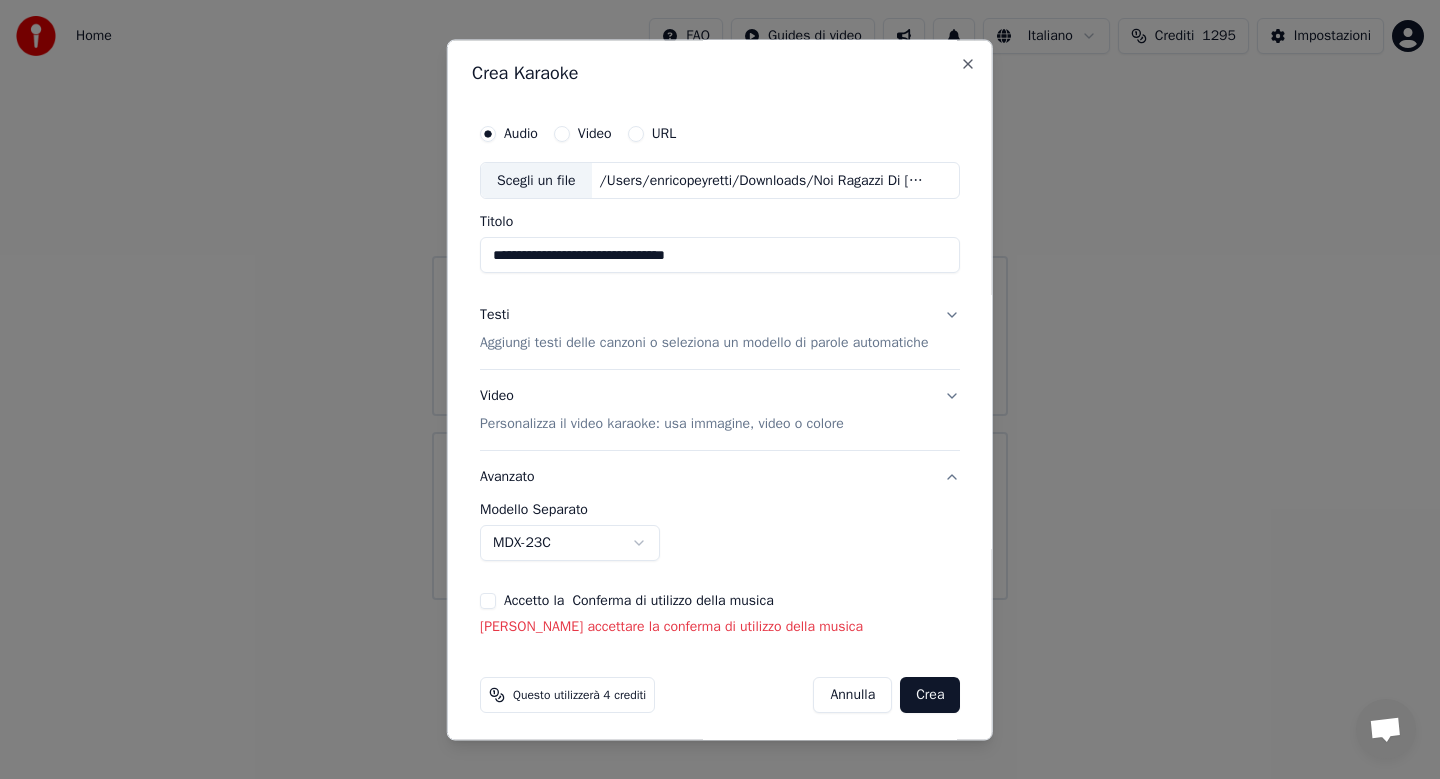 click on "Accetto la   Conferma di utilizzo della musica" at bounding box center (488, 602) 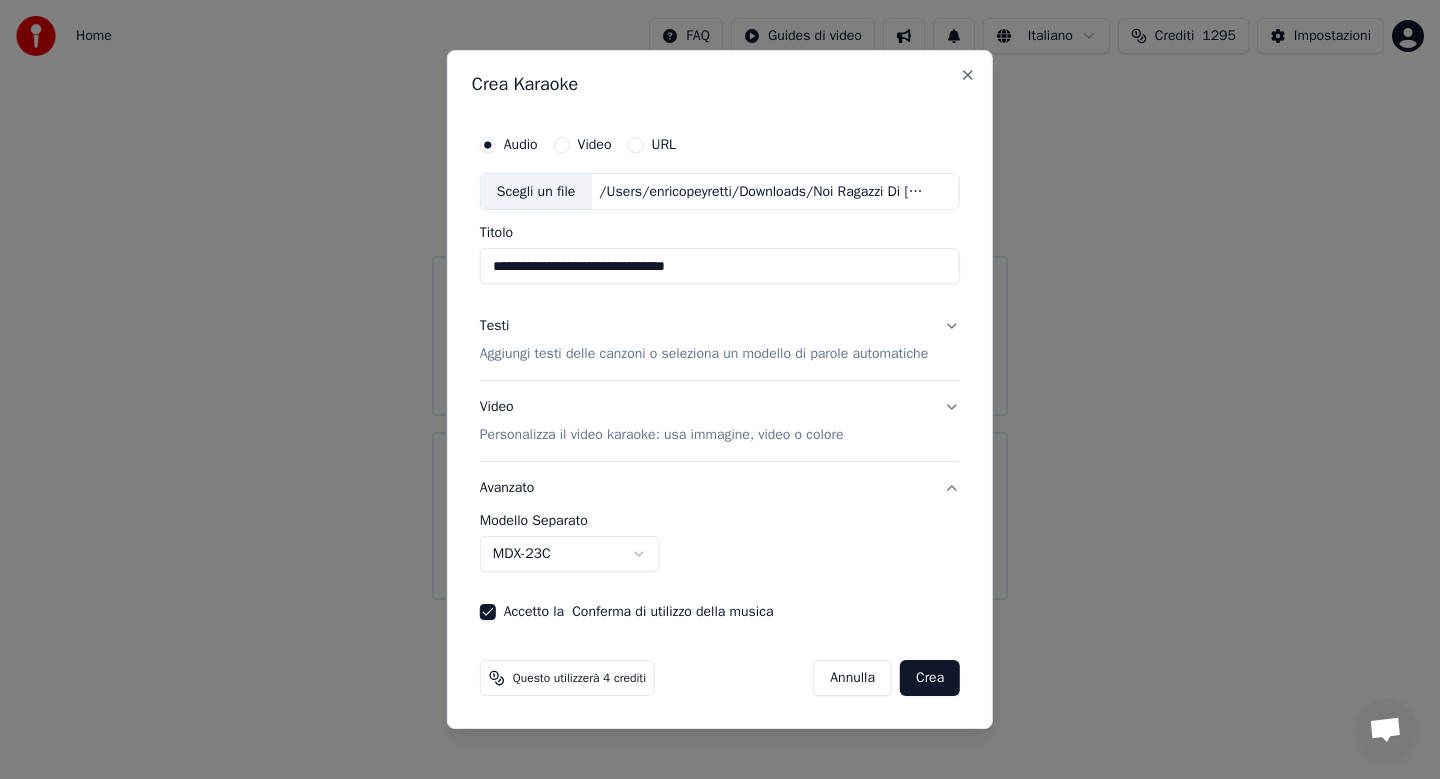 click on "Crea" at bounding box center [930, 678] 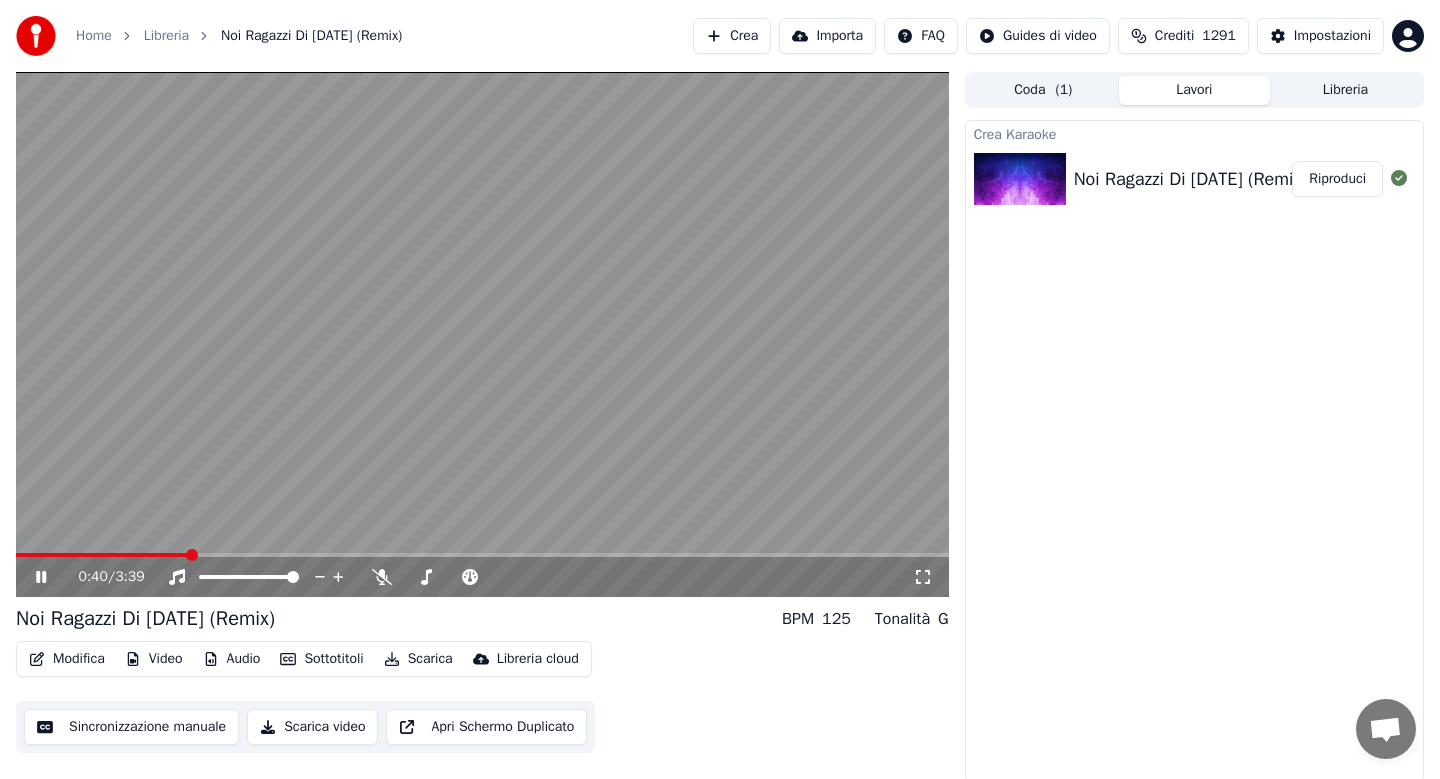 click 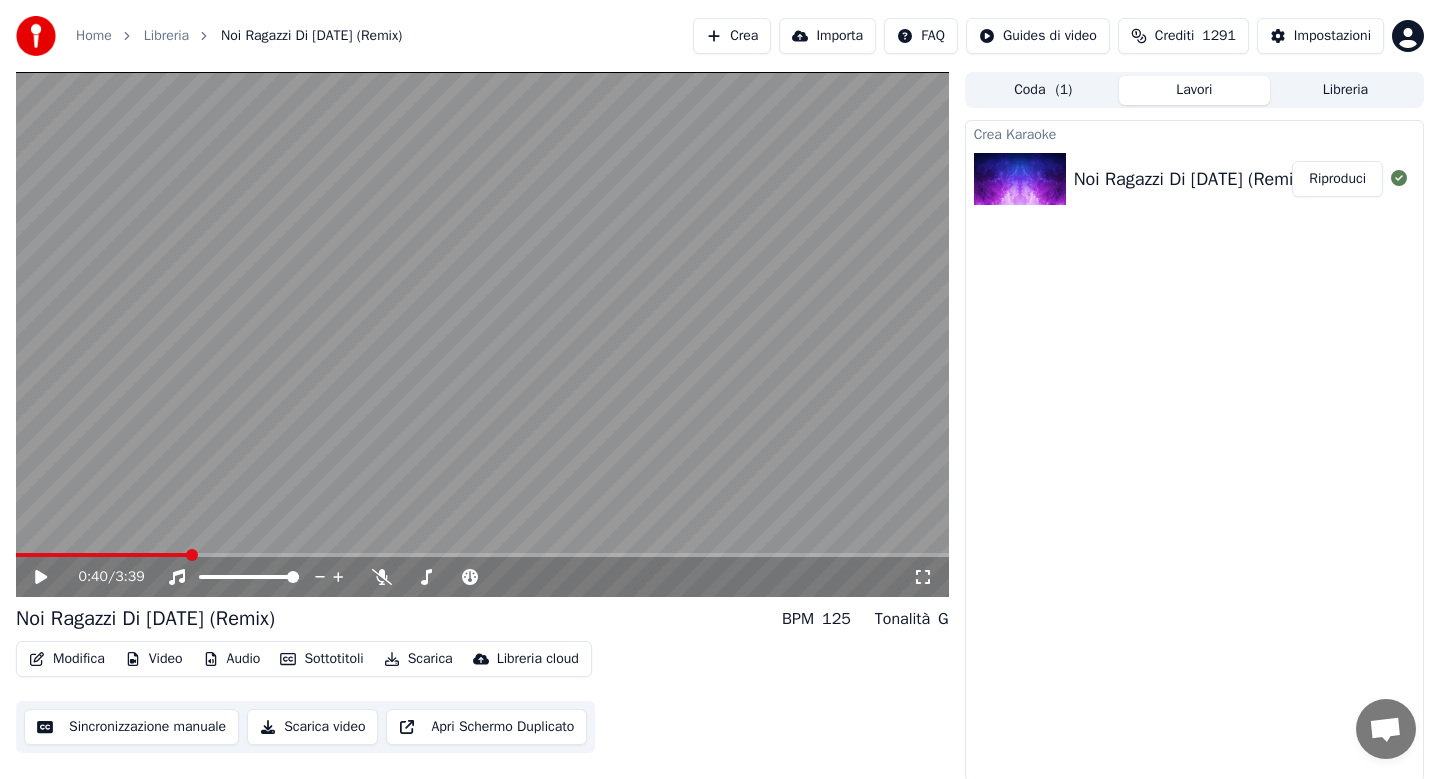 click on "Modifica" at bounding box center (67, 659) 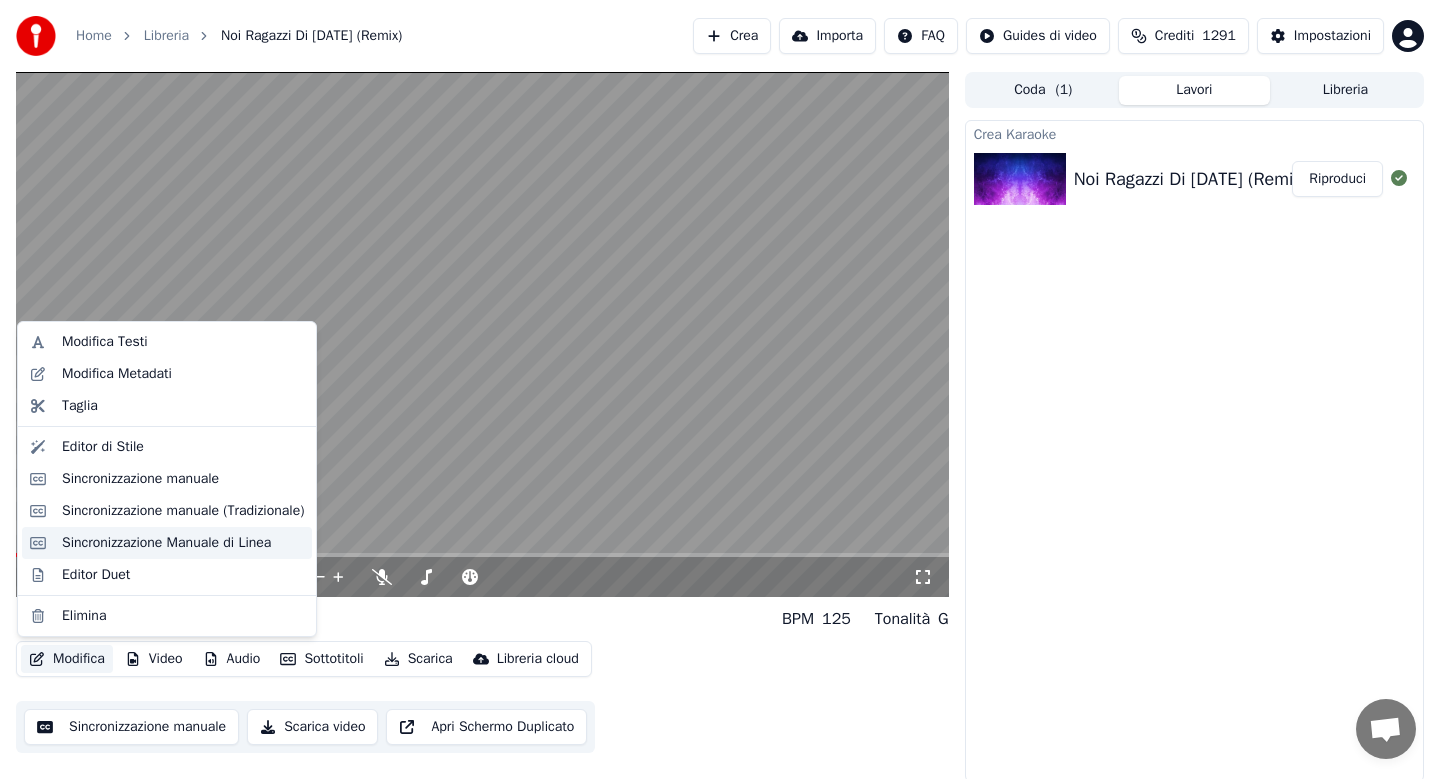 click on "Sincronizzazione Manuale di Linea" at bounding box center [166, 543] 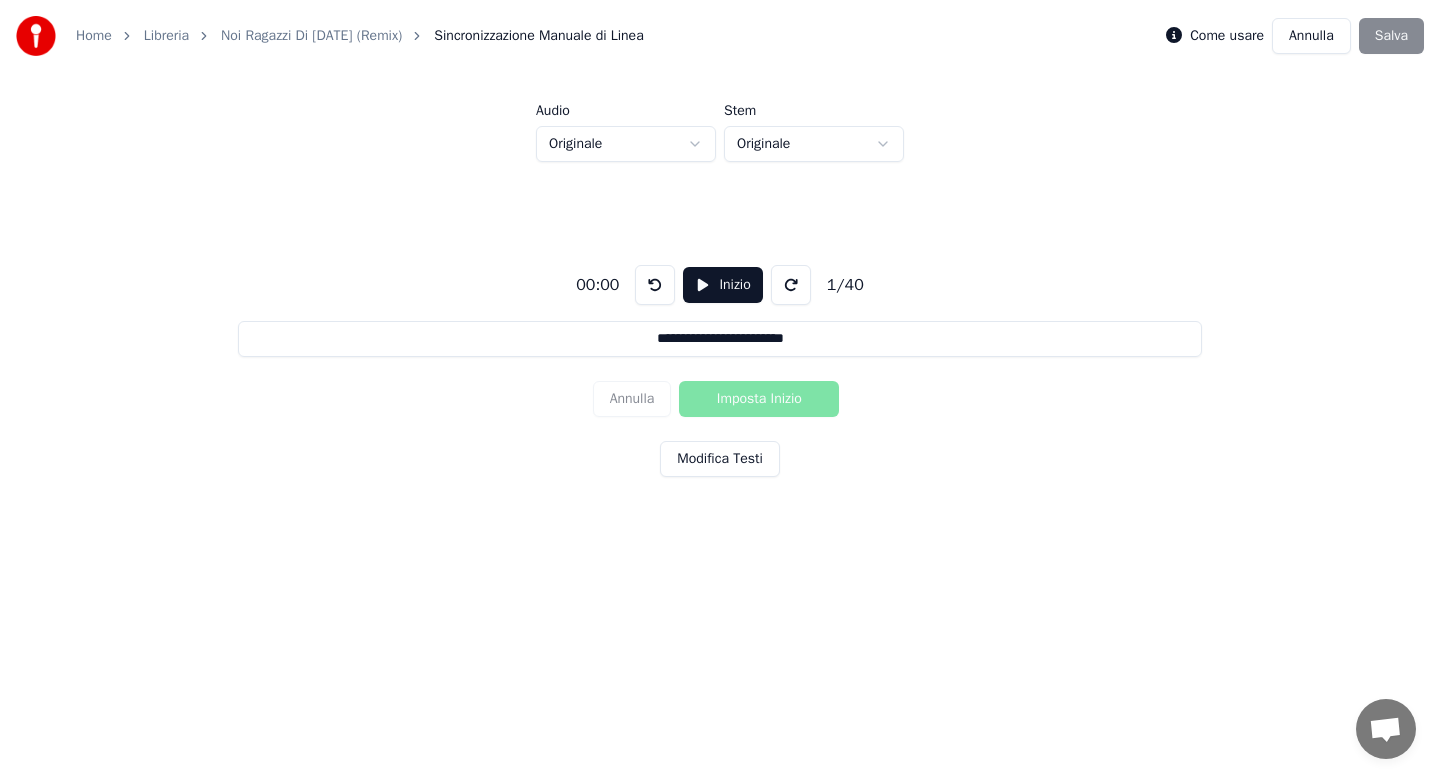 click on "Inizio" at bounding box center [722, 285] 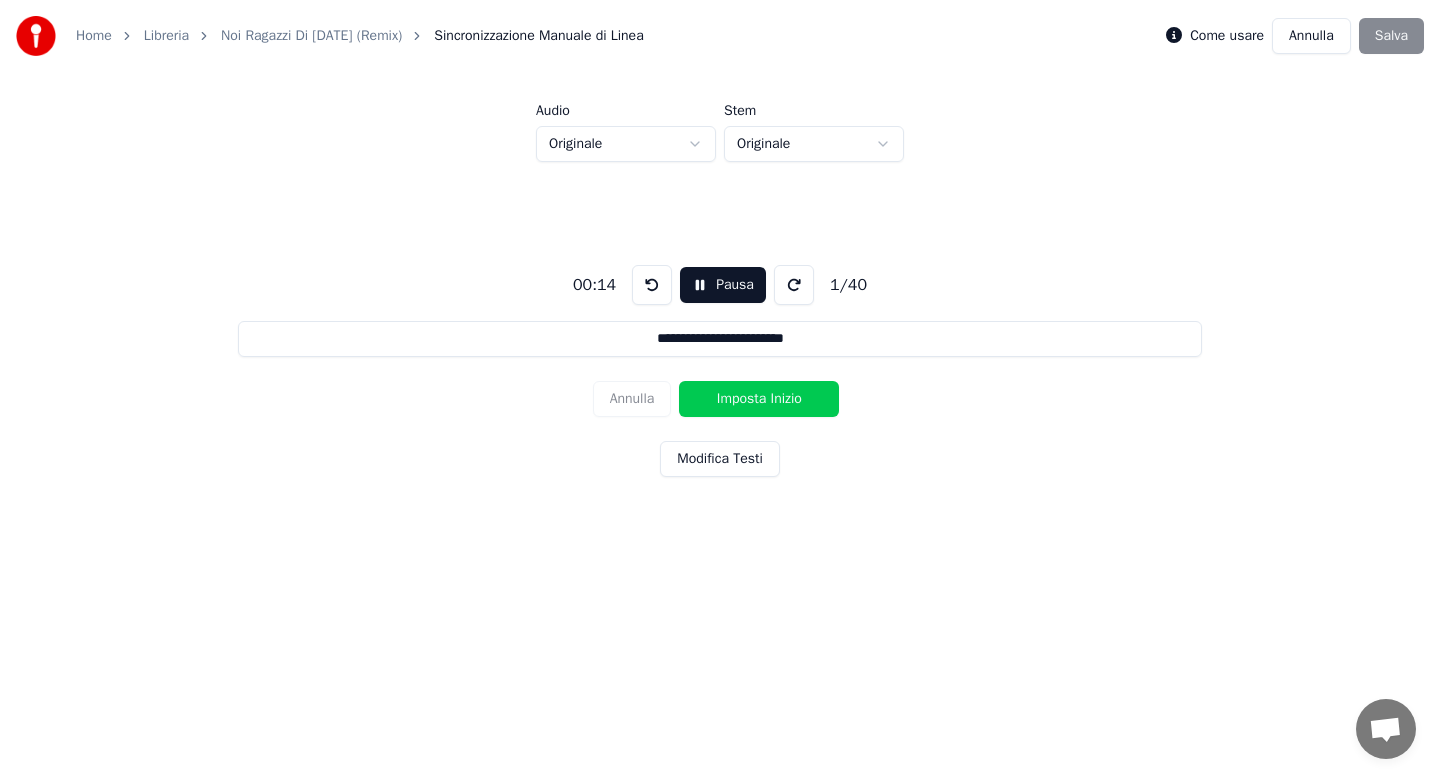click on "Imposta Inizio" at bounding box center [759, 399] 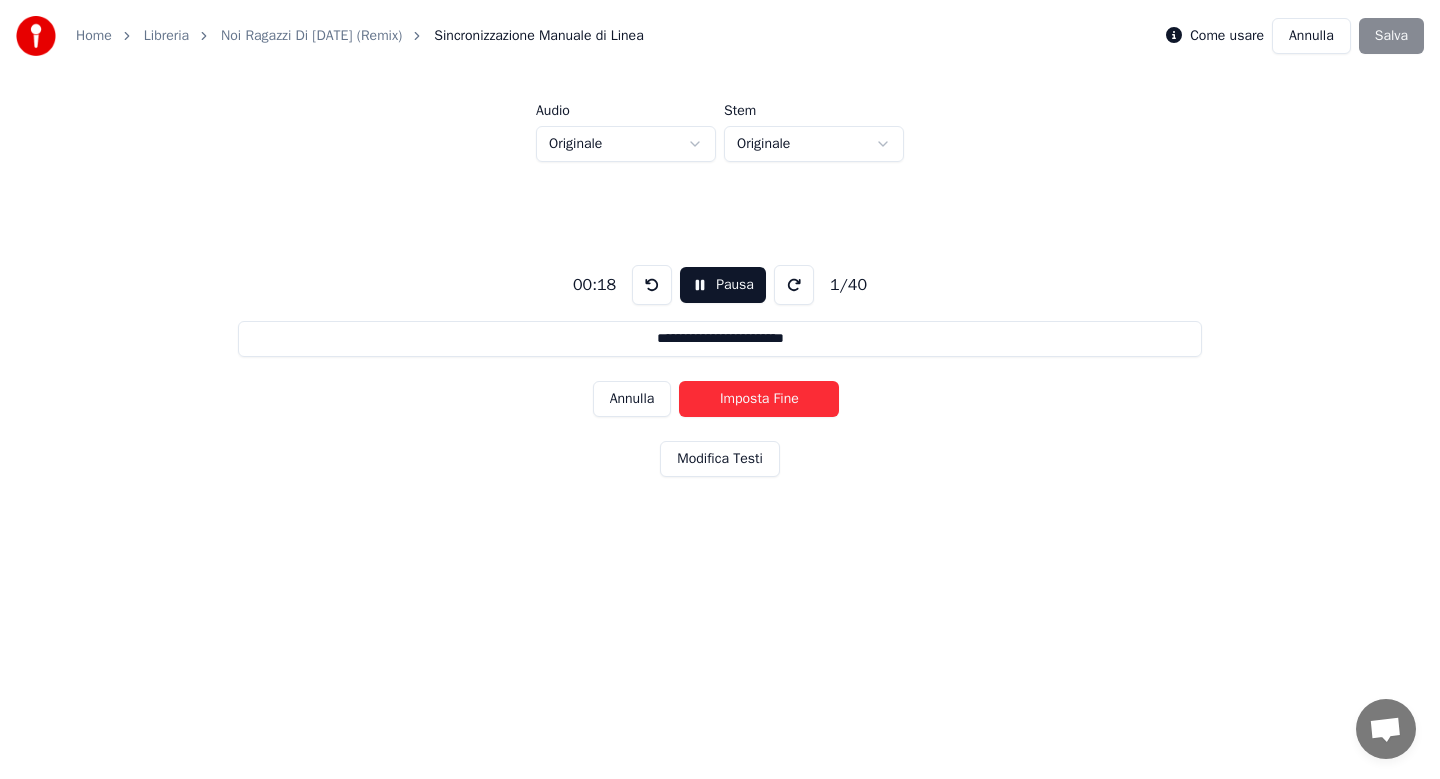 click on "Imposta Fine" at bounding box center (759, 399) 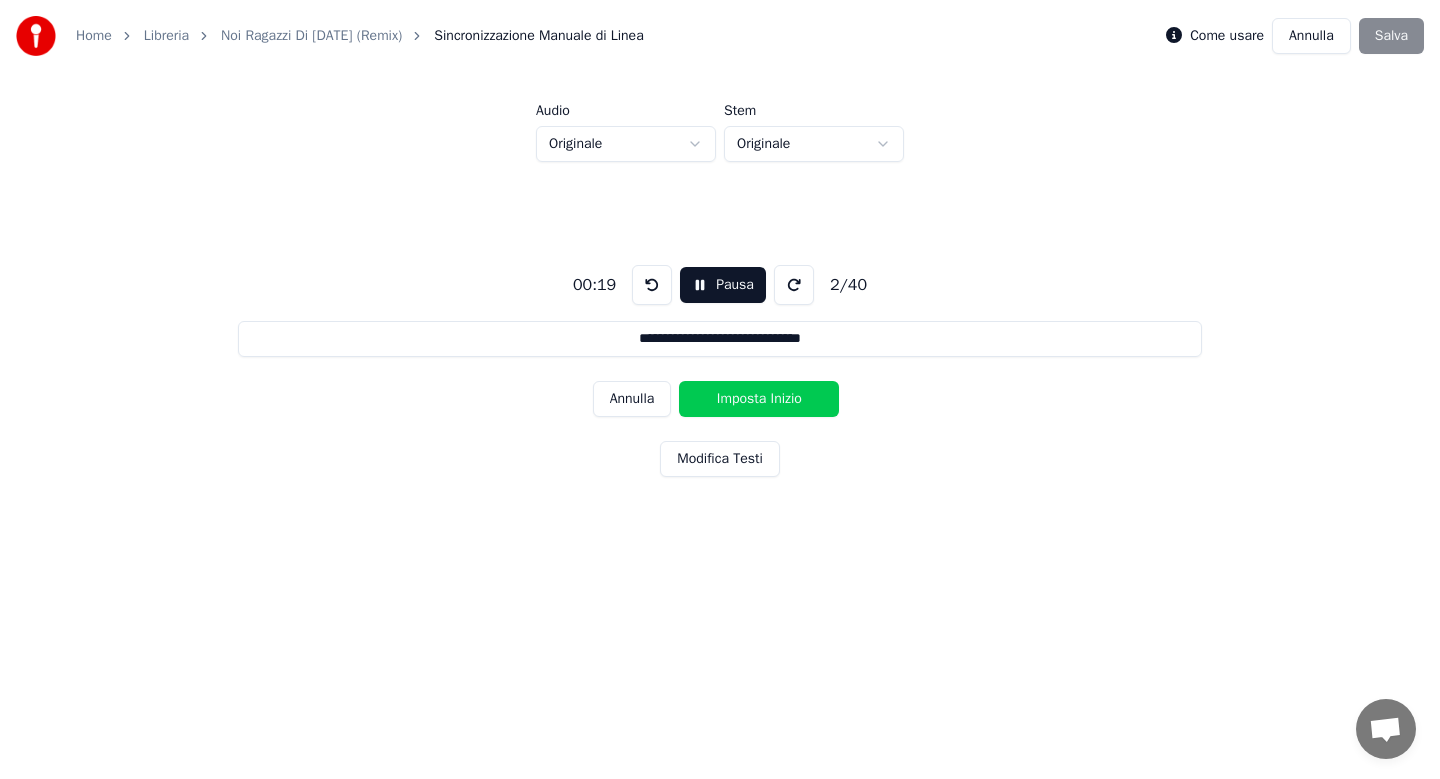 click on "Imposta Inizio" at bounding box center [759, 399] 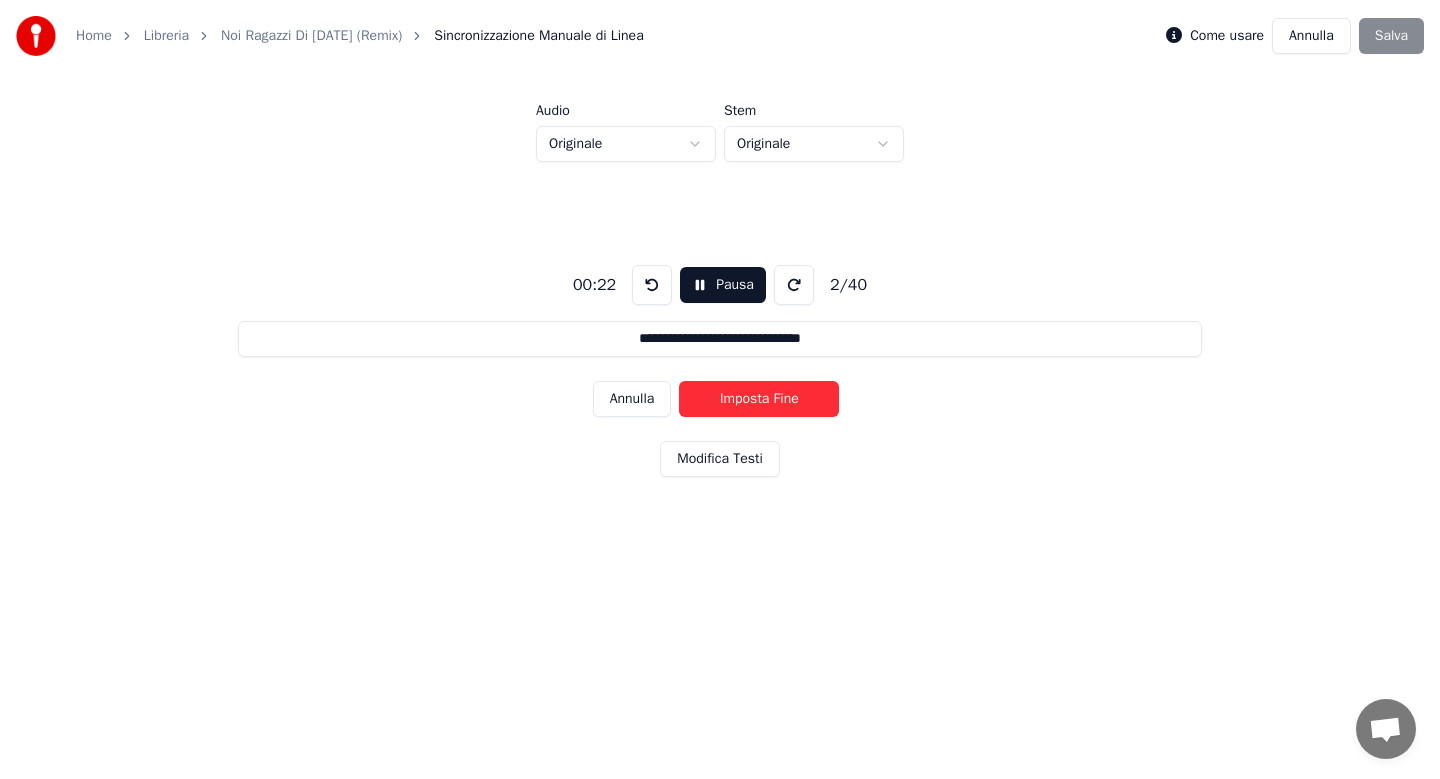 click on "Imposta Fine" at bounding box center [759, 399] 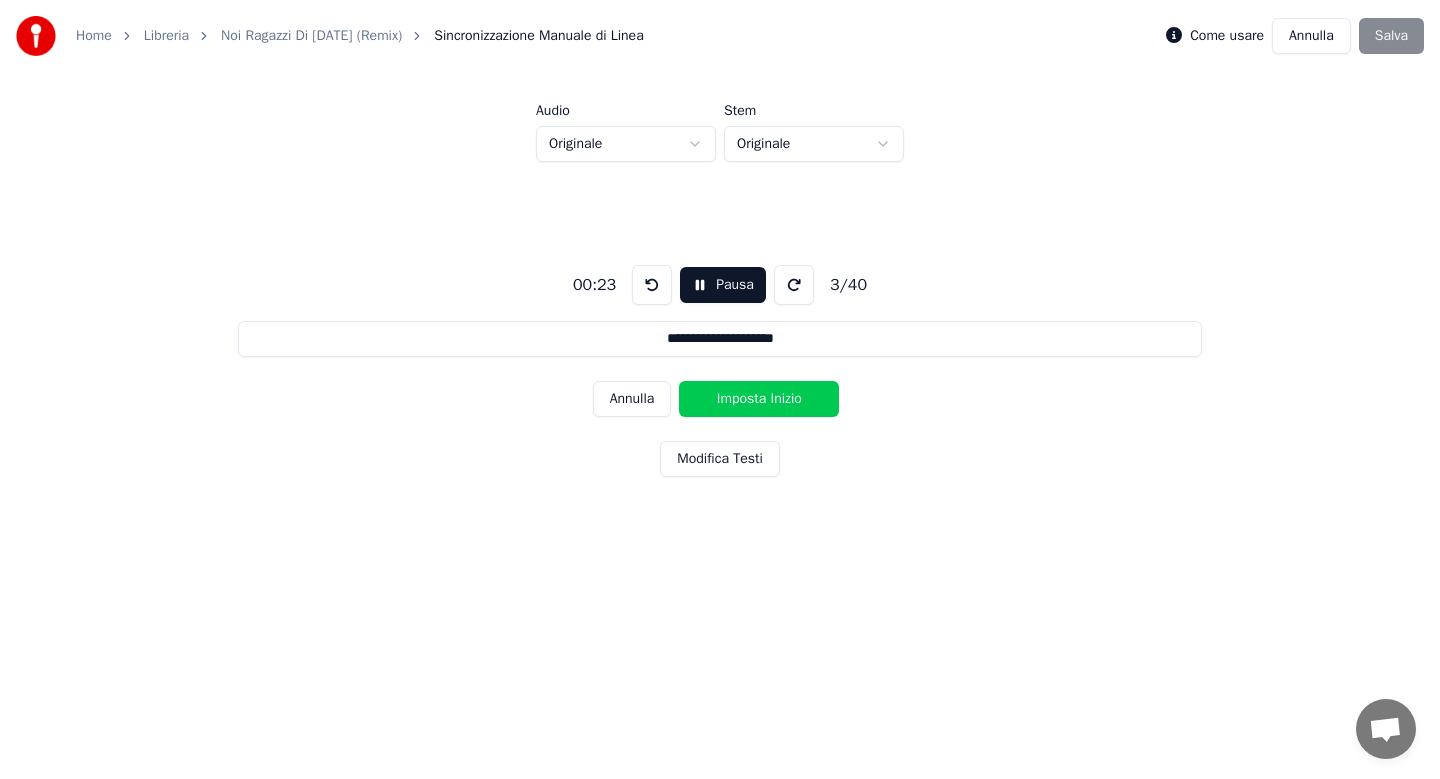 click on "Imposta Inizio" at bounding box center (759, 399) 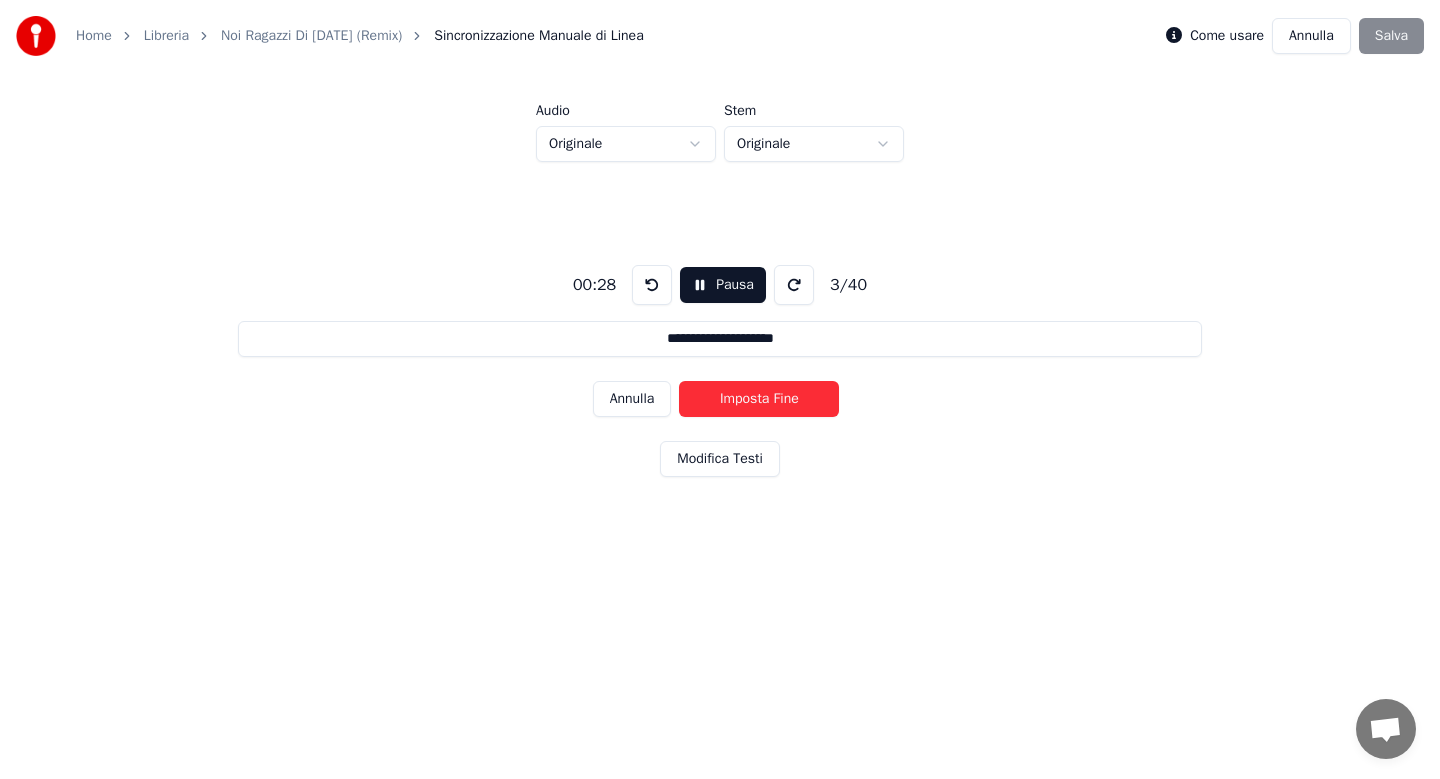click on "Imposta Fine" at bounding box center (759, 399) 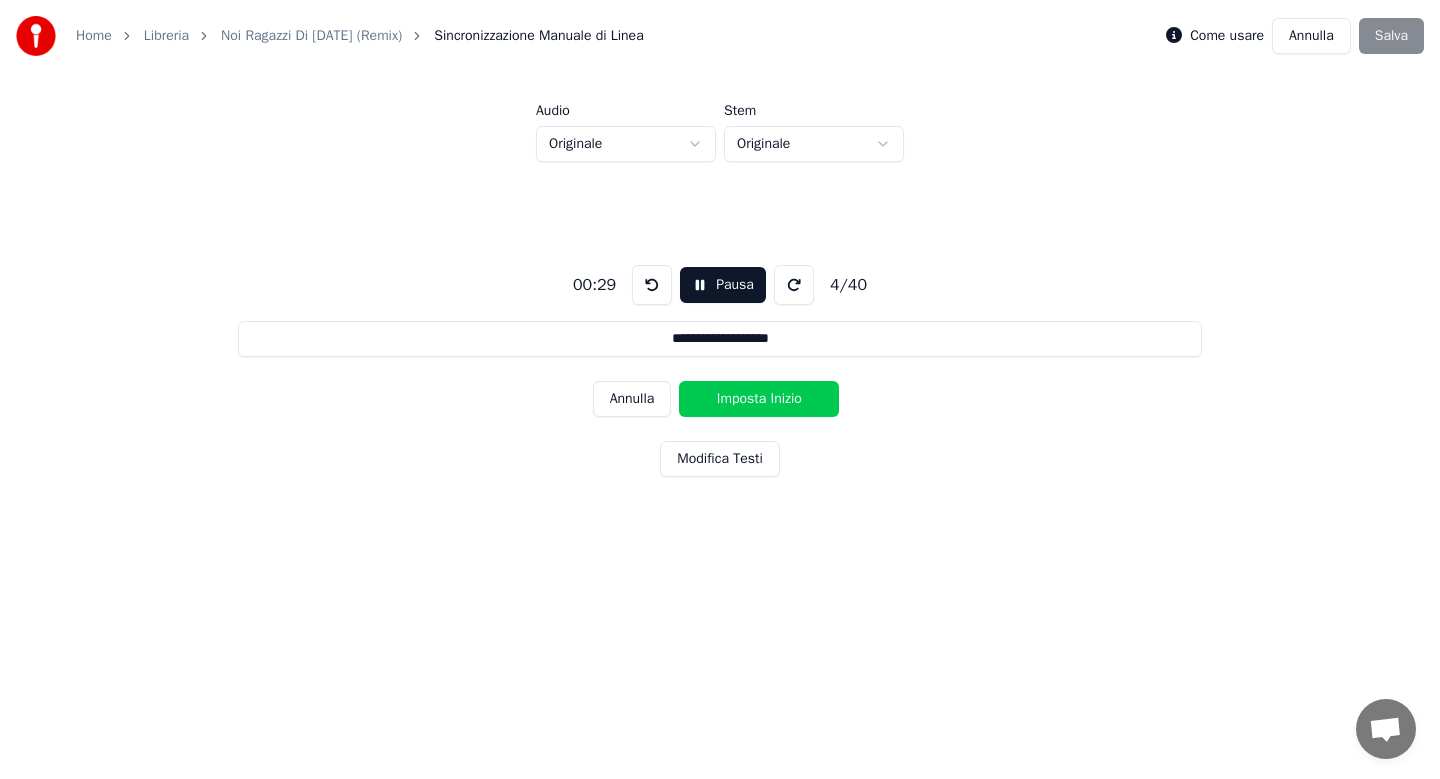 click on "Imposta Inizio" at bounding box center [759, 399] 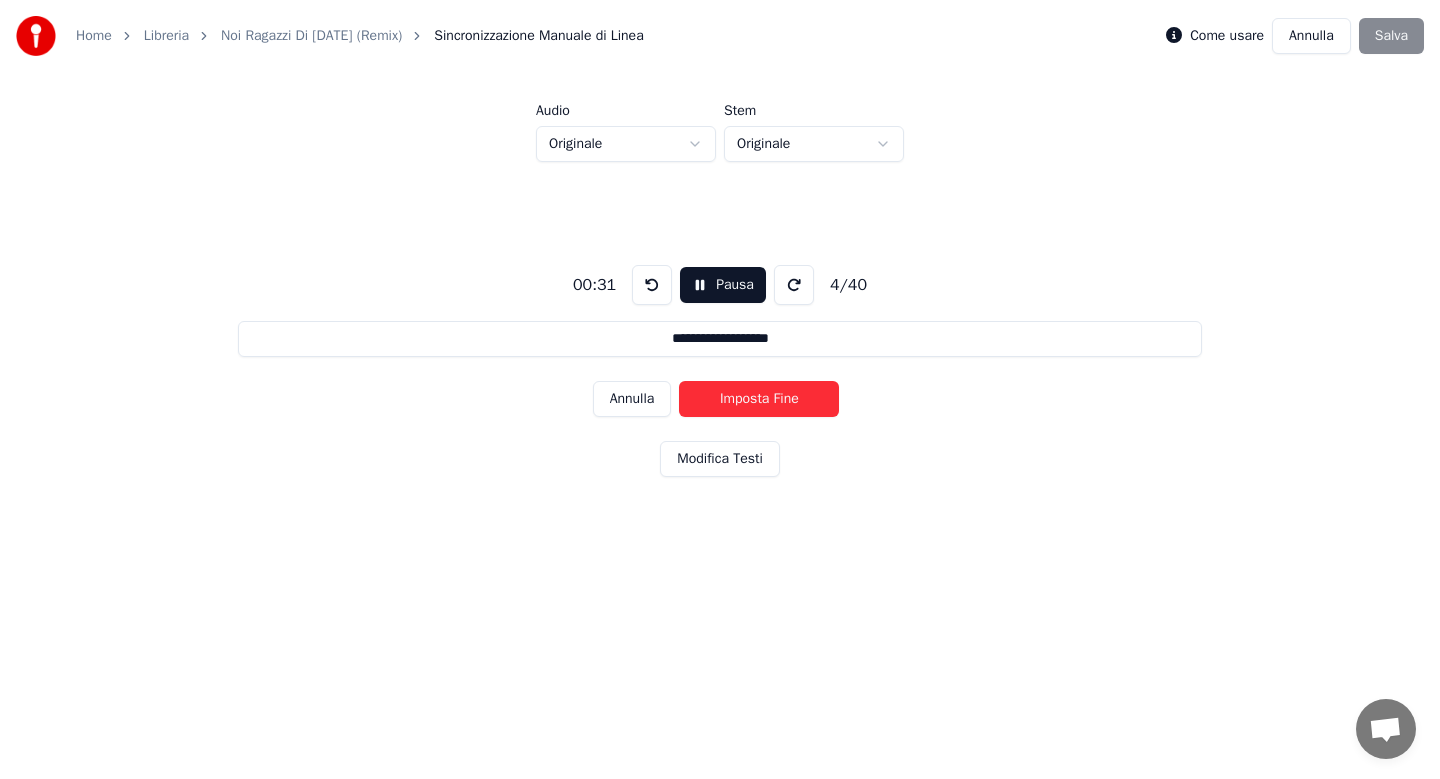 click on "Imposta Fine" at bounding box center (759, 399) 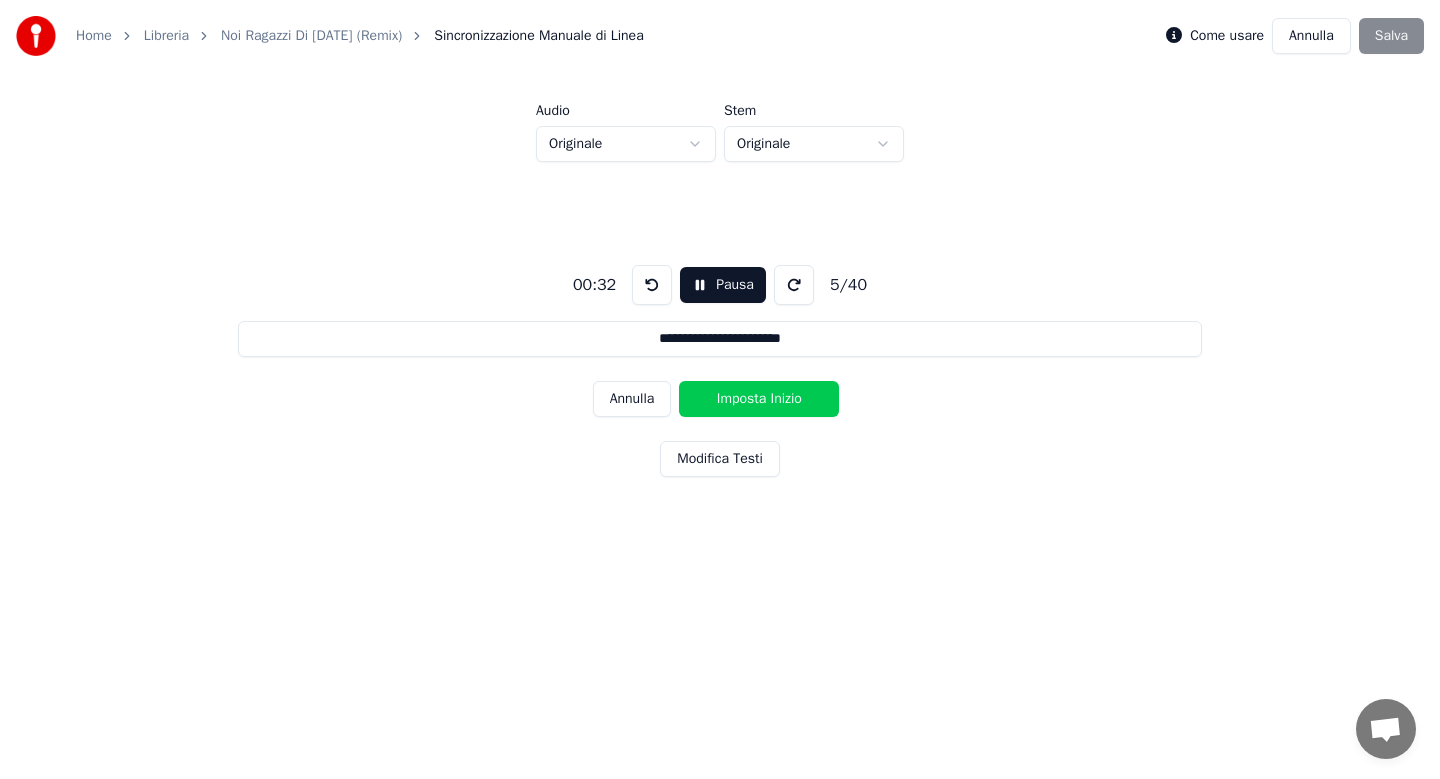 click on "Imposta Inizio" at bounding box center [759, 399] 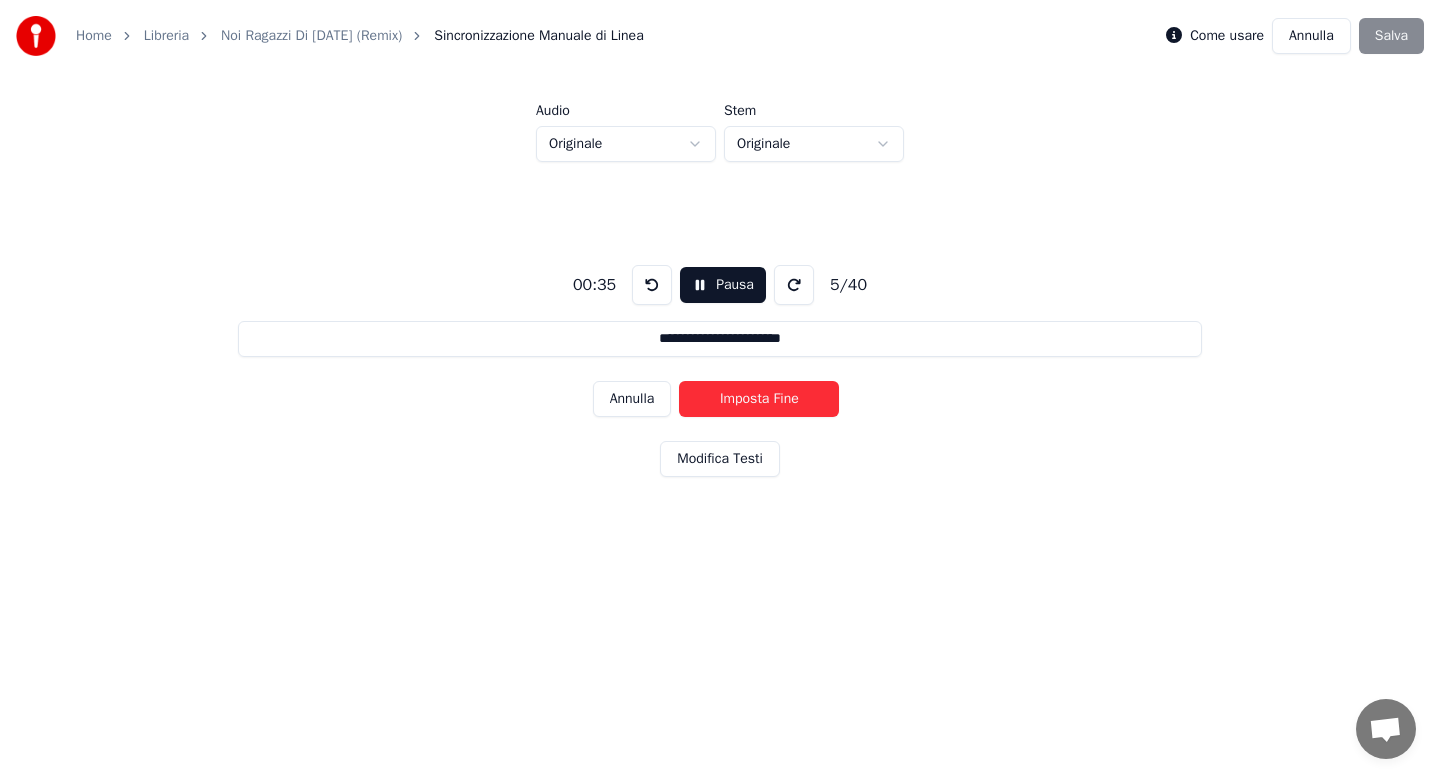 click on "Imposta Fine" at bounding box center (759, 399) 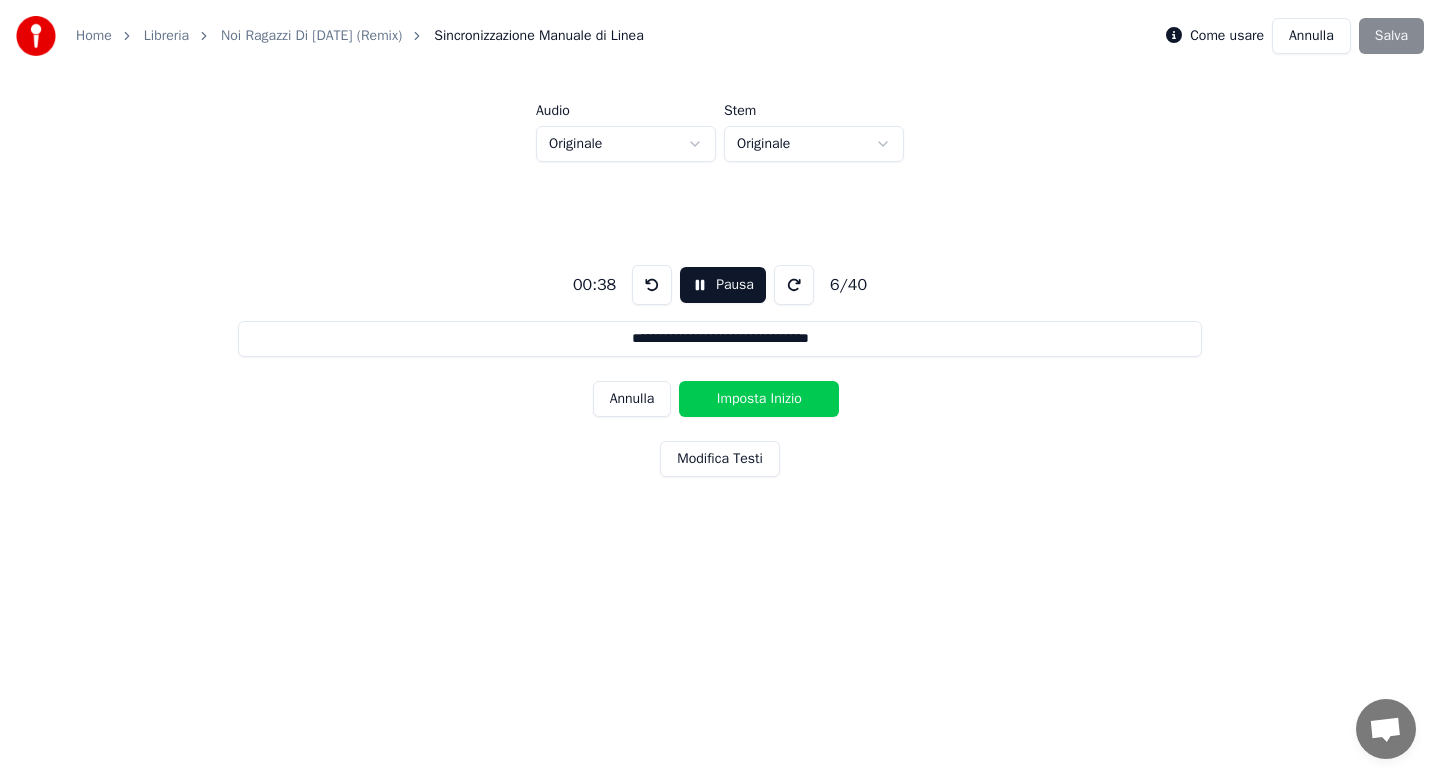 click on "Imposta Inizio" at bounding box center [759, 399] 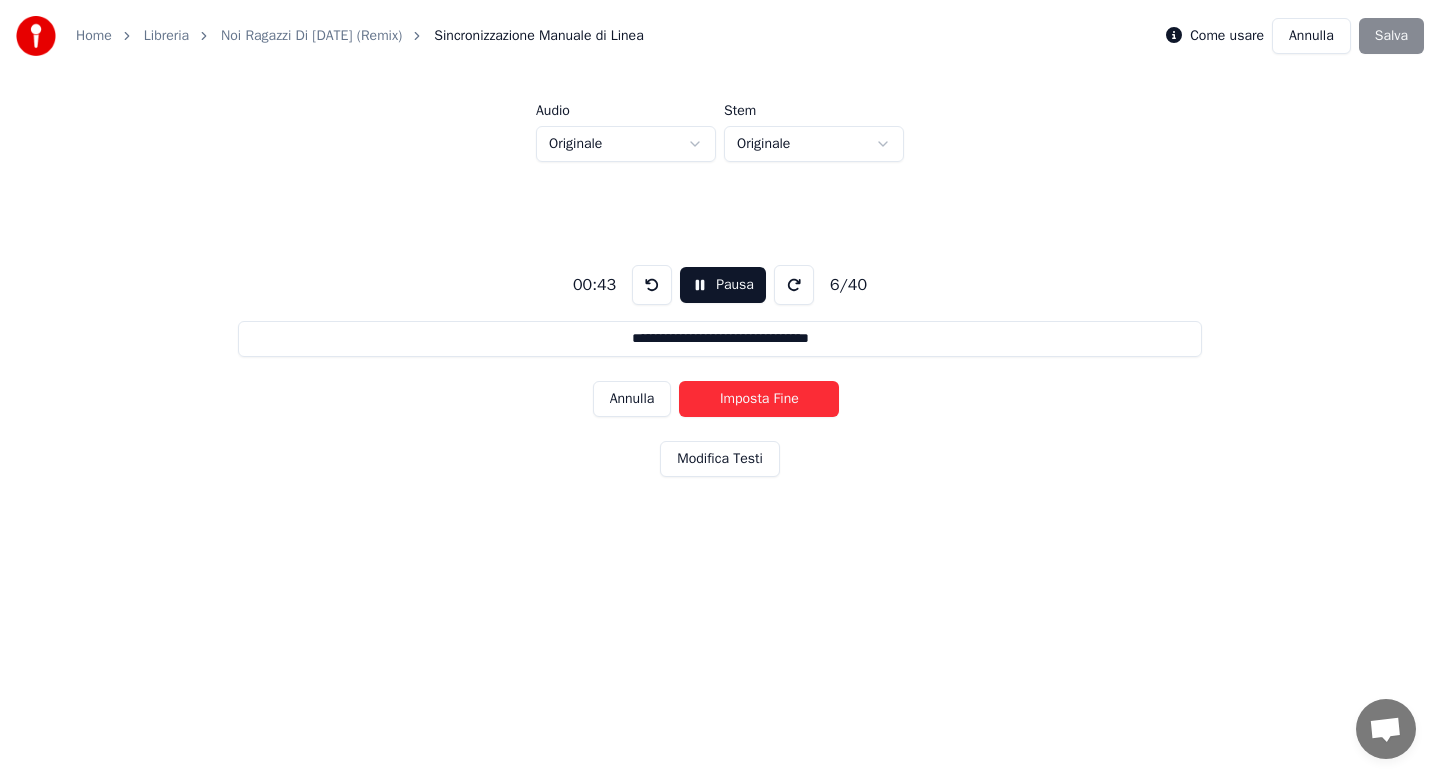 click on "Imposta Fine" at bounding box center [759, 399] 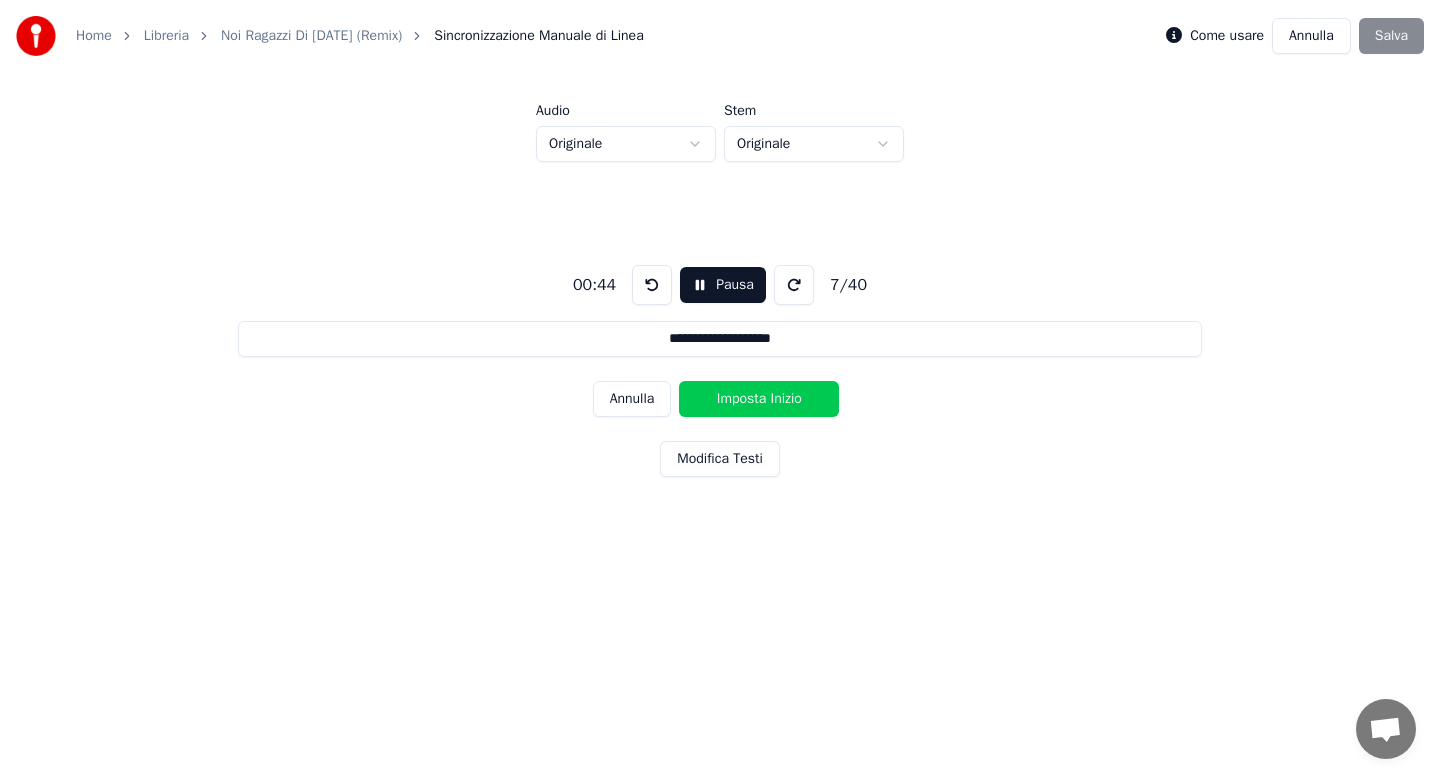 click on "Imposta Inizio" at bounding box center [759, 399] 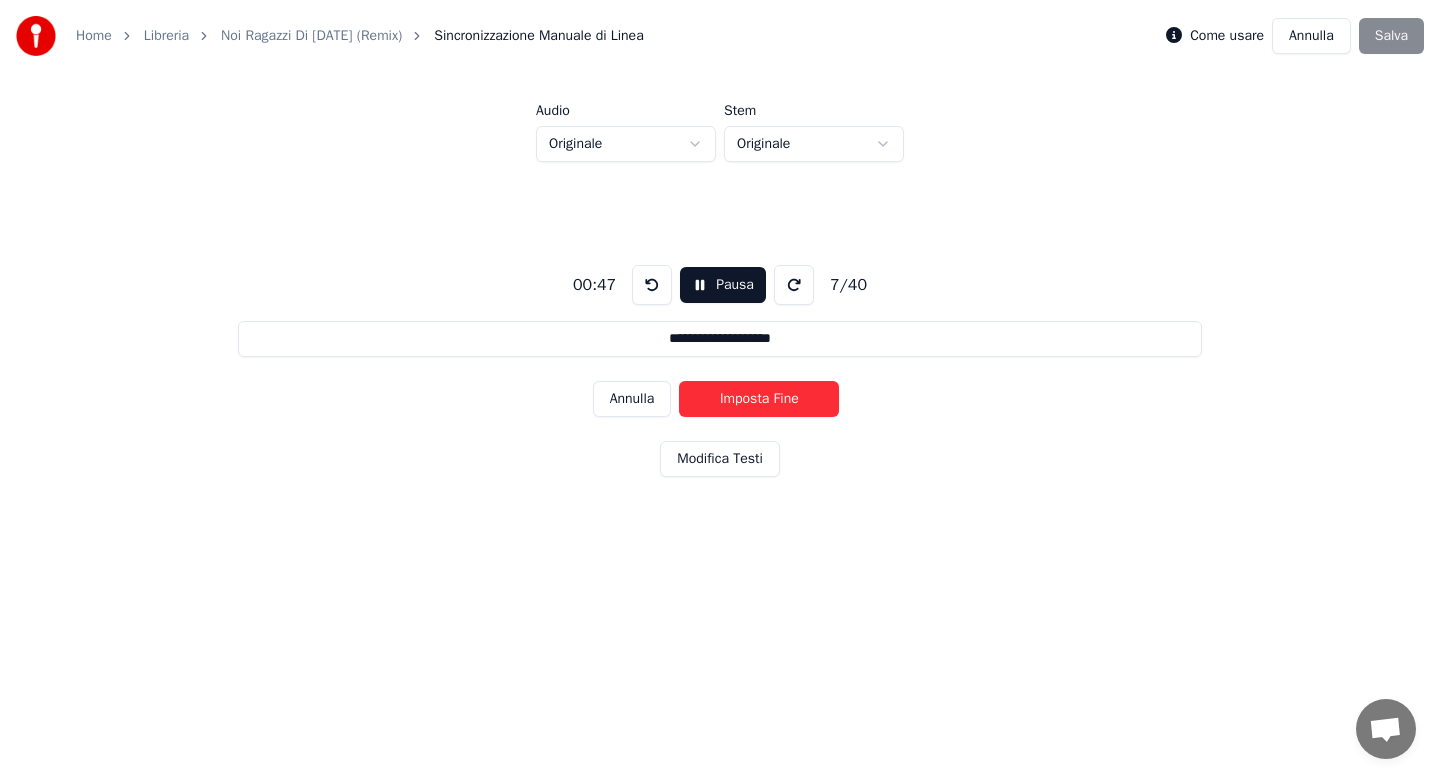 click on "Imposta Fine" at bounding box center (759, 399) 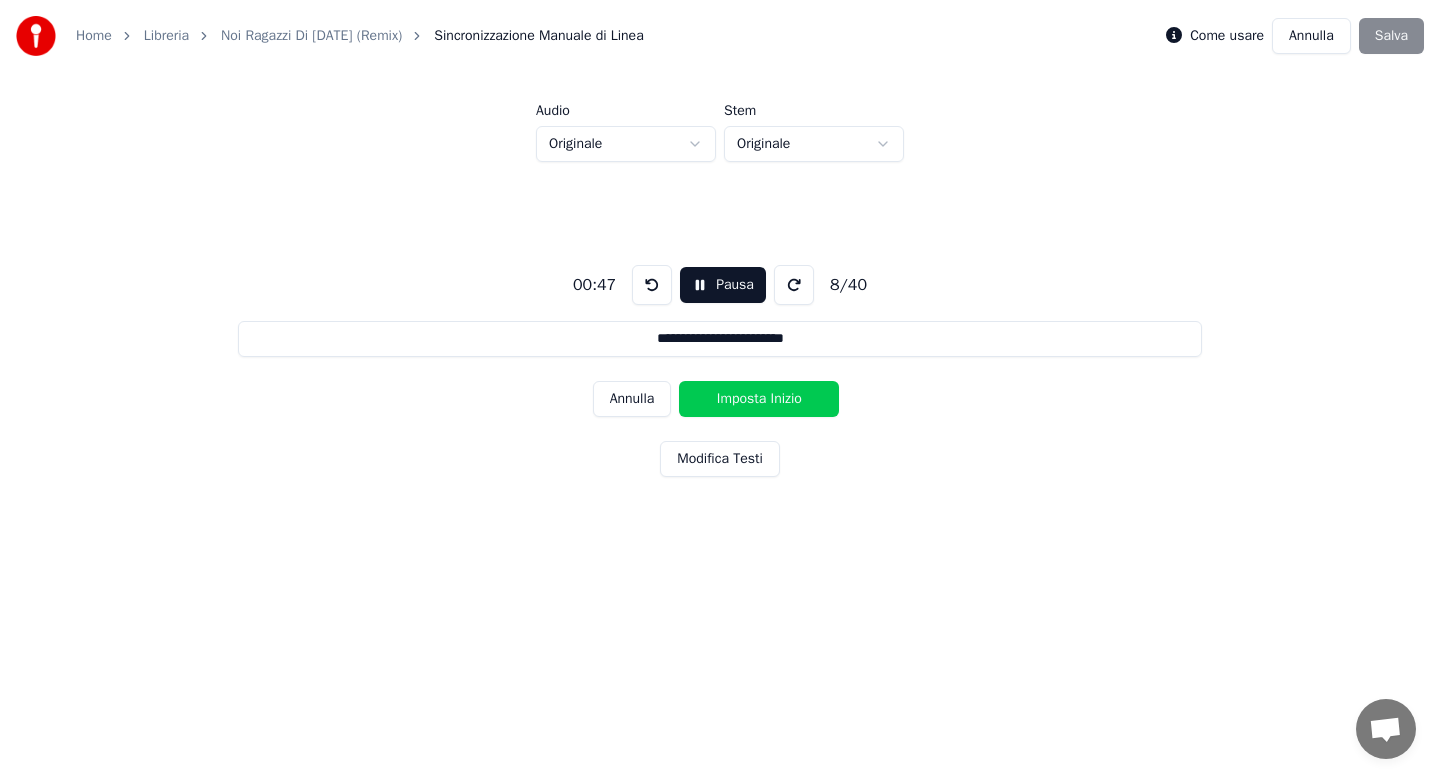click on "Imposta Inizio" at bounding box center [759, 399] 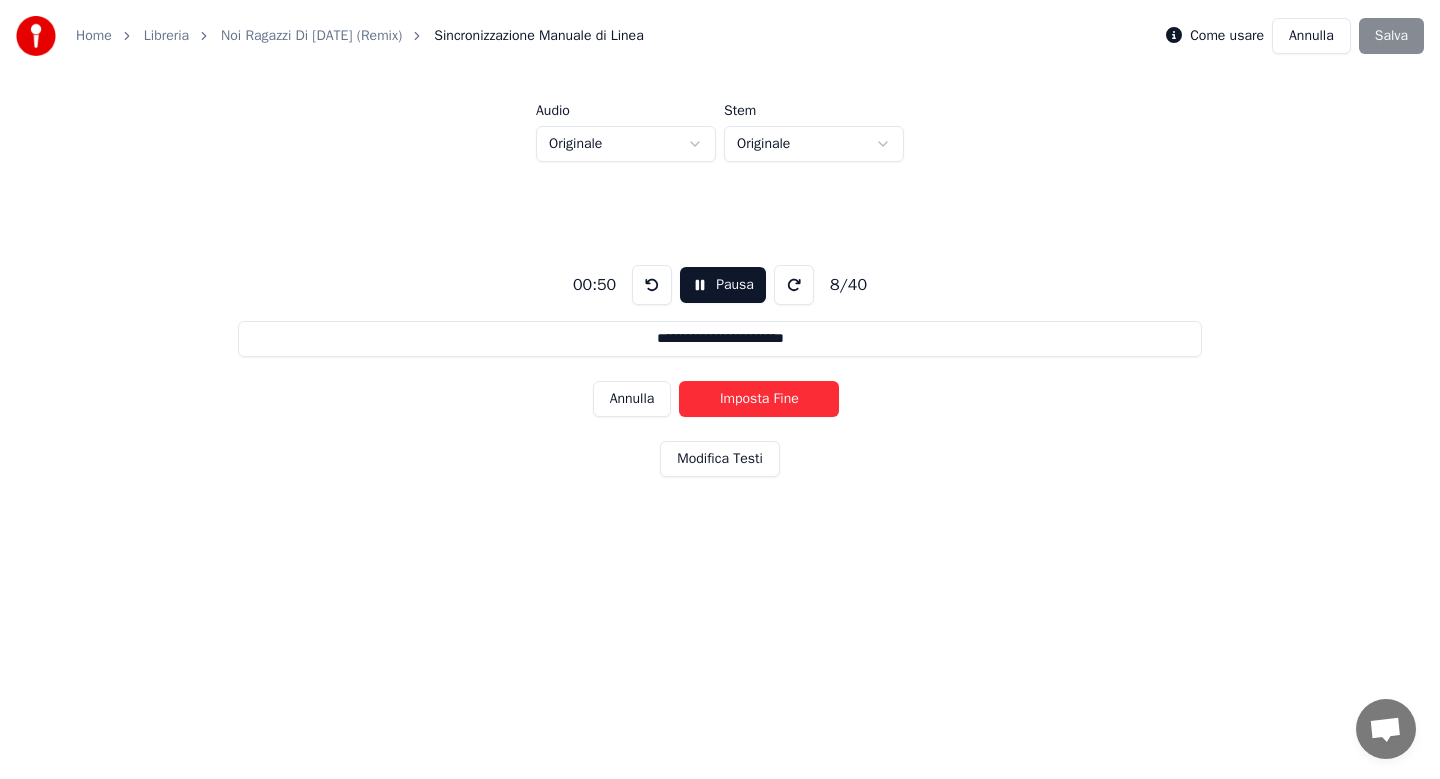 click on "Imposta Fine" at bounding box center (759, 399) 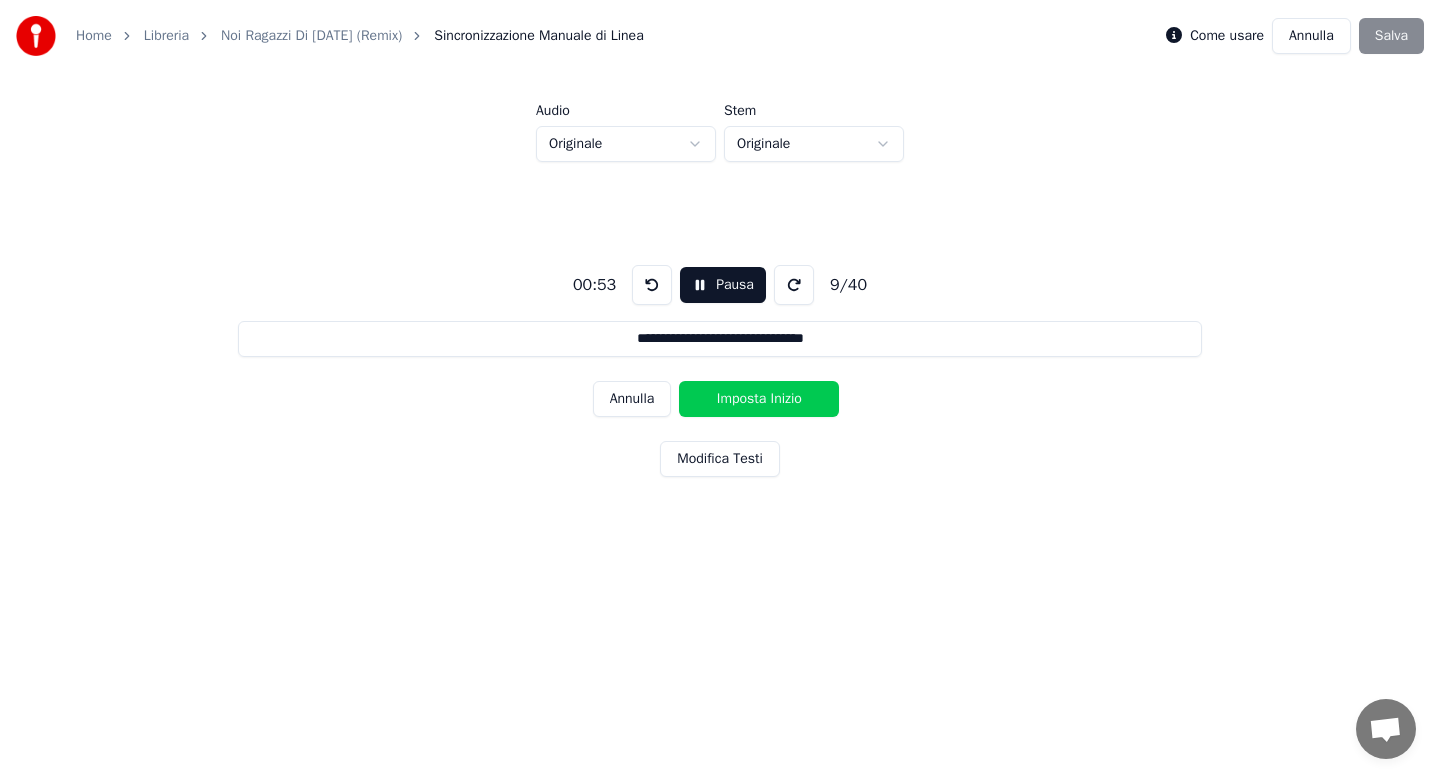 click on "Imposta Inizio" at bounding box center [759, 399] 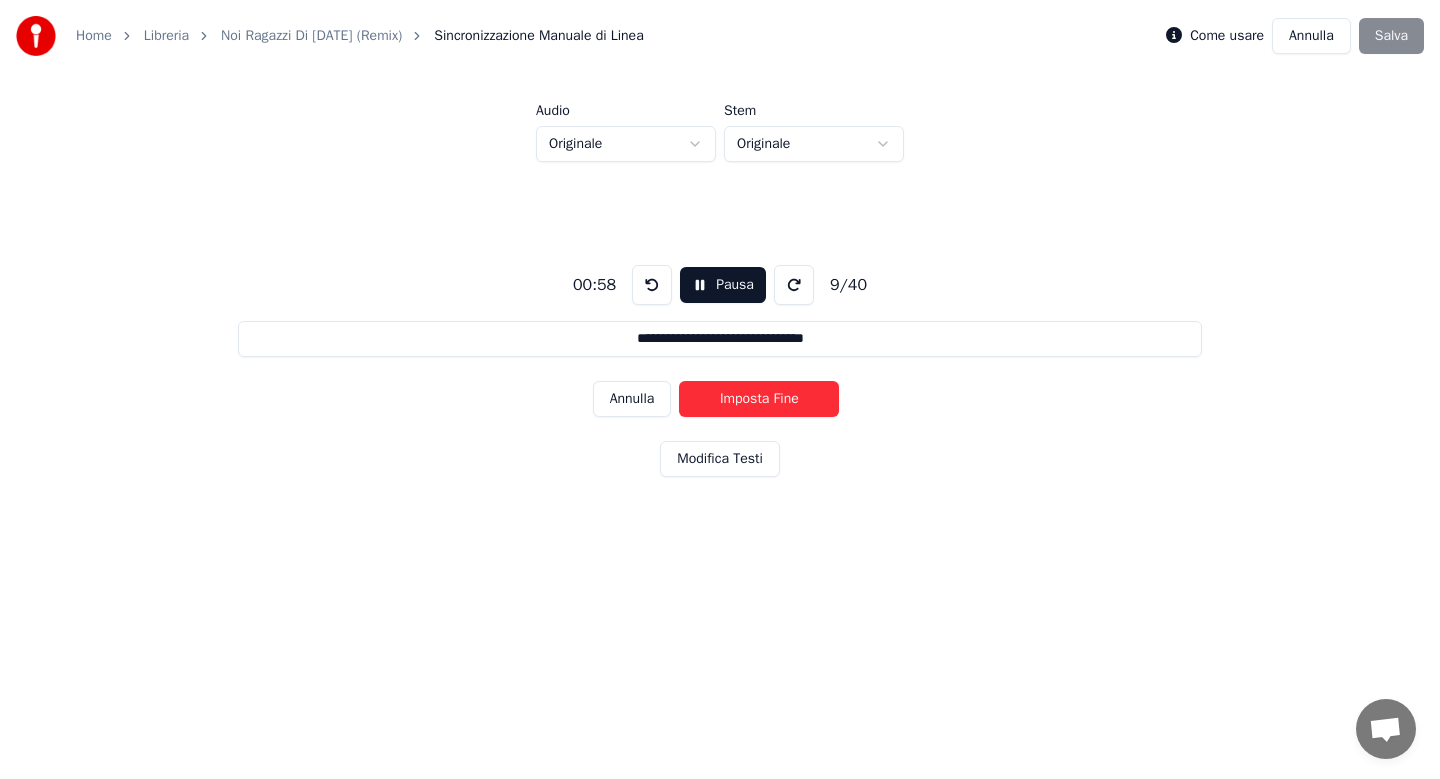 click on "Imposta Fine" at bounding box center (759, 399) 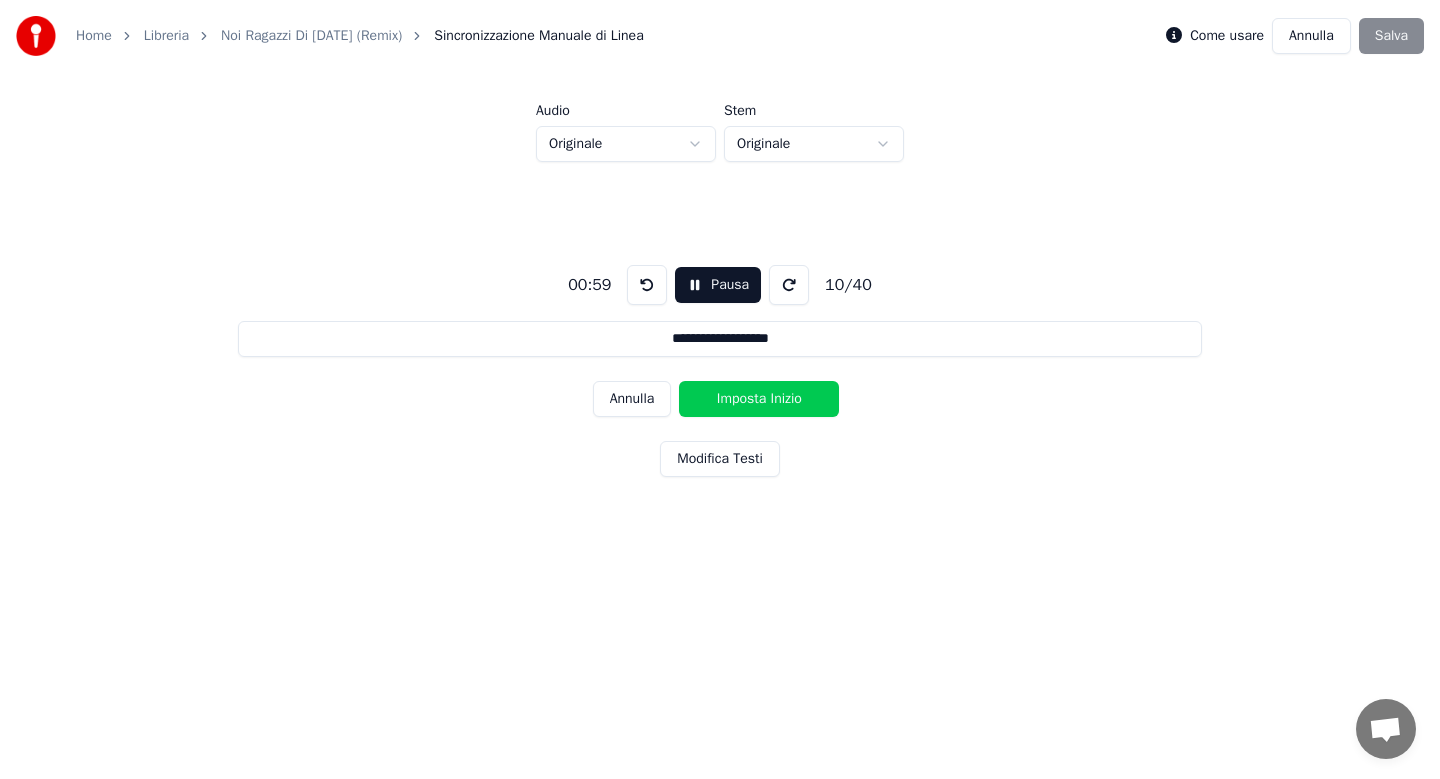 click on "Imposta Inizio" at bounding box center (759, 399) 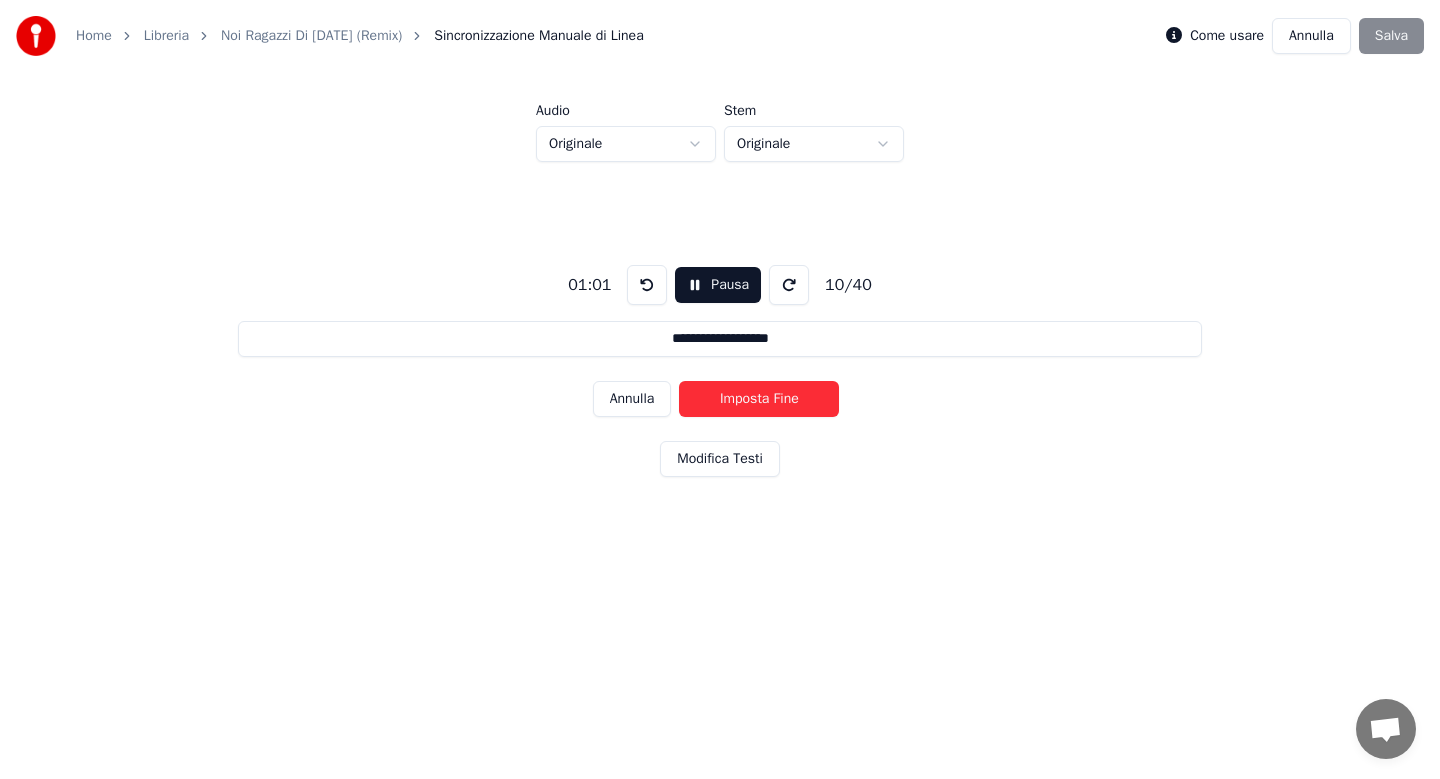 click on "Imposta Fine" at bounding box center [759, 399] 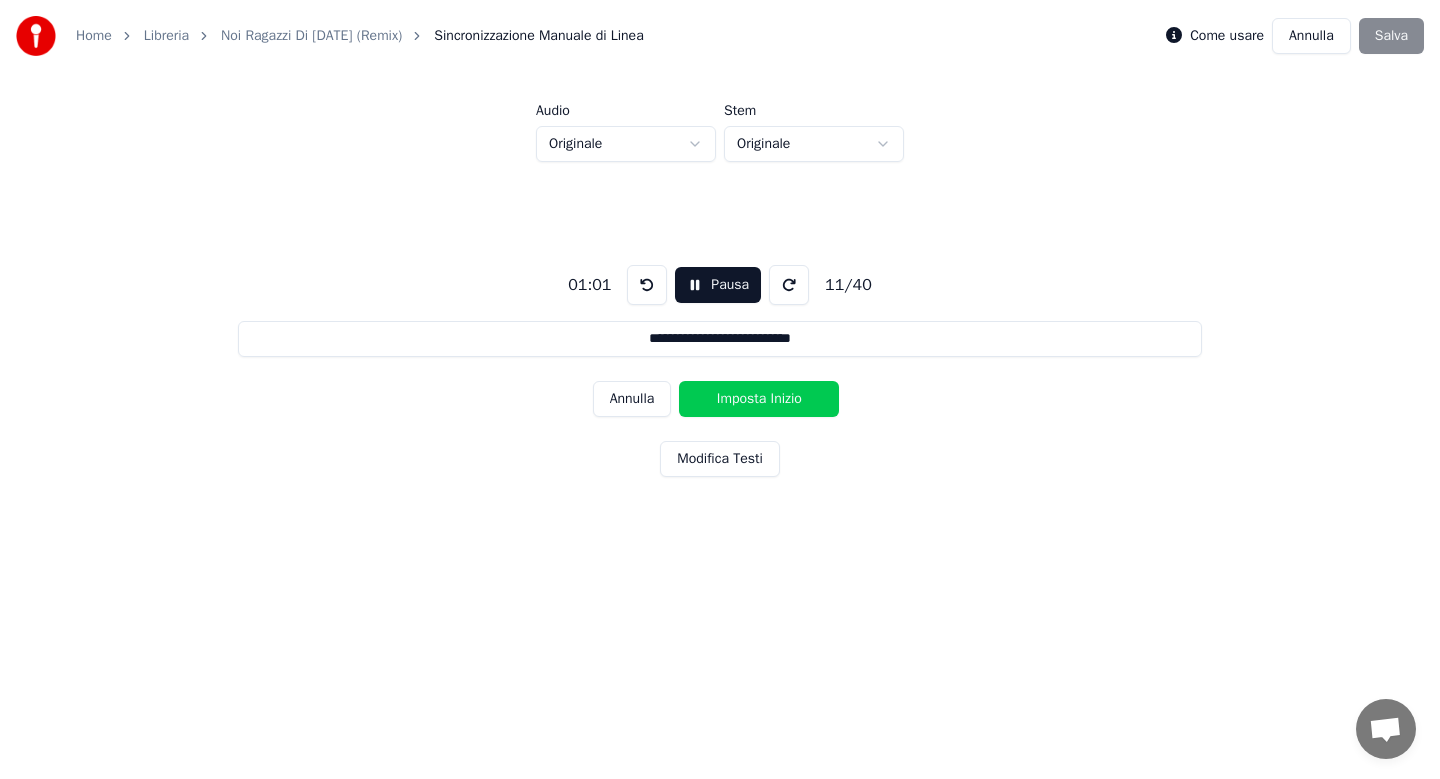 click on "Imposta Inizio" at bounding box center (759, 399) 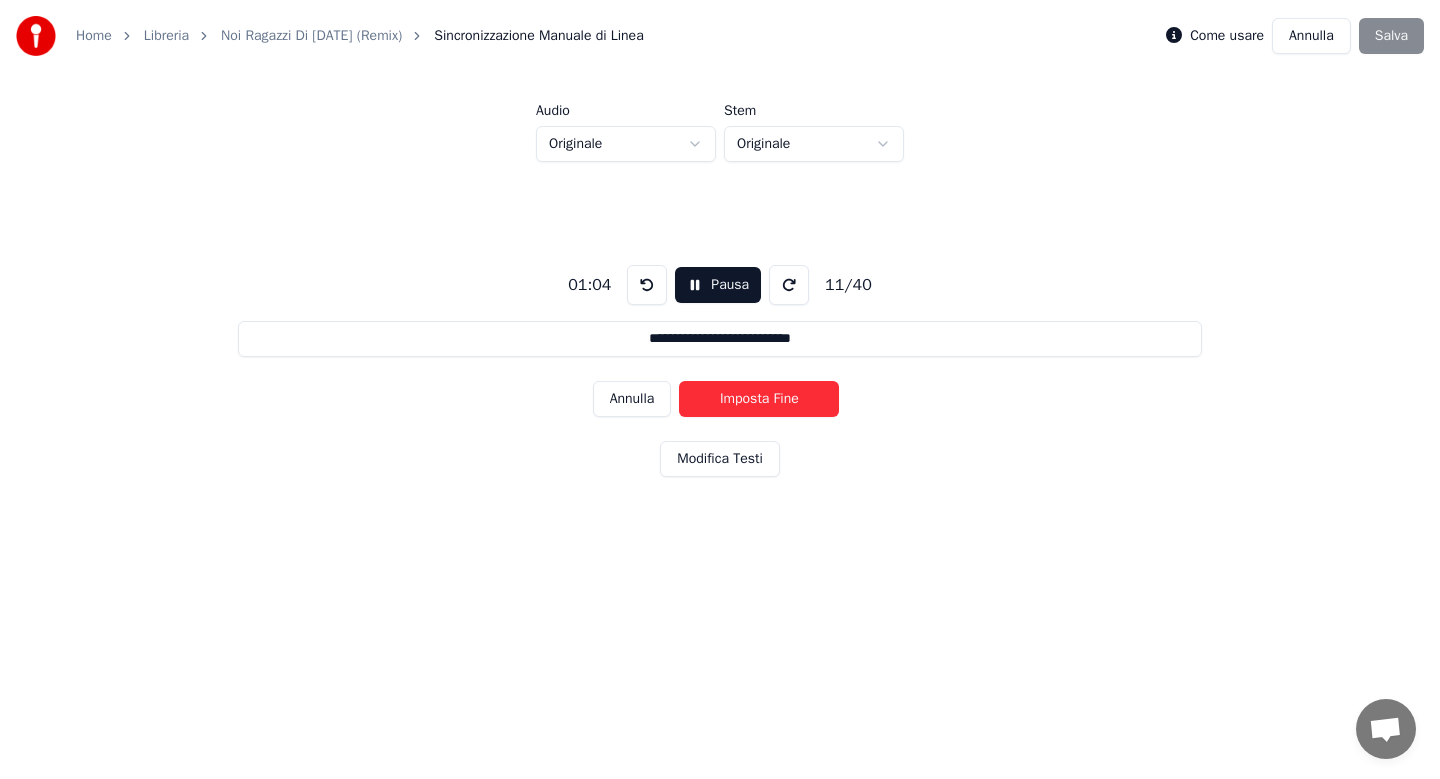 click on "Imposta Fine" at bounding box center [759, 399] 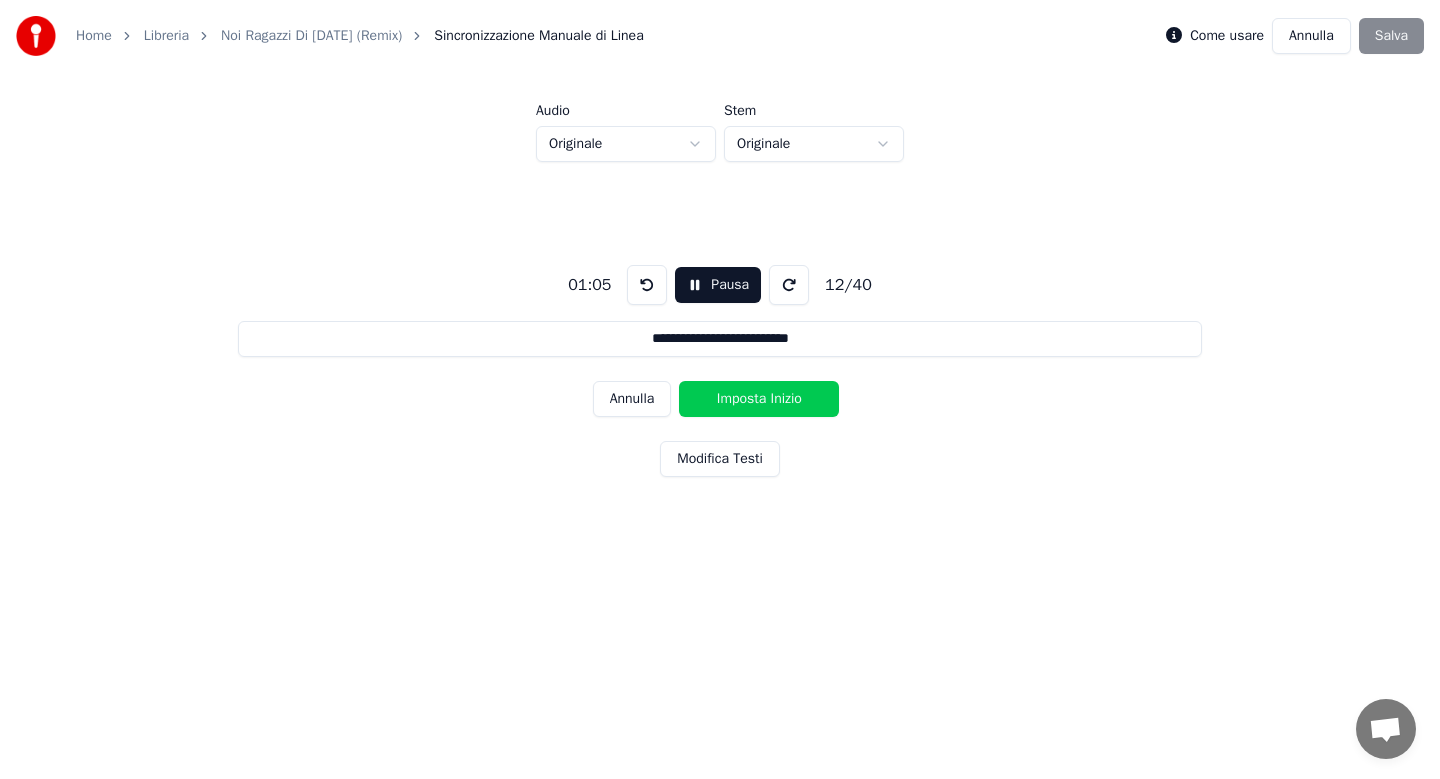 click on "Imposta Inizio" at bounding box center (759, 399) 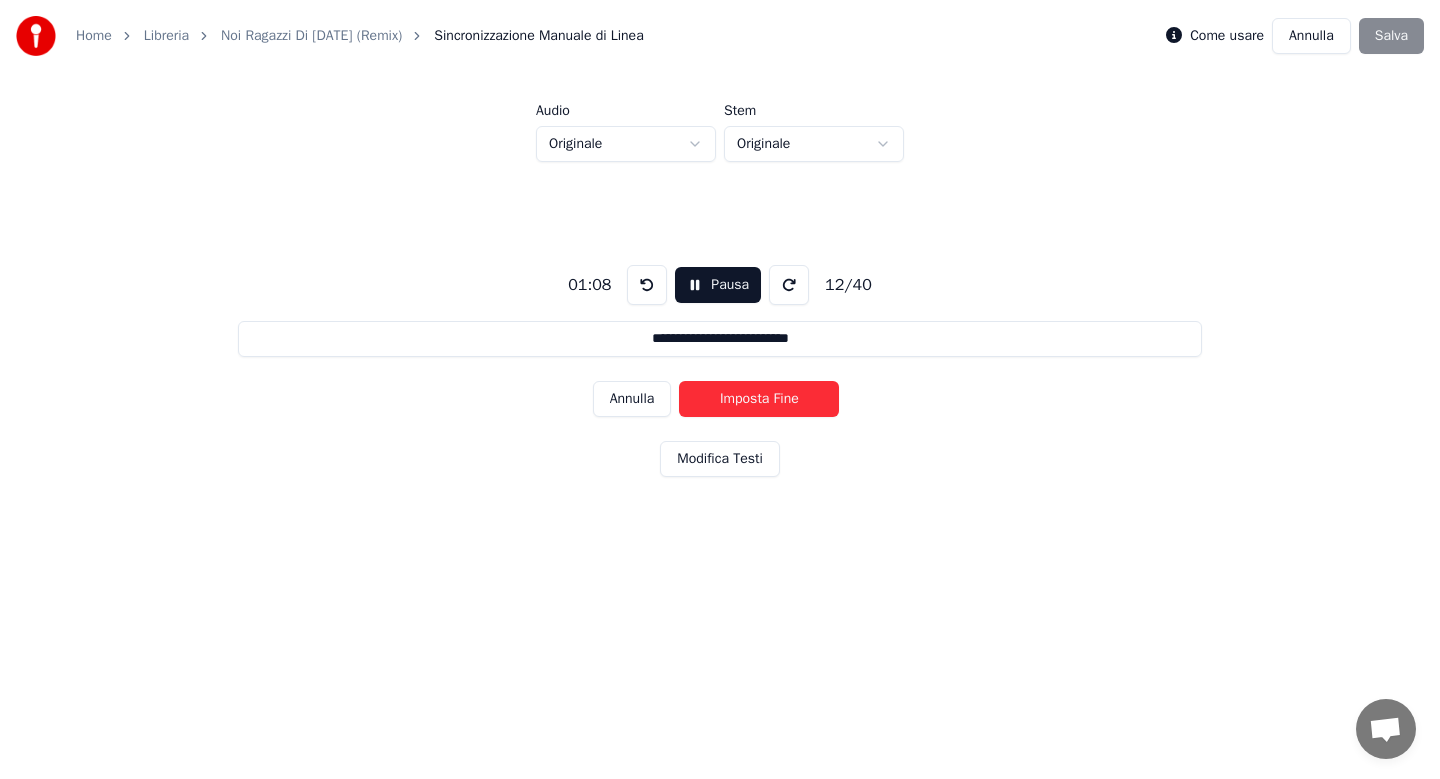 click on "Imposta Fine" at bounding box center [759, 399] 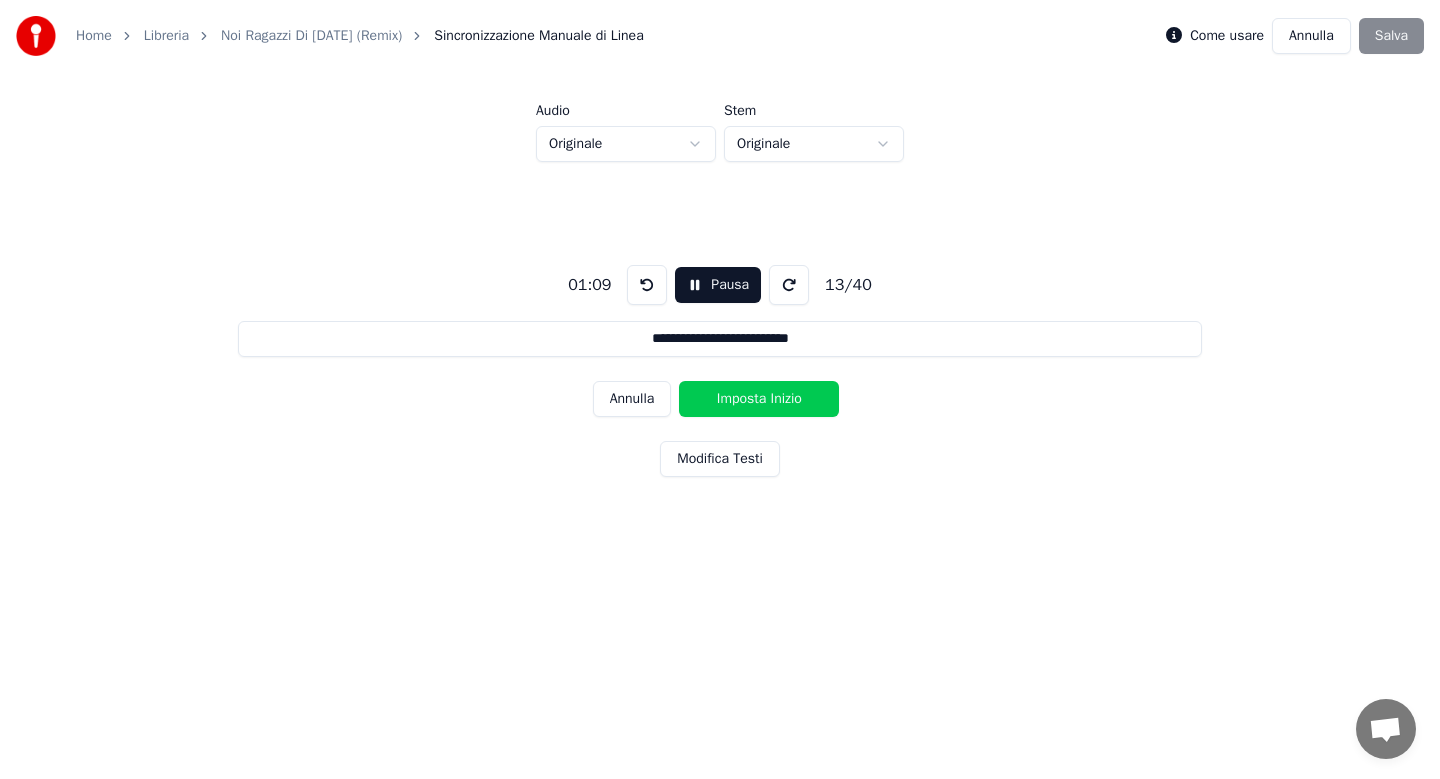 click on "Imposta Inizio" at bounding box center [759, 399] 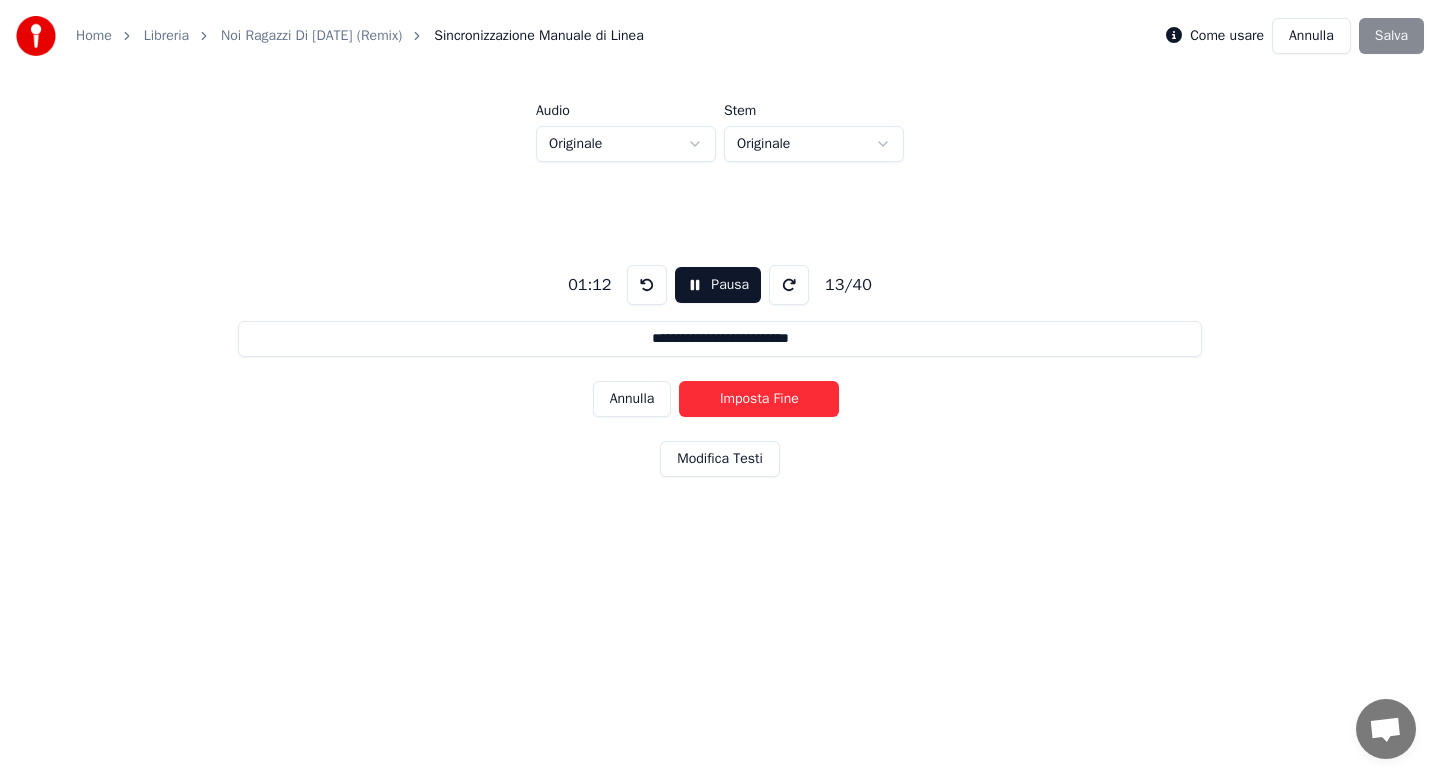 click on "Imposta Fine" at bounding box center (759, 399) 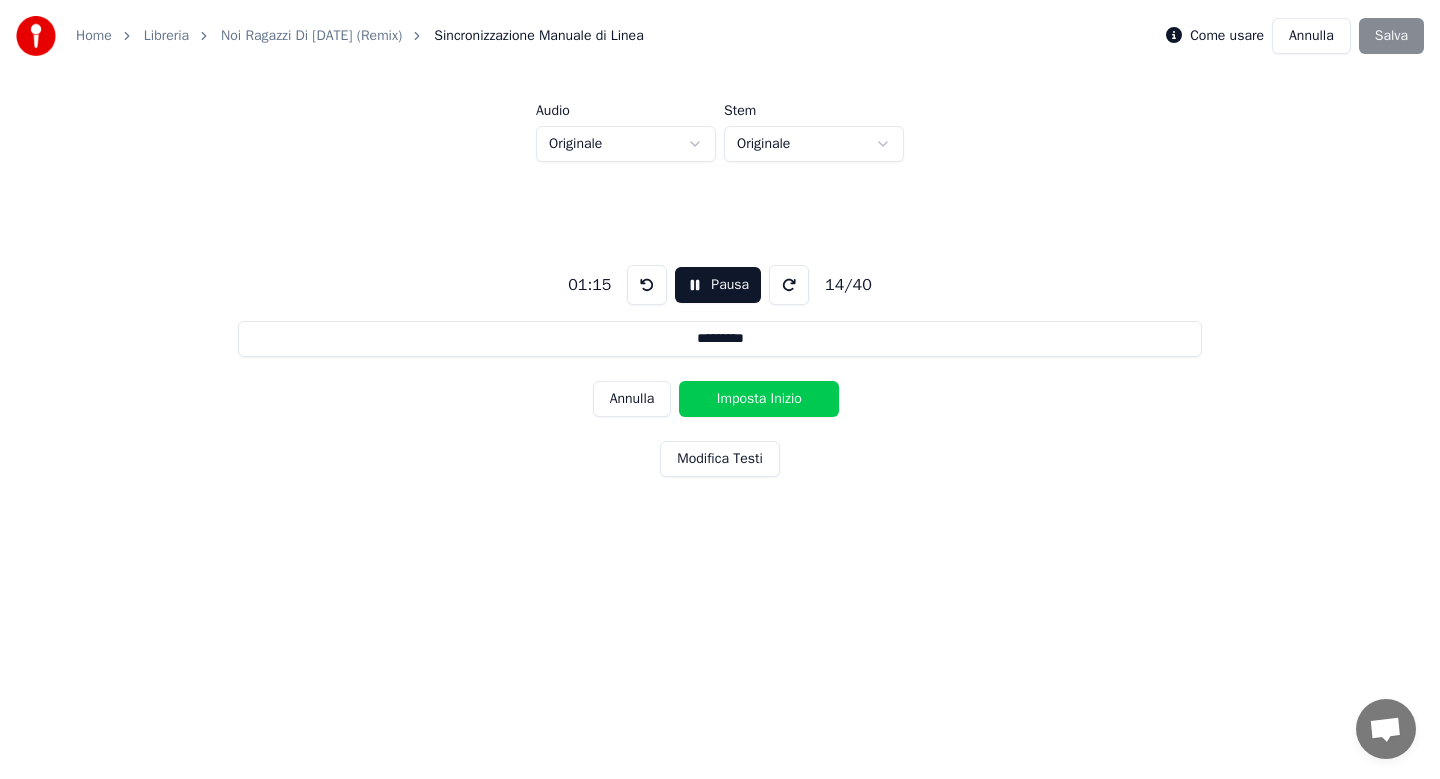 click on "Imposta Inizio" at bounding box center (759, 399) 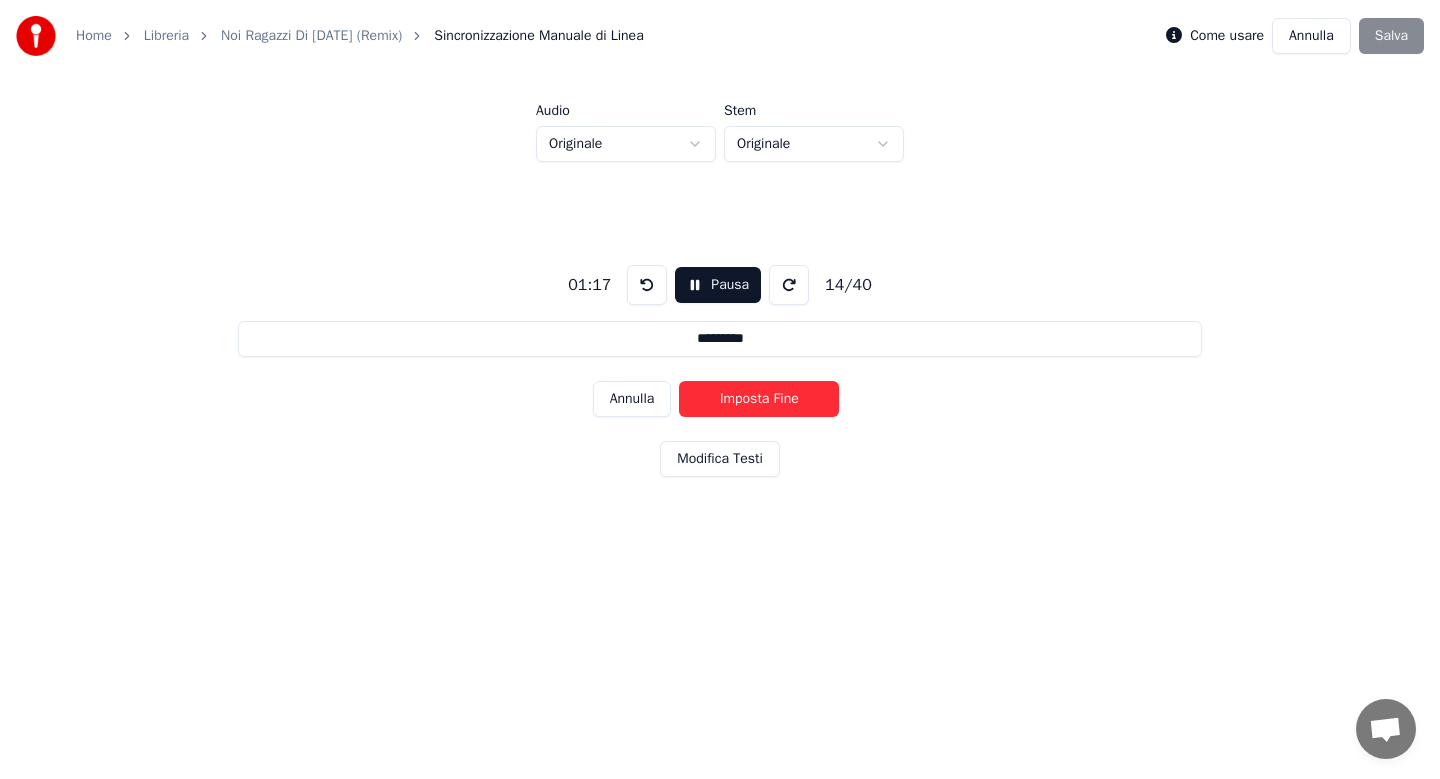 click on "Imposta Fine" at bounding box center [759, 399] 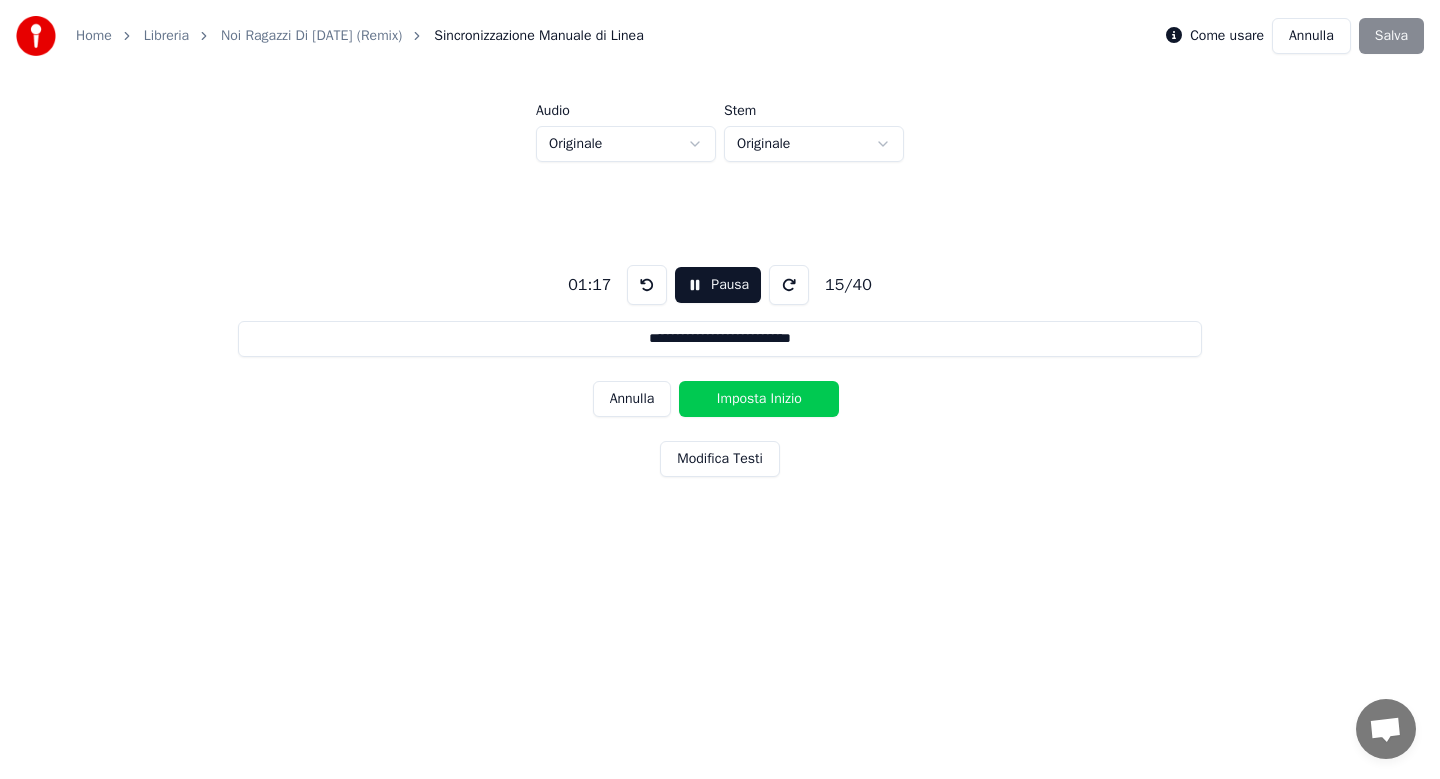 click on "Imposta Inizio" at bounding box center (759, 399) 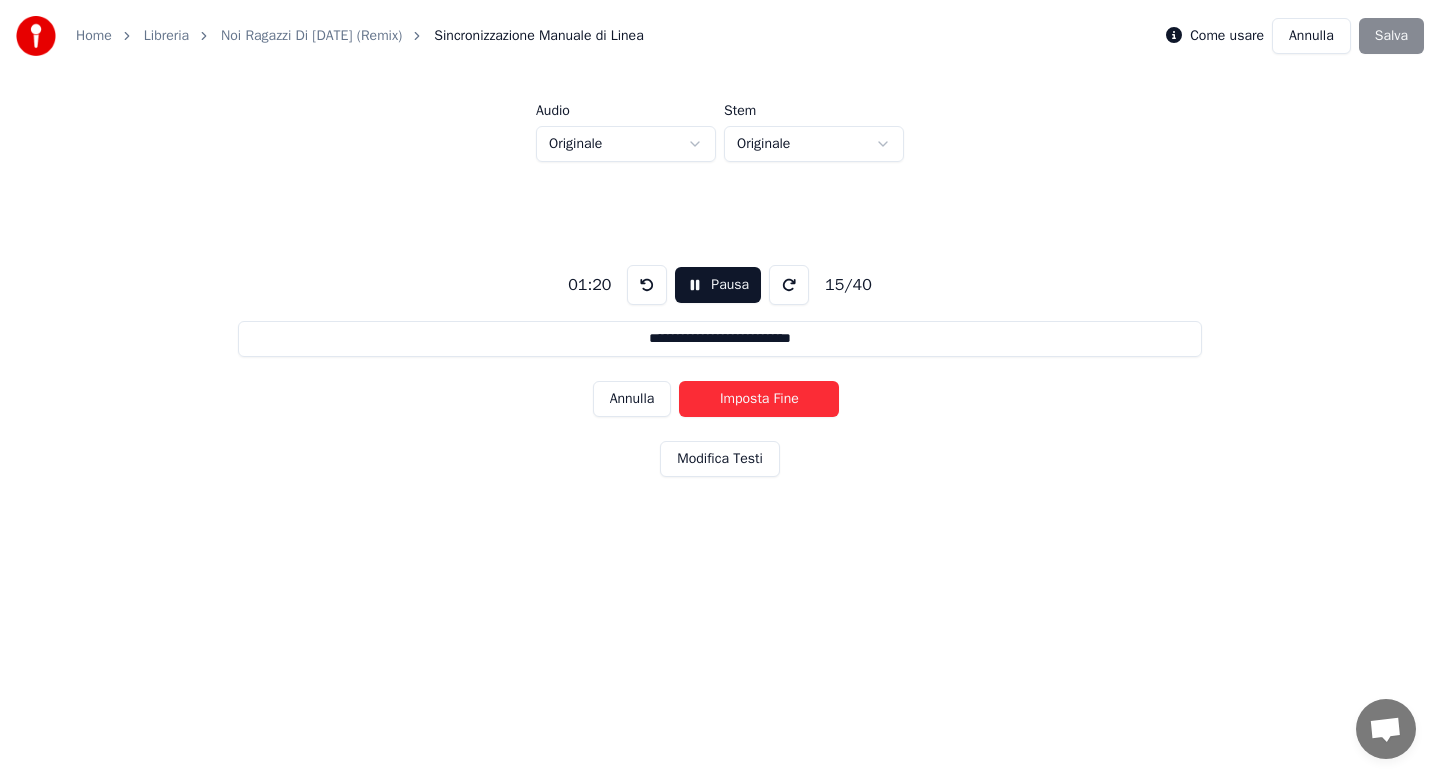 click on "Imposta Fine" at bounding box center (759, 399) 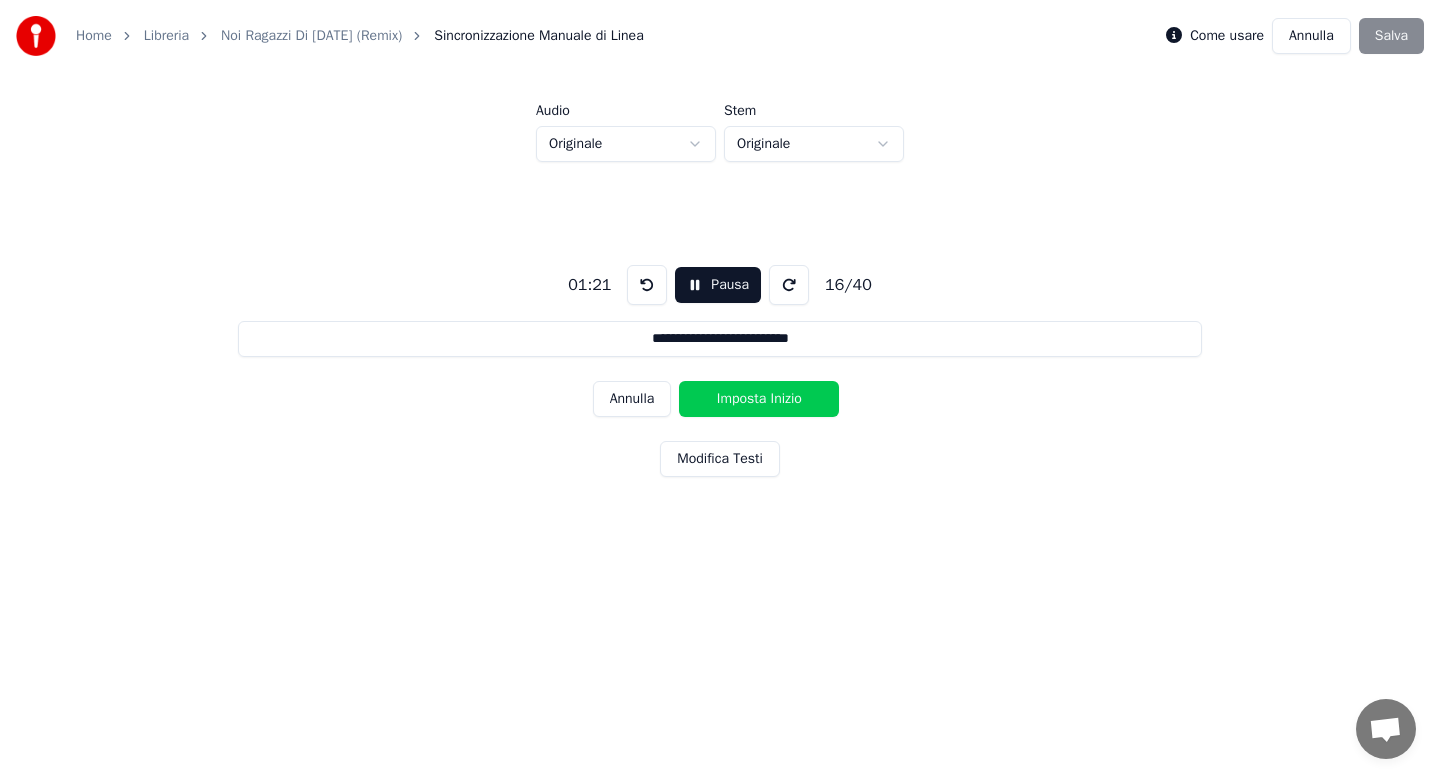 click on "Imposta Inizio" at bounding box center [759, 399] 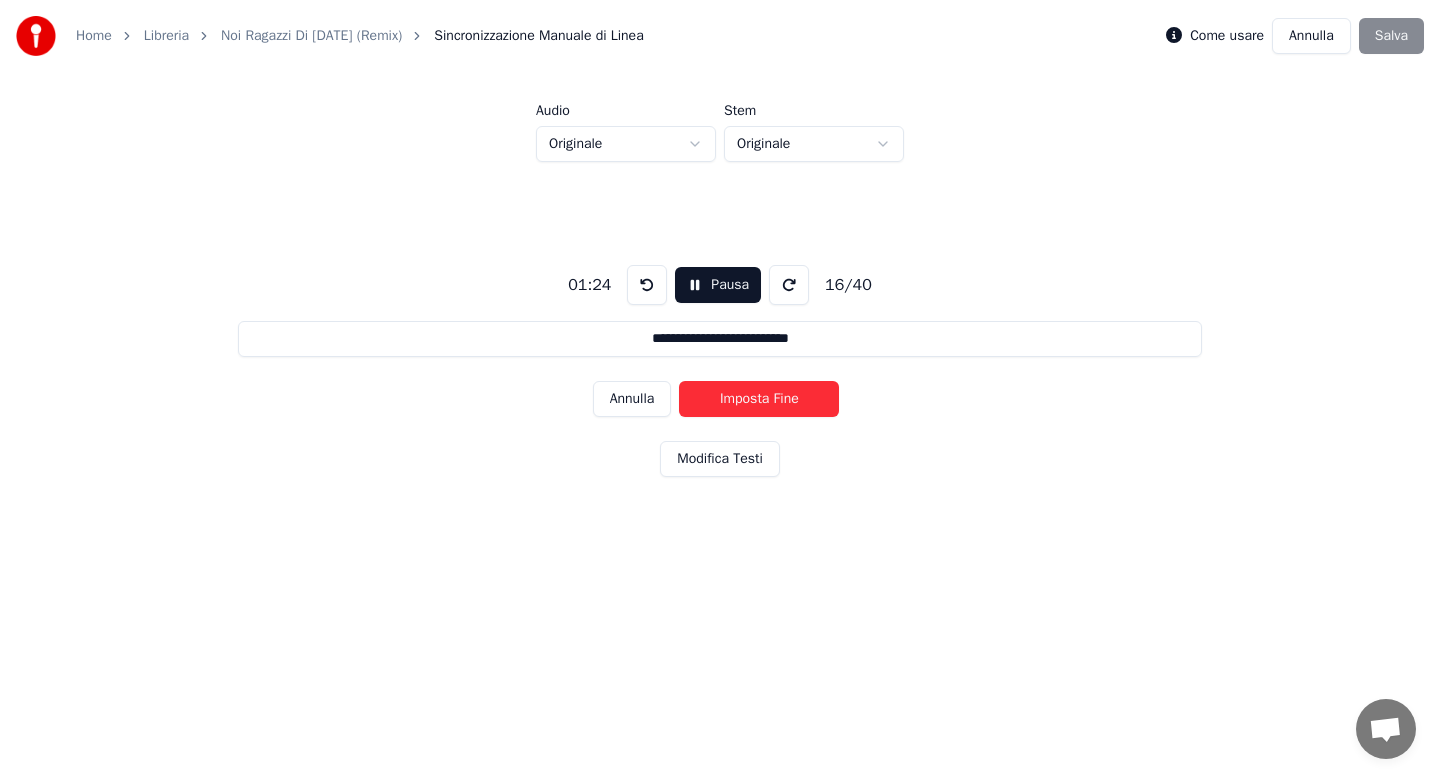 click on "Imposta Fine" at bounding box center (759, 399) 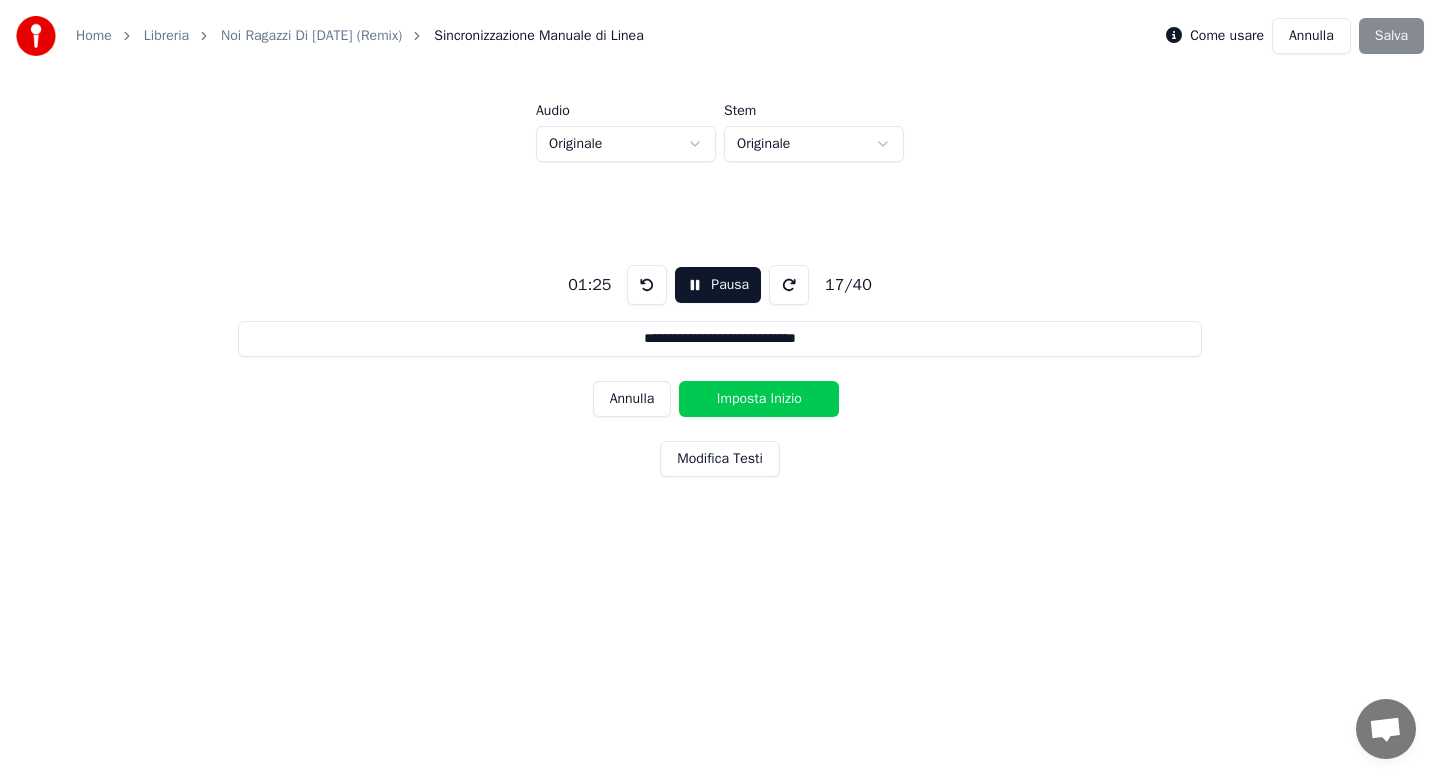 click on "Imposta Inizio" at bounding box center (759, 399) 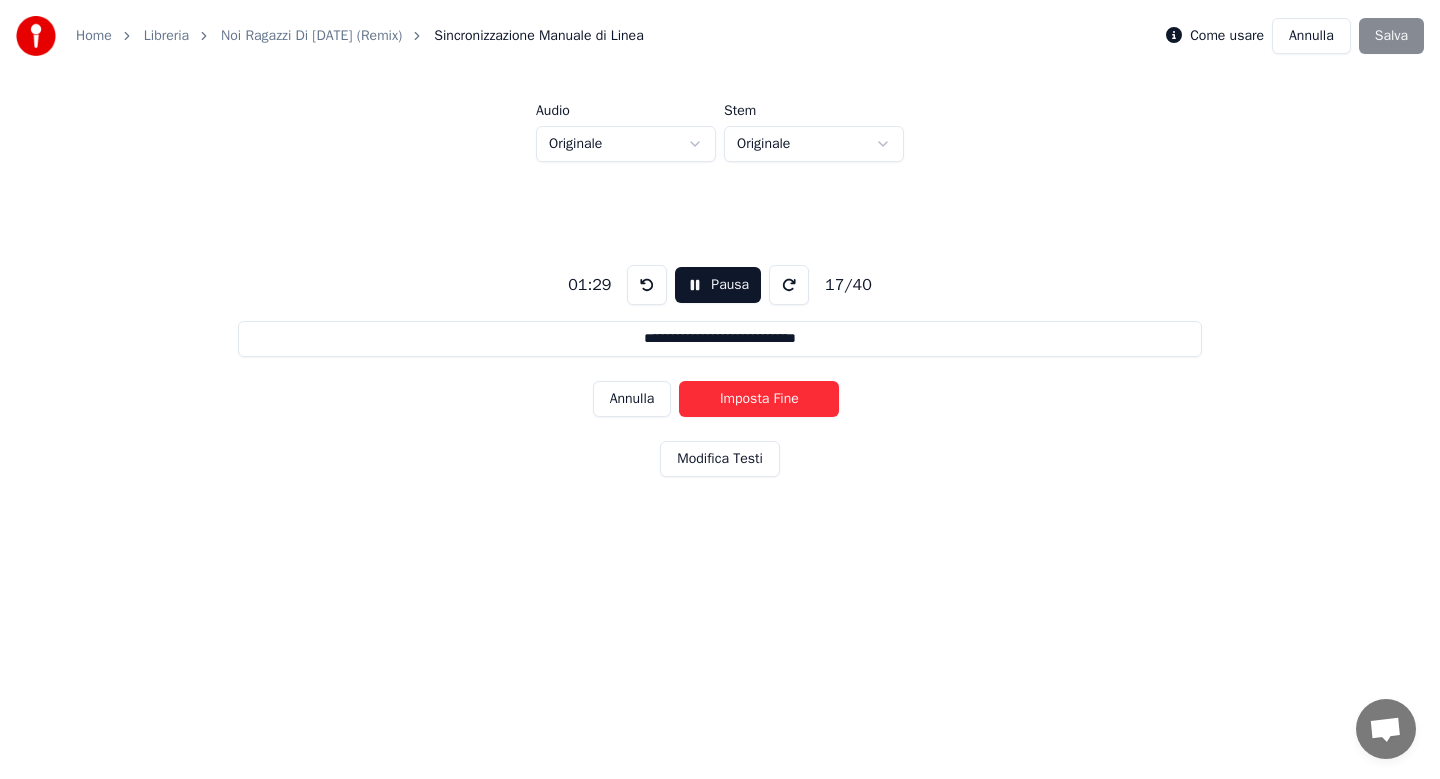 click on "Imposta Fine" at bounding box center (759, 399) 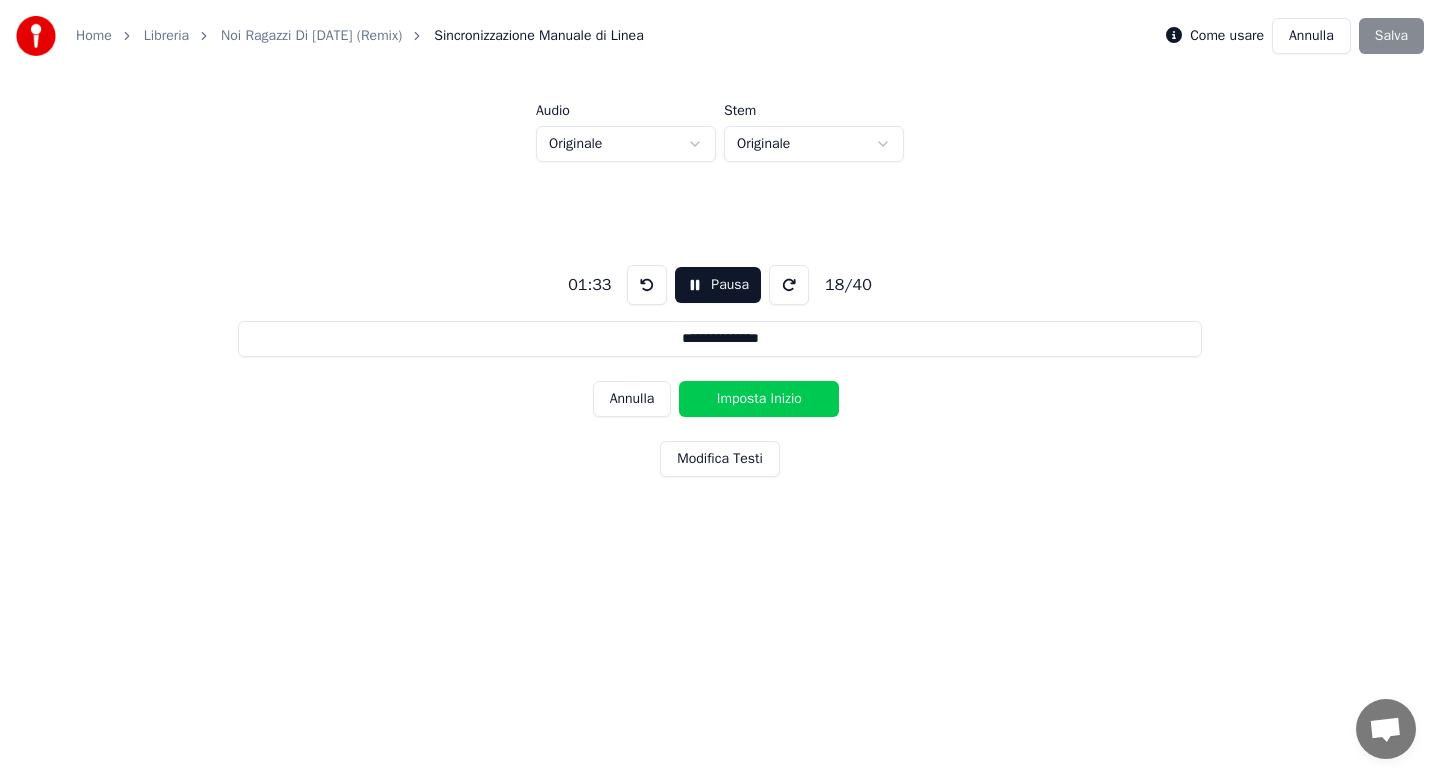 click on "Imposta Inizio" at bounding box center [759, 399] 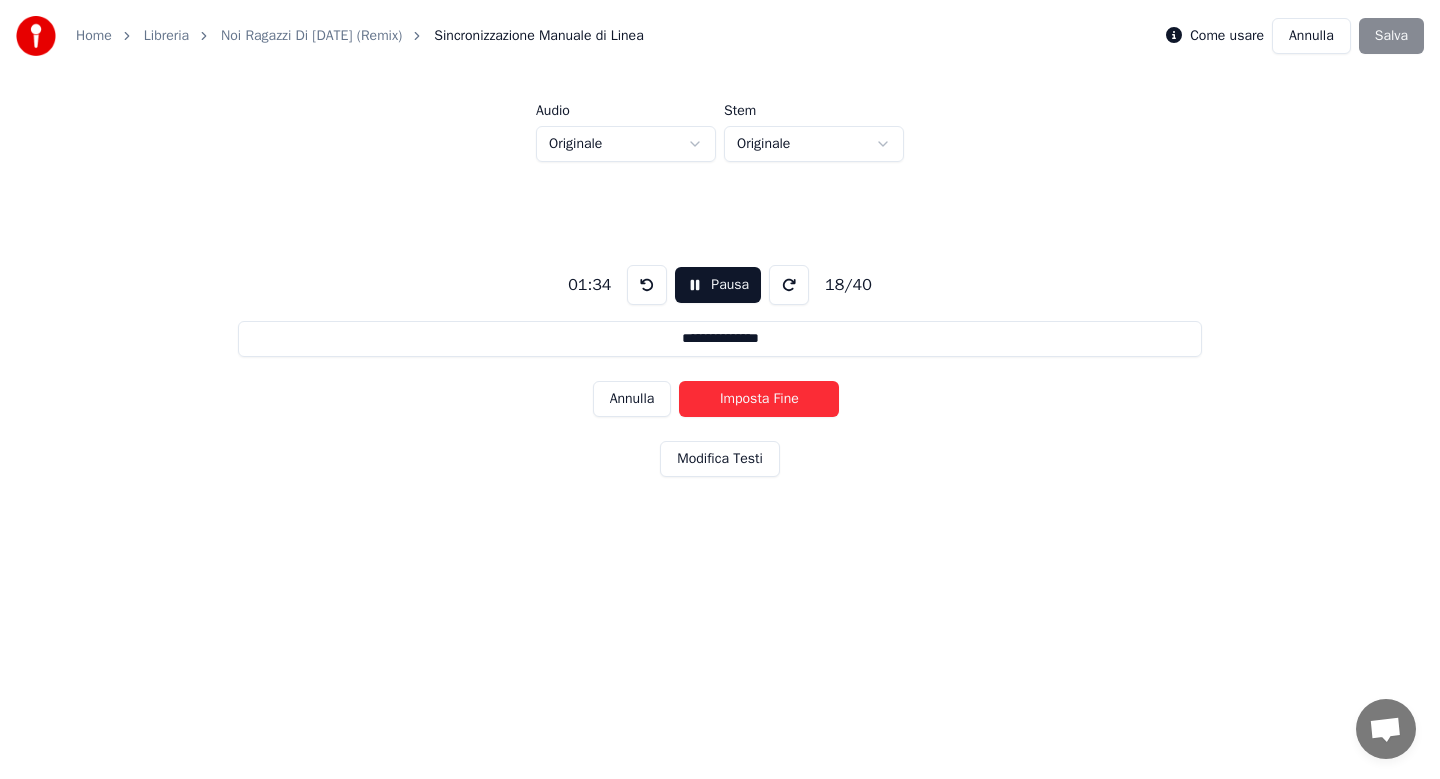 click on "Imposta Fine" at bounding box center [759, 399] 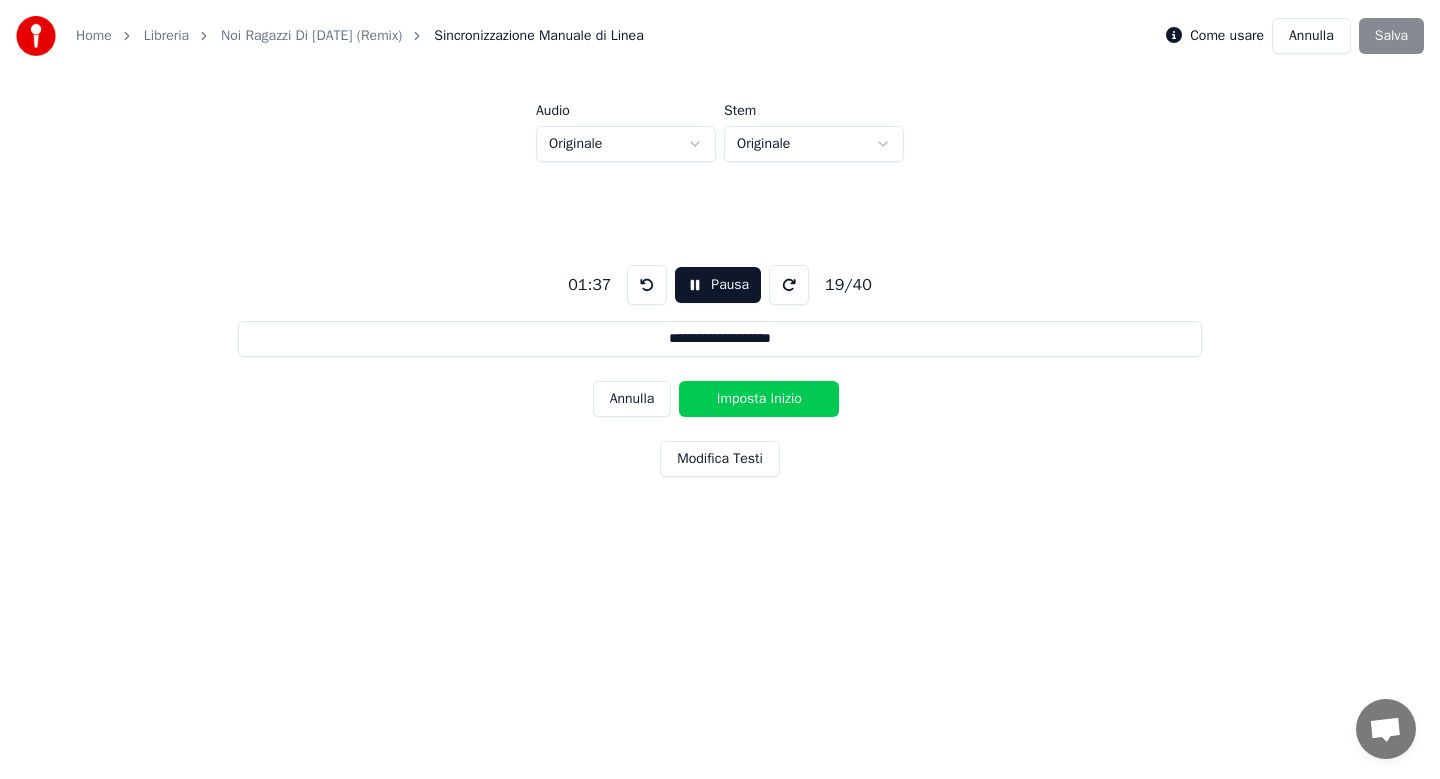 click on "Imposta Inizio" at bounding box center [759, 399] 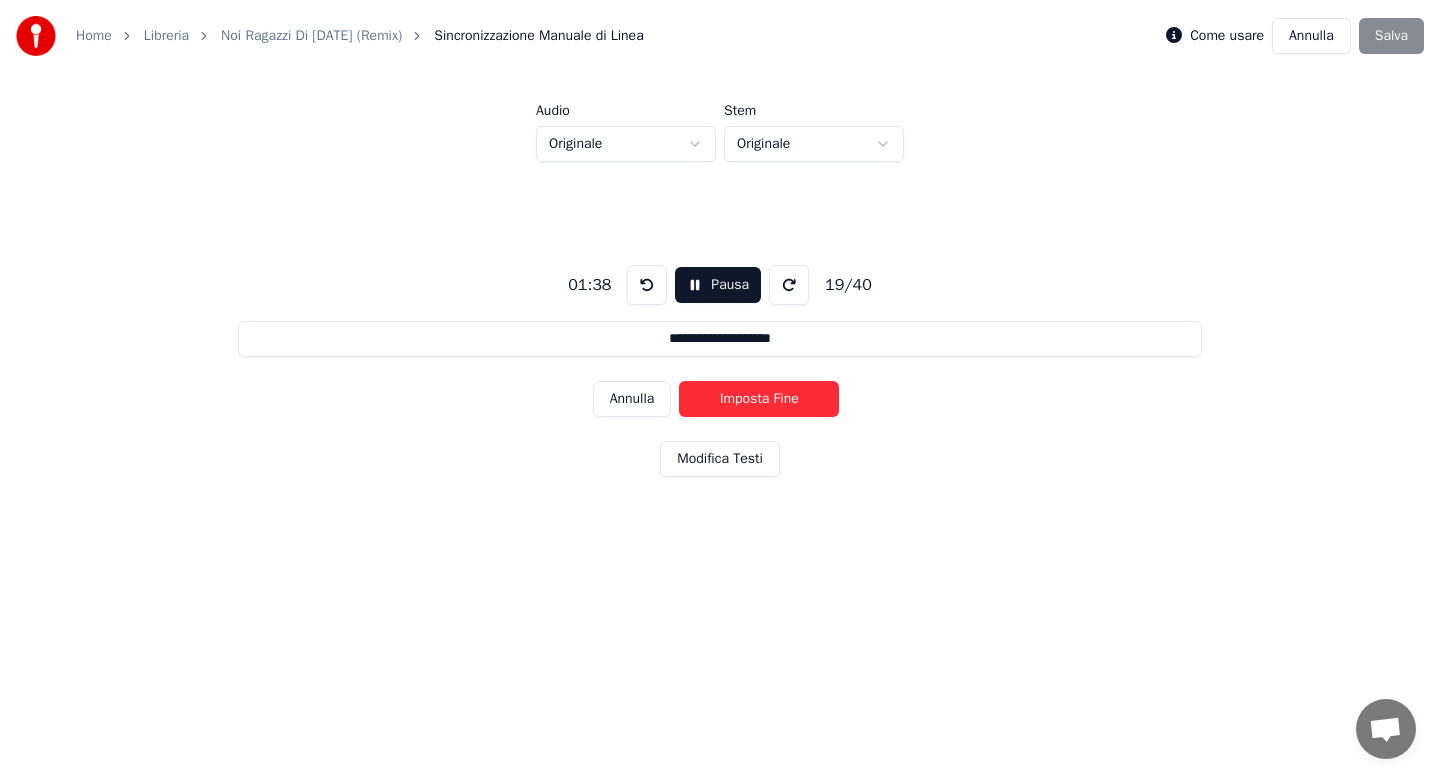 click on "Imposta Fine" at bounding box center [759, 399] 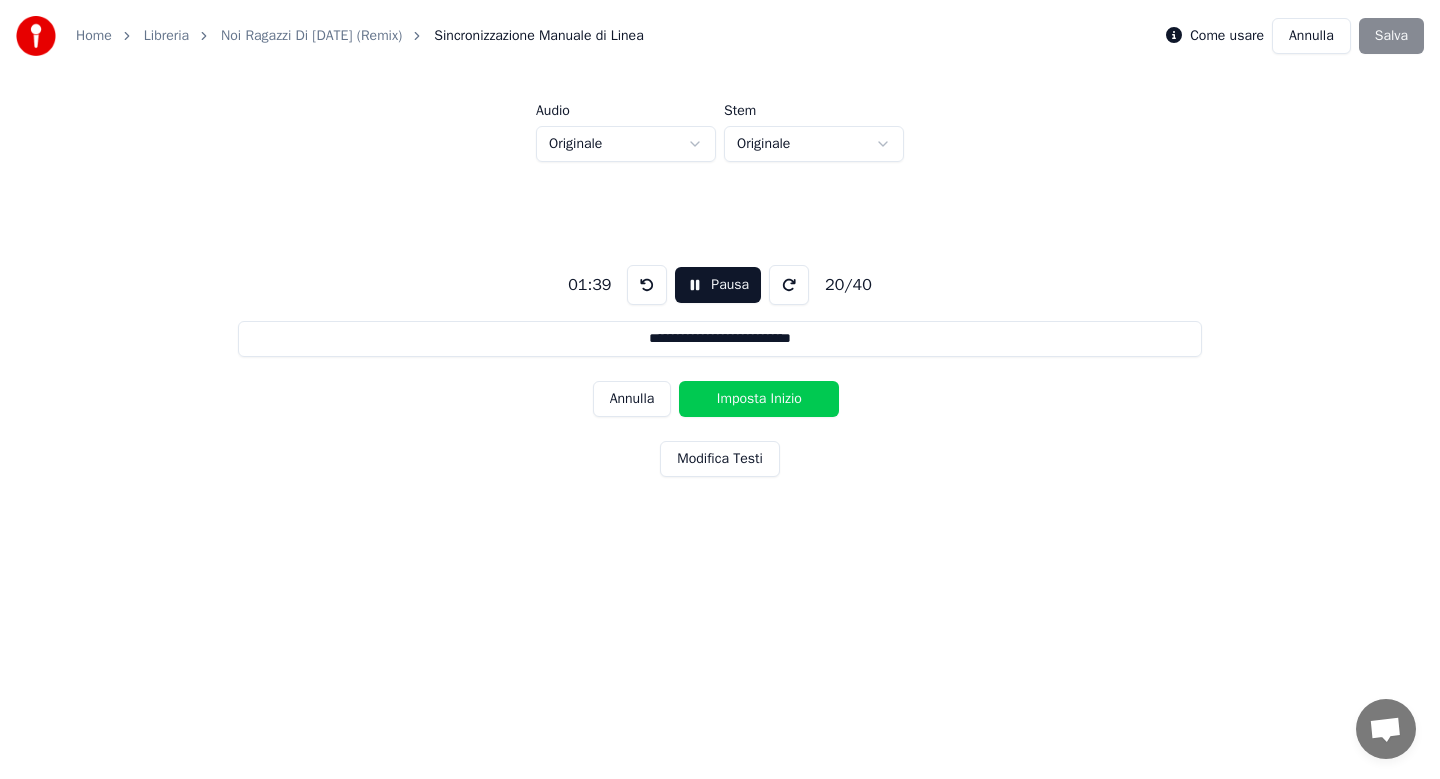 click on "Imposta Inizio" at bounding box center [759, 399] 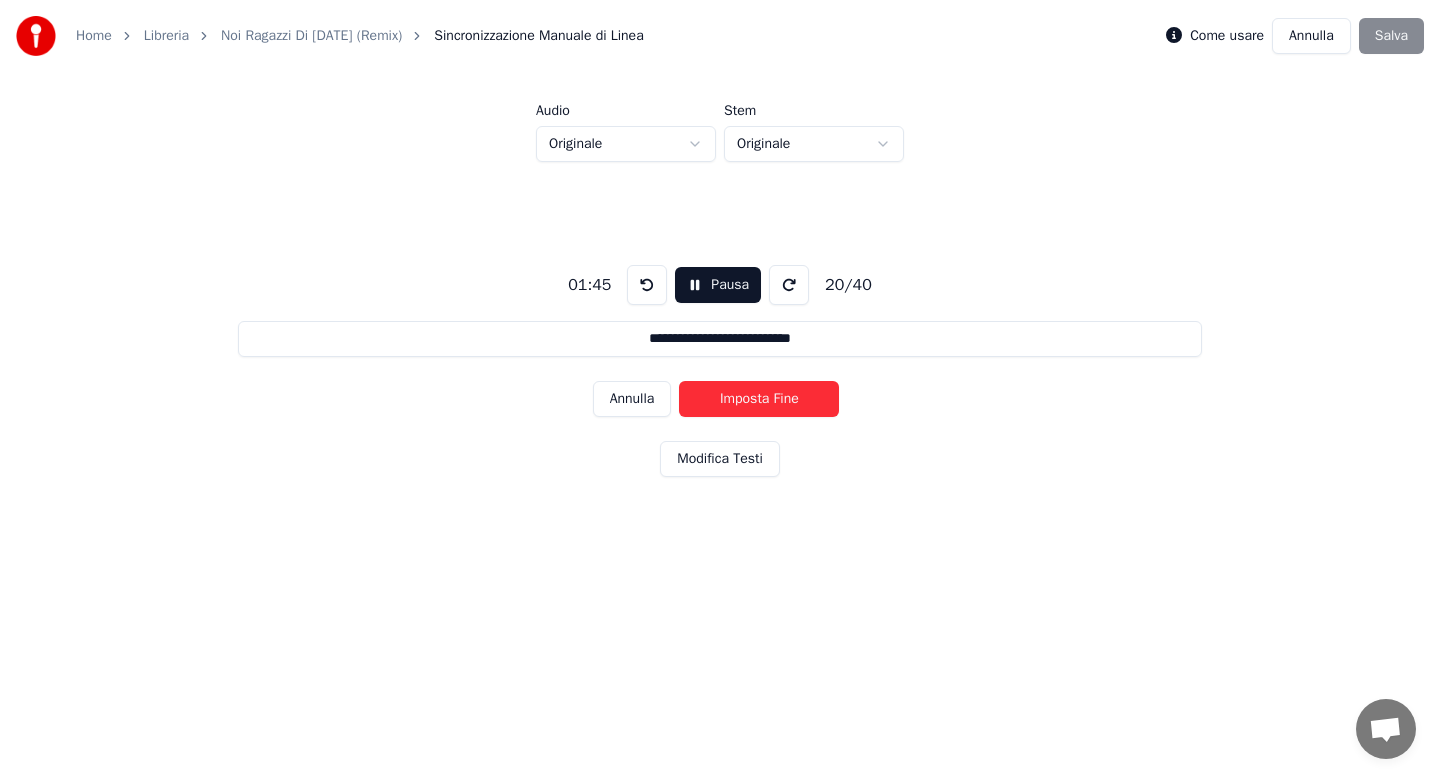 click on "Imposta Fine" at bounding box center (759, 399) 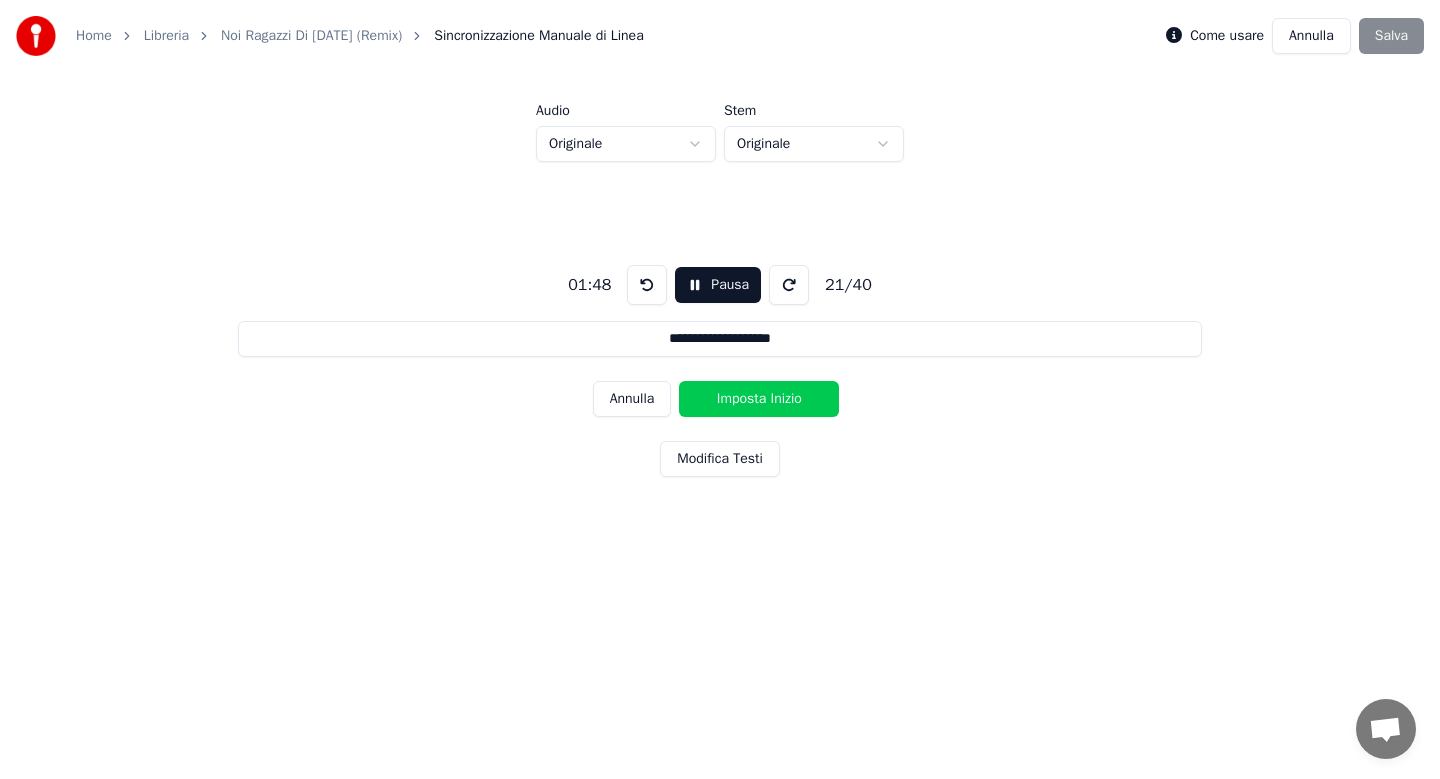 click on "Imposta Inizio" at bounding box center [759, 399] 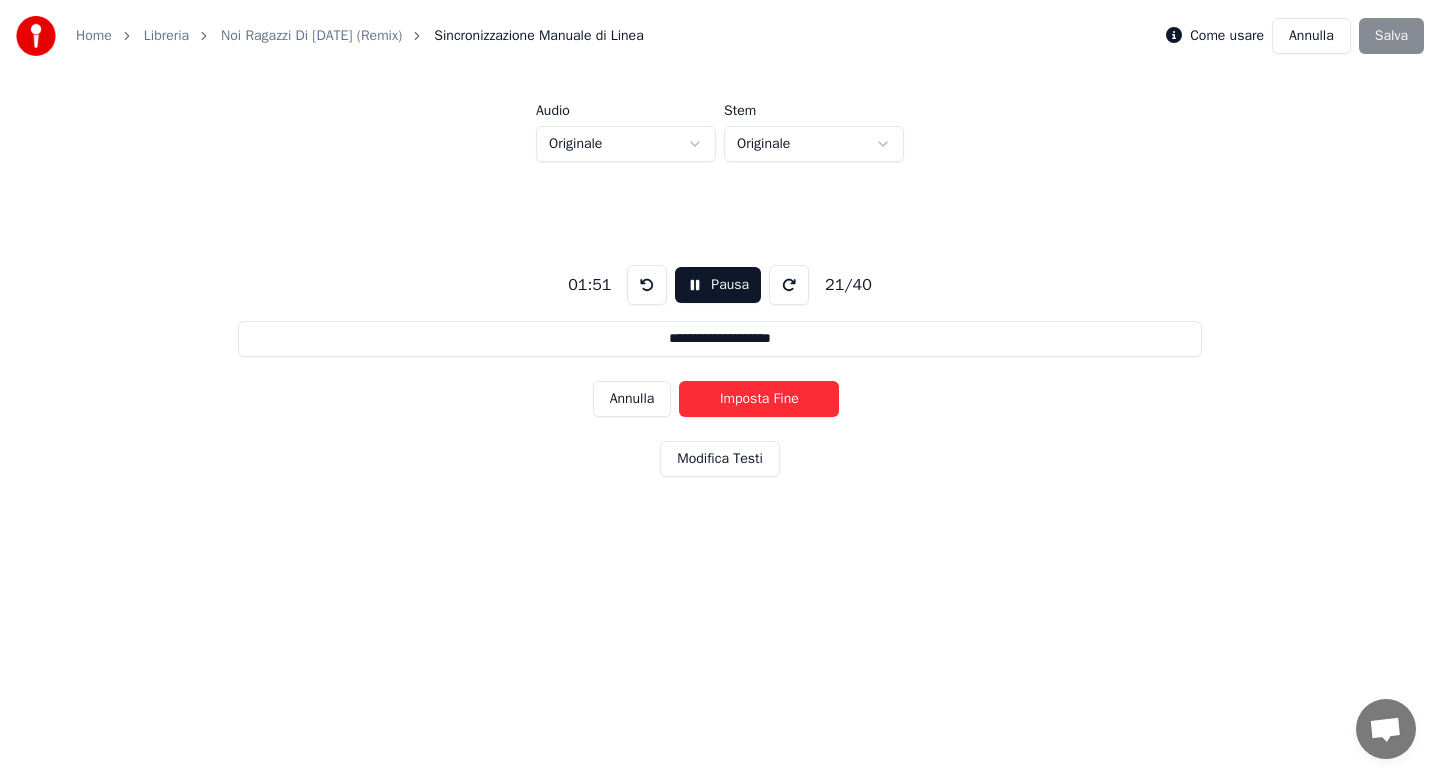 click on "Imposta Fine" at bounding box center (759, 399) 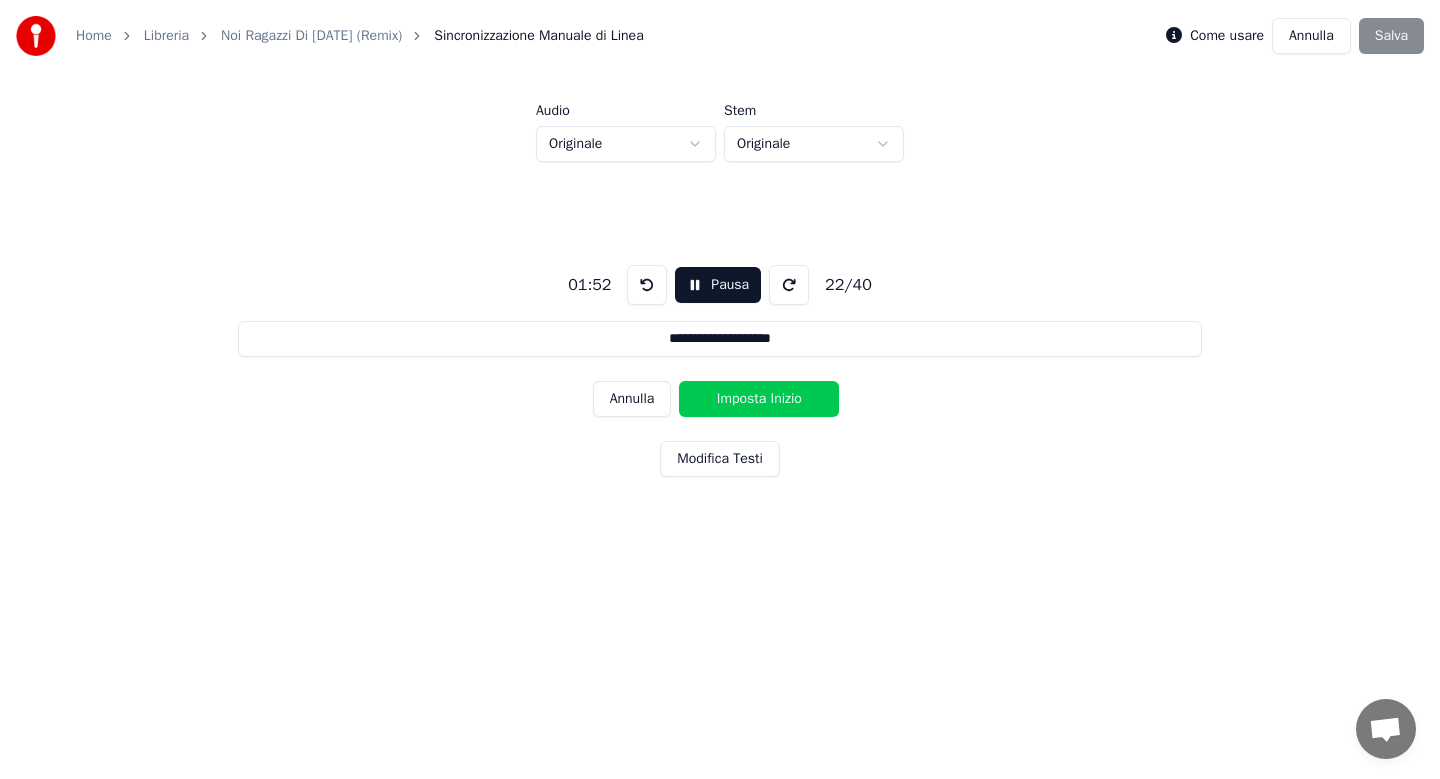 click on "Imposta Inizio" at bounding box center (759, 399) 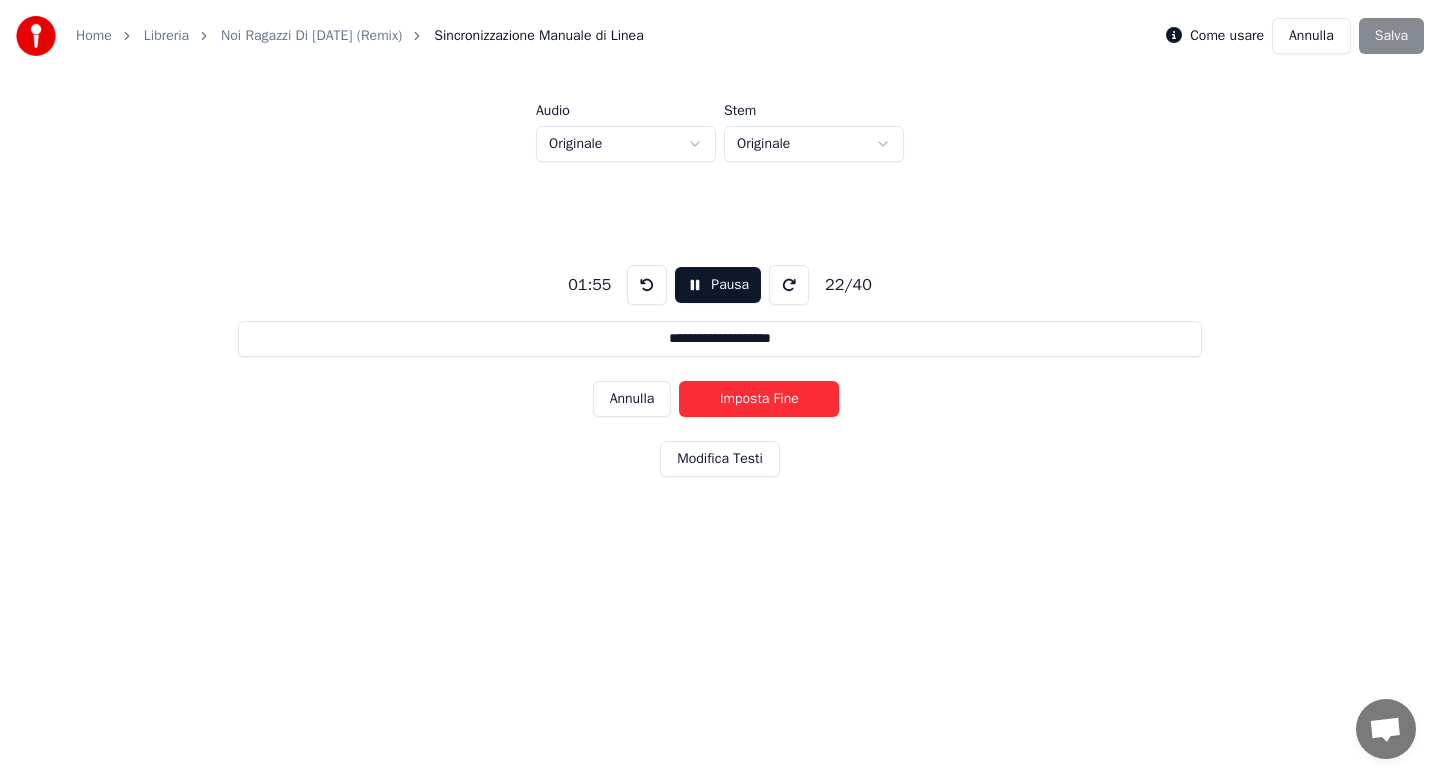 click on "Imposta Fine" at bounding box center (759, 399) 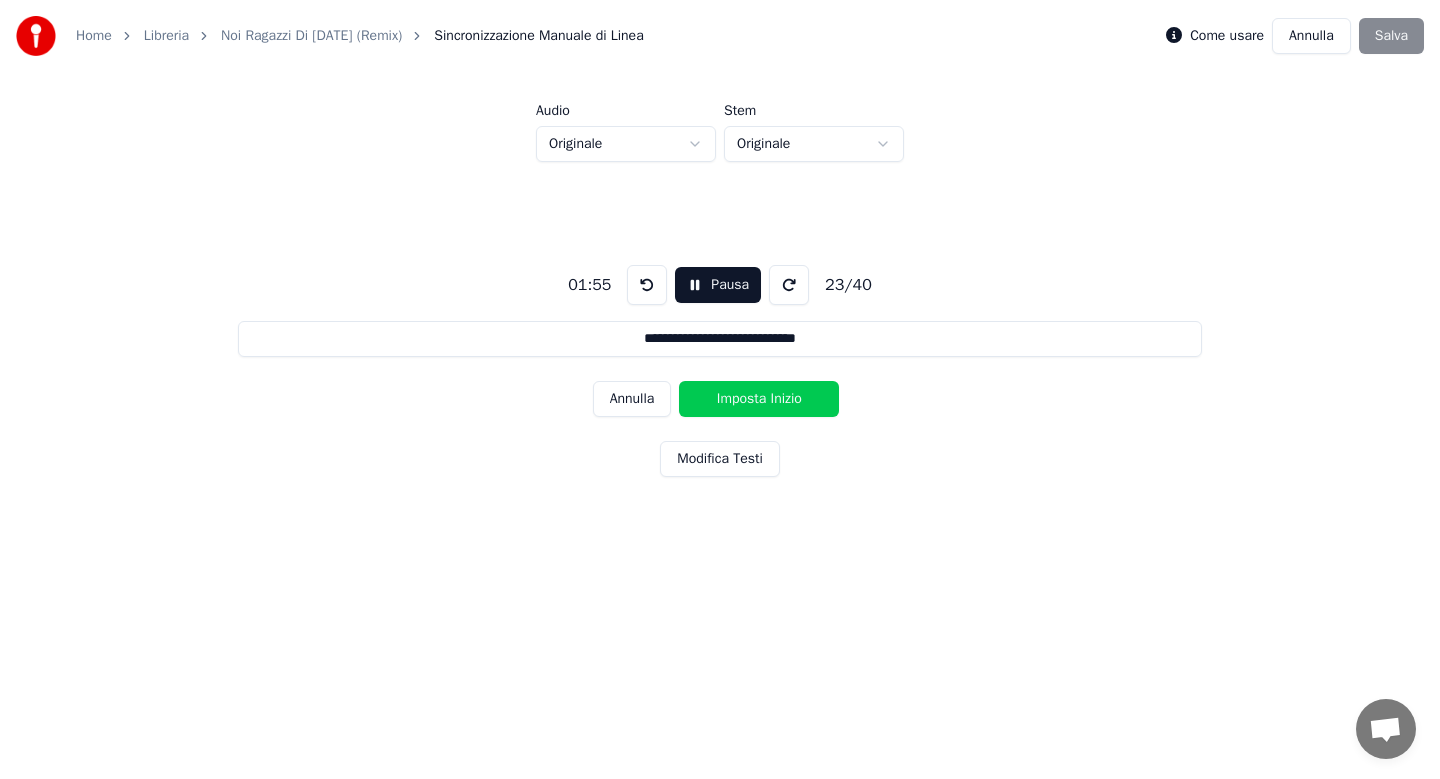 click on "Imposta Inizio" at bounding box center (759, 399) 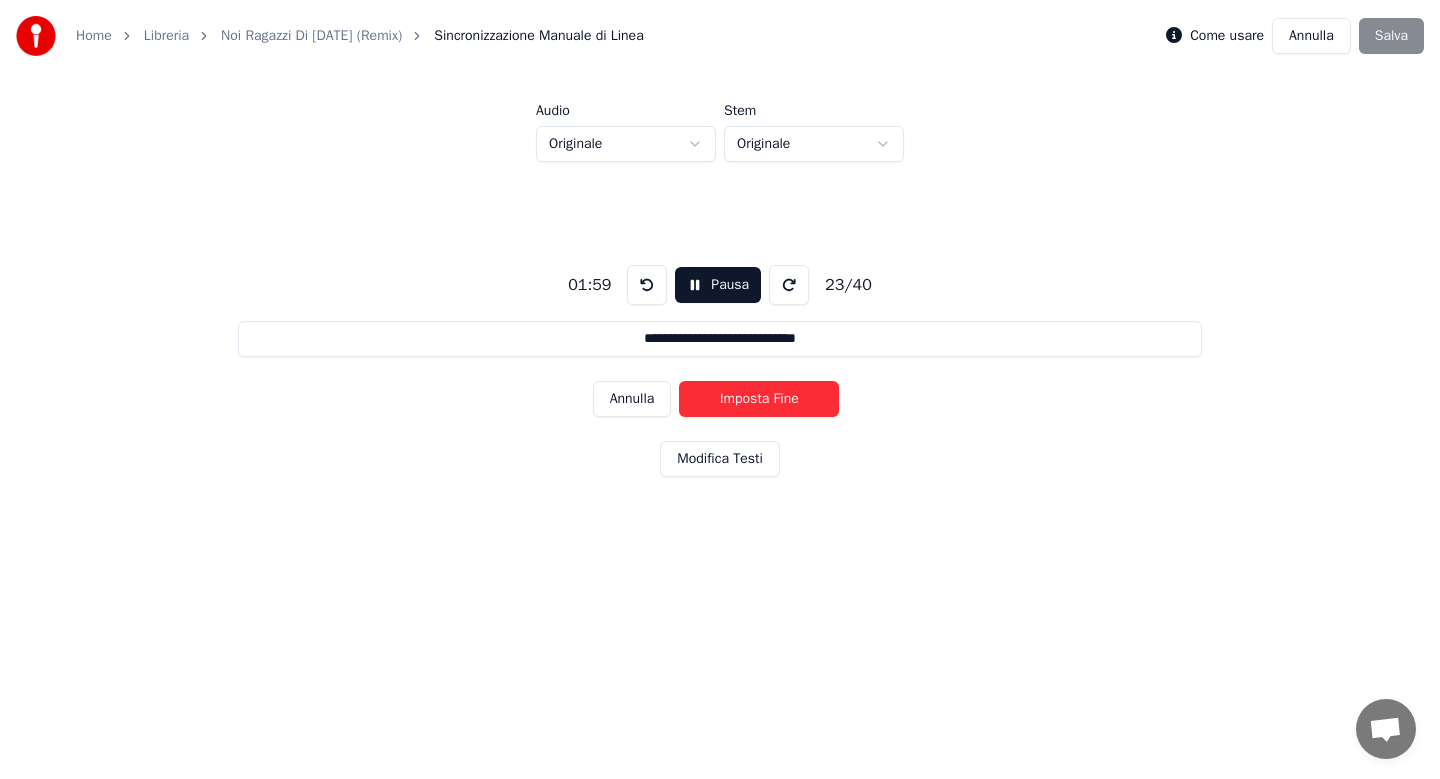 click on "Imposta Fine" at bounding box center (759, 399) 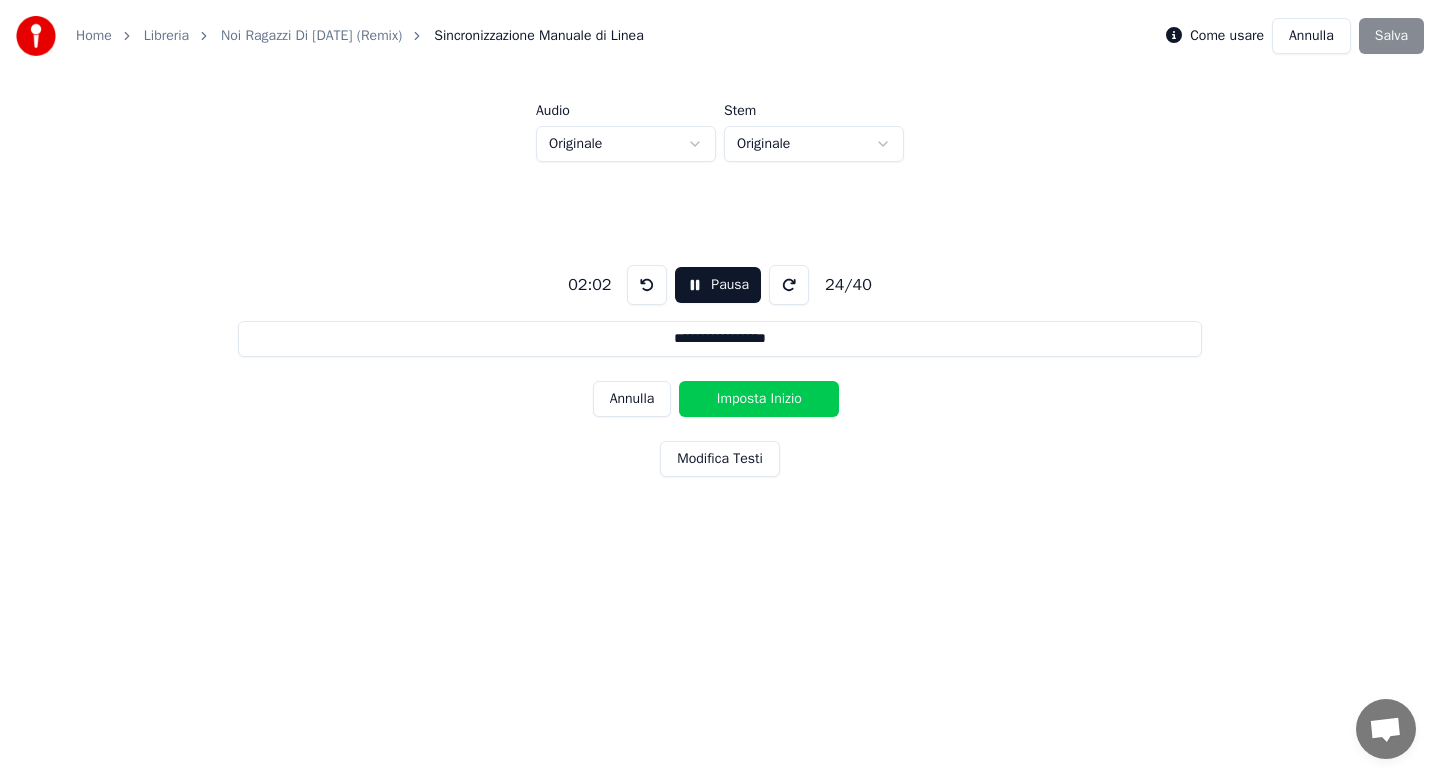 click on "Imposta Inizio" at bounding box center (759, 399) 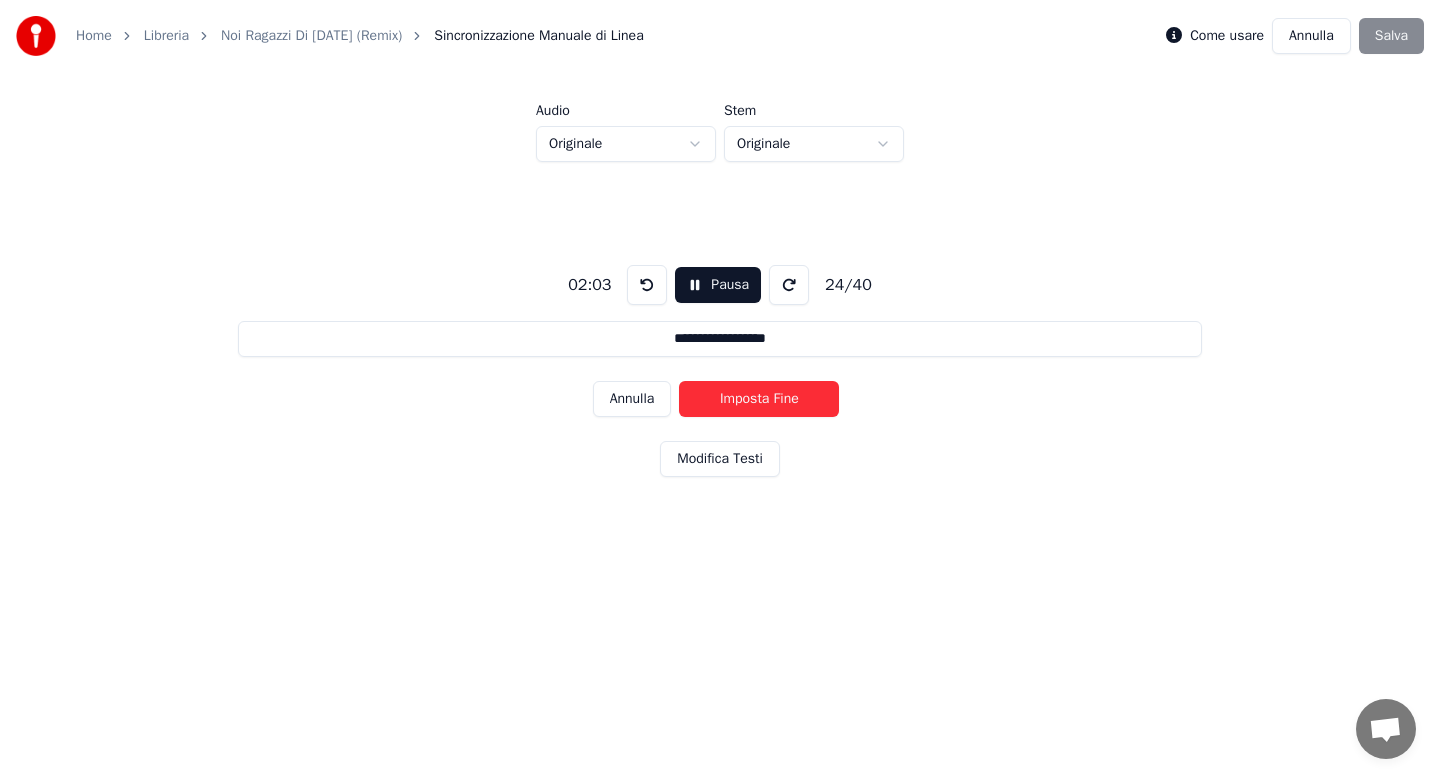 click on "Imposta Fine" at bounding box center [759, 399] 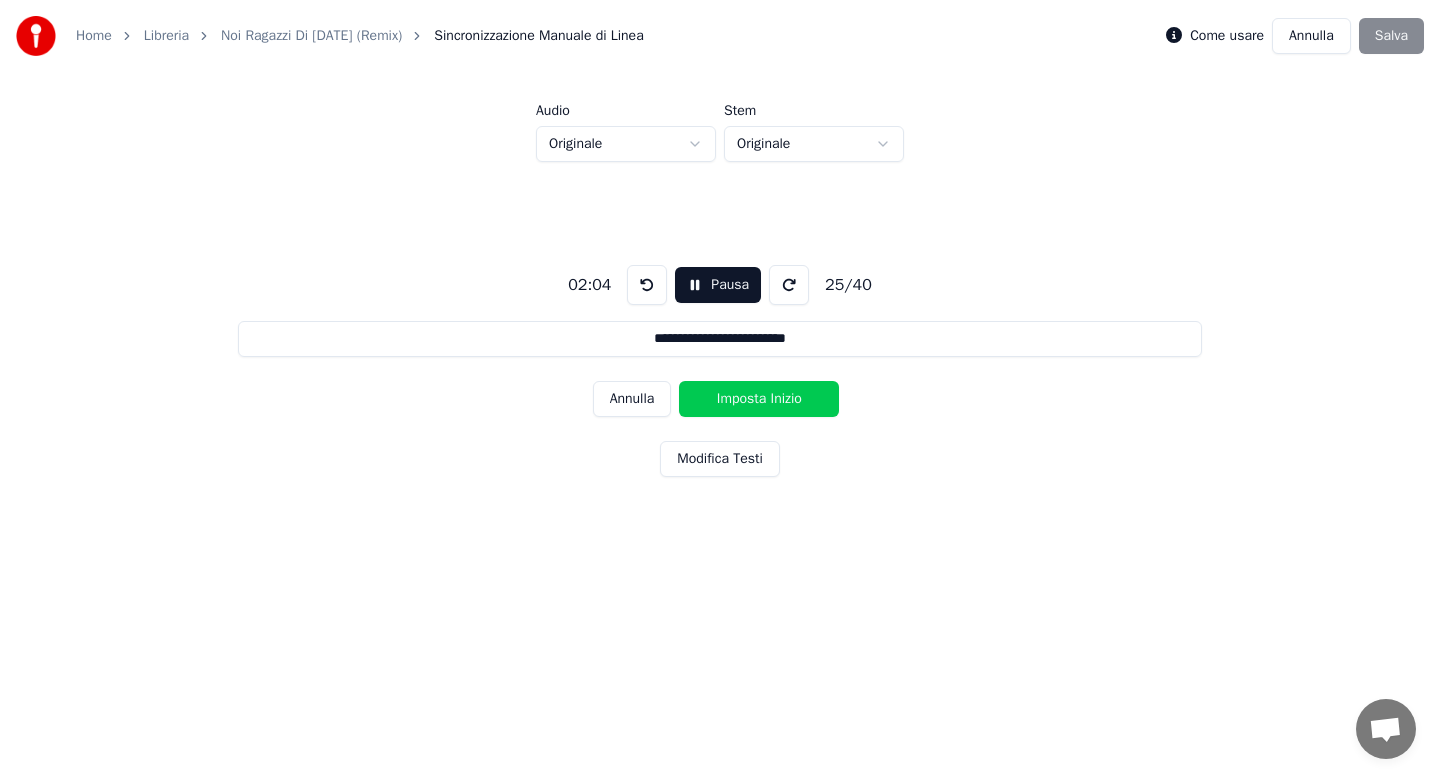 click on "Imposta Inizio" at bounding box center (759, 399) 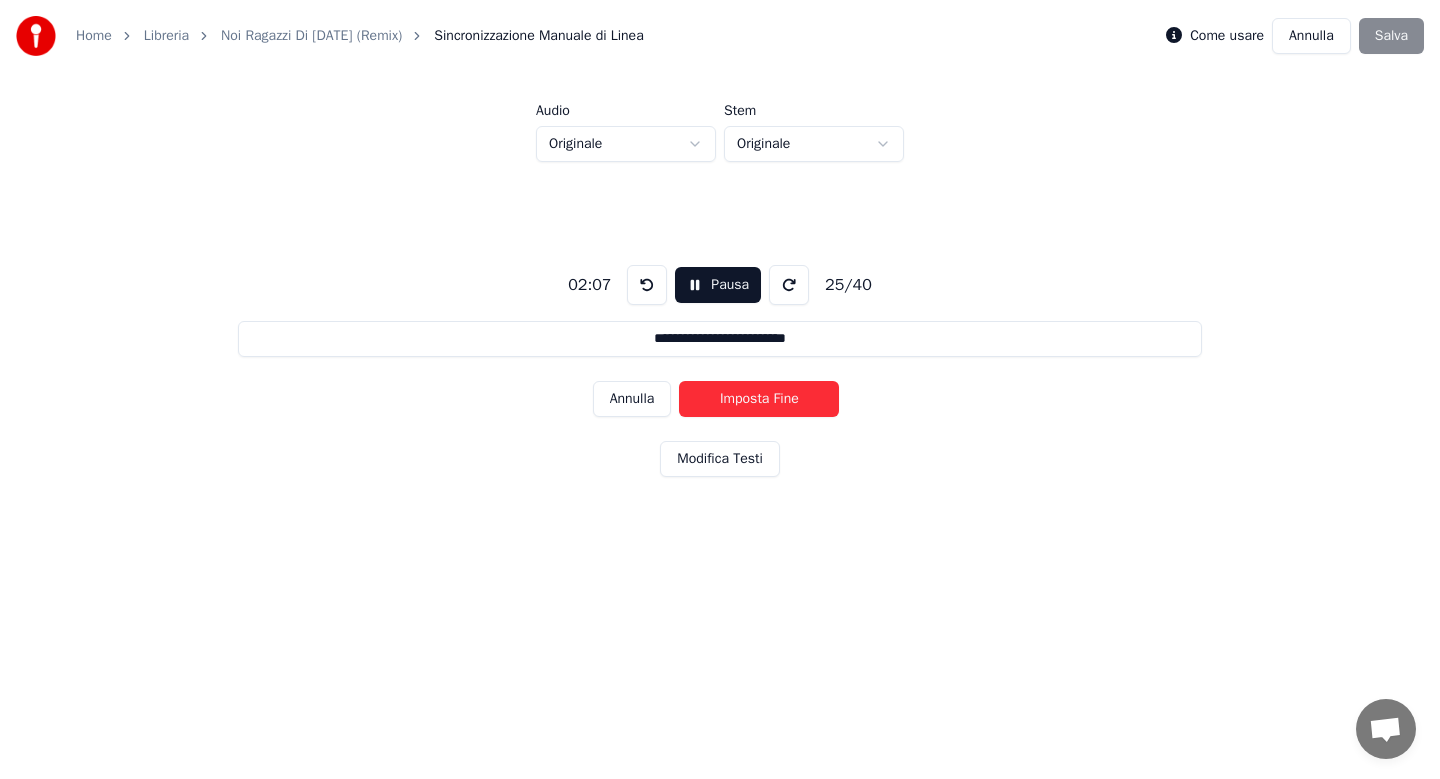 click on "Imposta Fine" at bounding box center [759, 399] 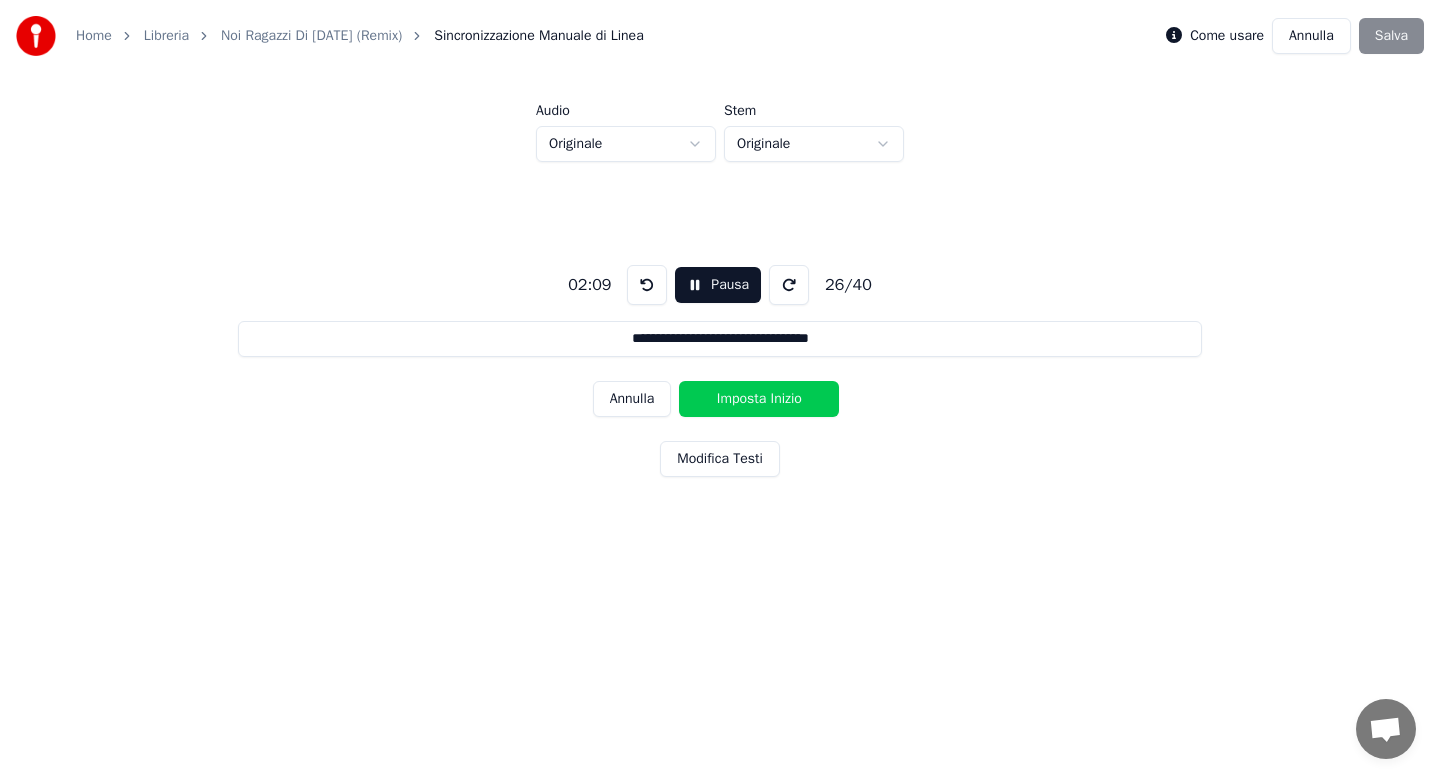 click on "Imposta Inizio" at bounding box center (759, 399) 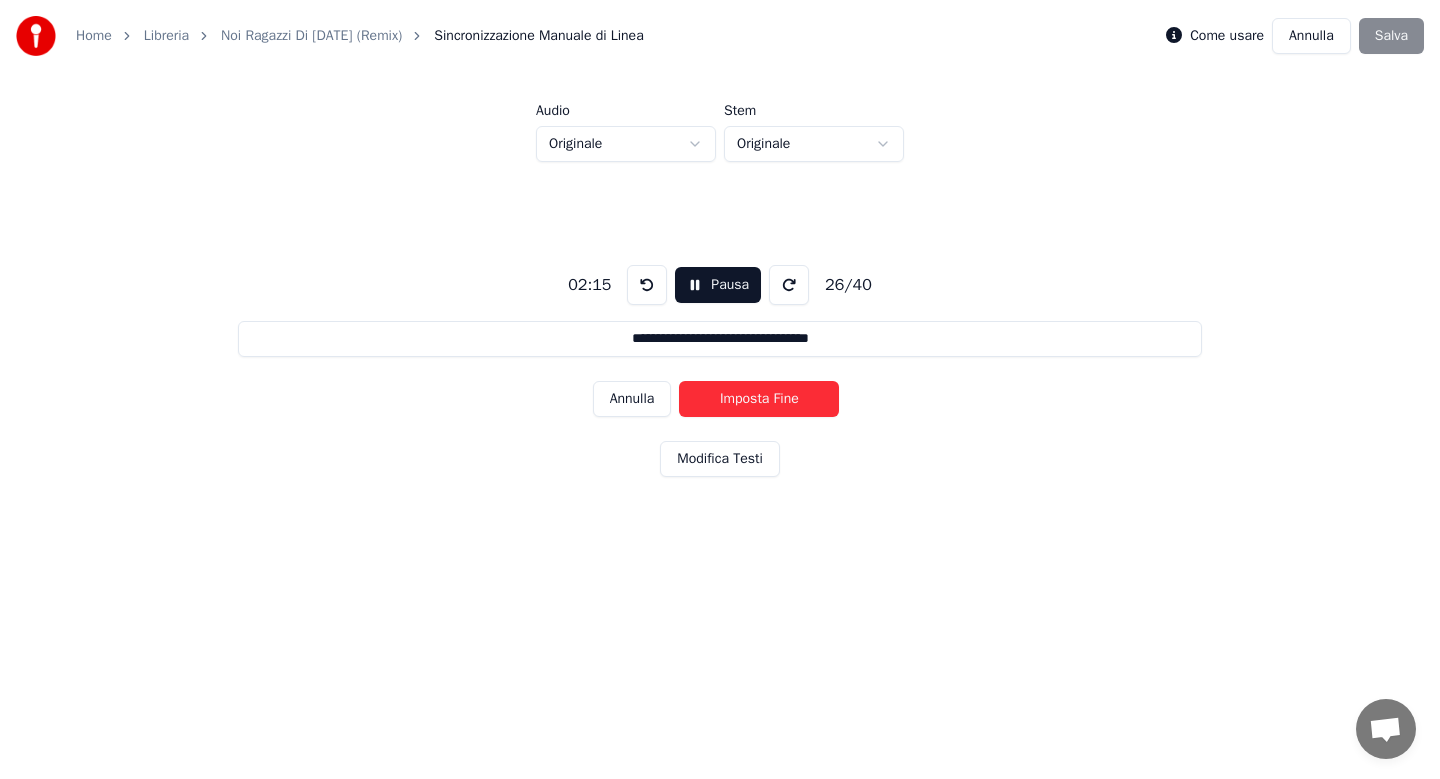click on "Imposta Fine" at bounding box center (759, 399) 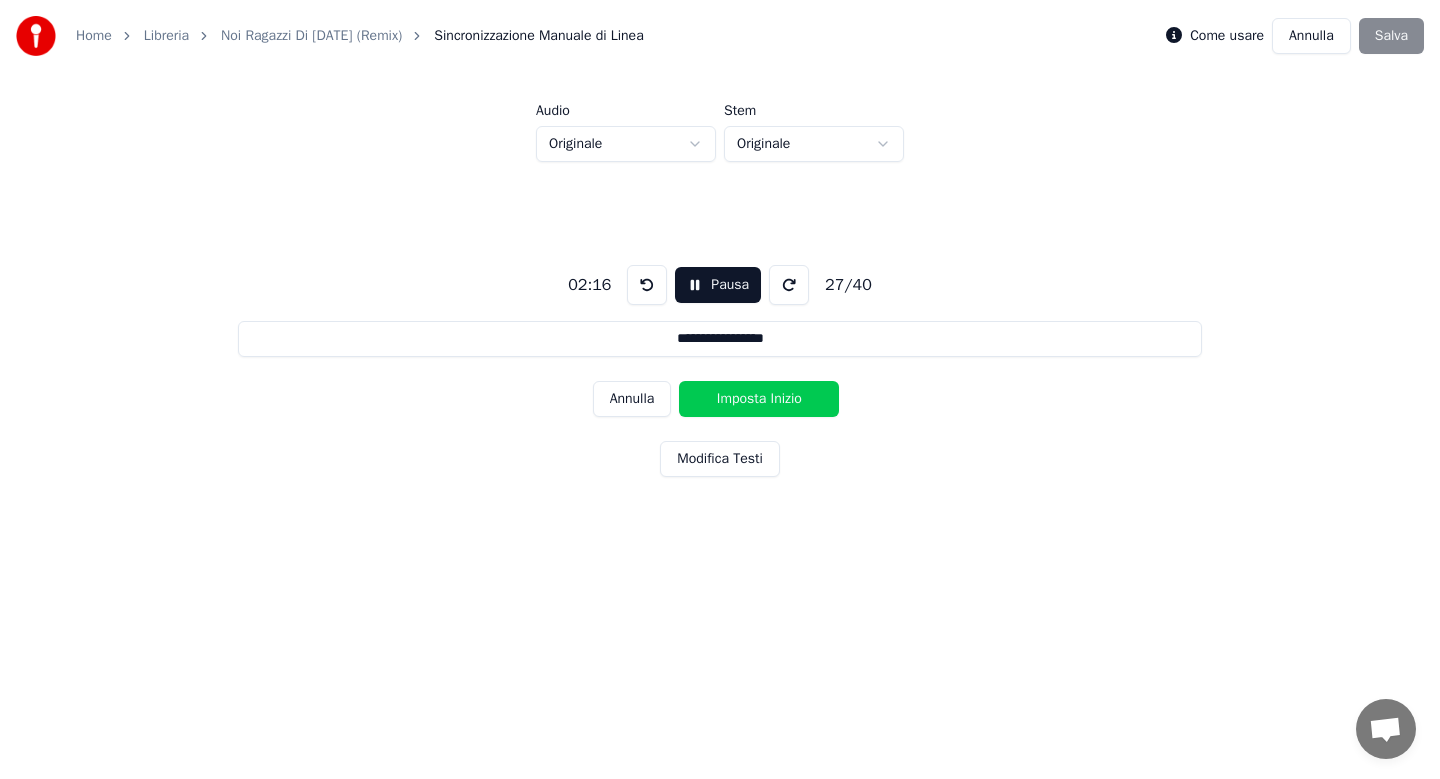 click on "Imposta Inizio" at bounding box center (759, 399) 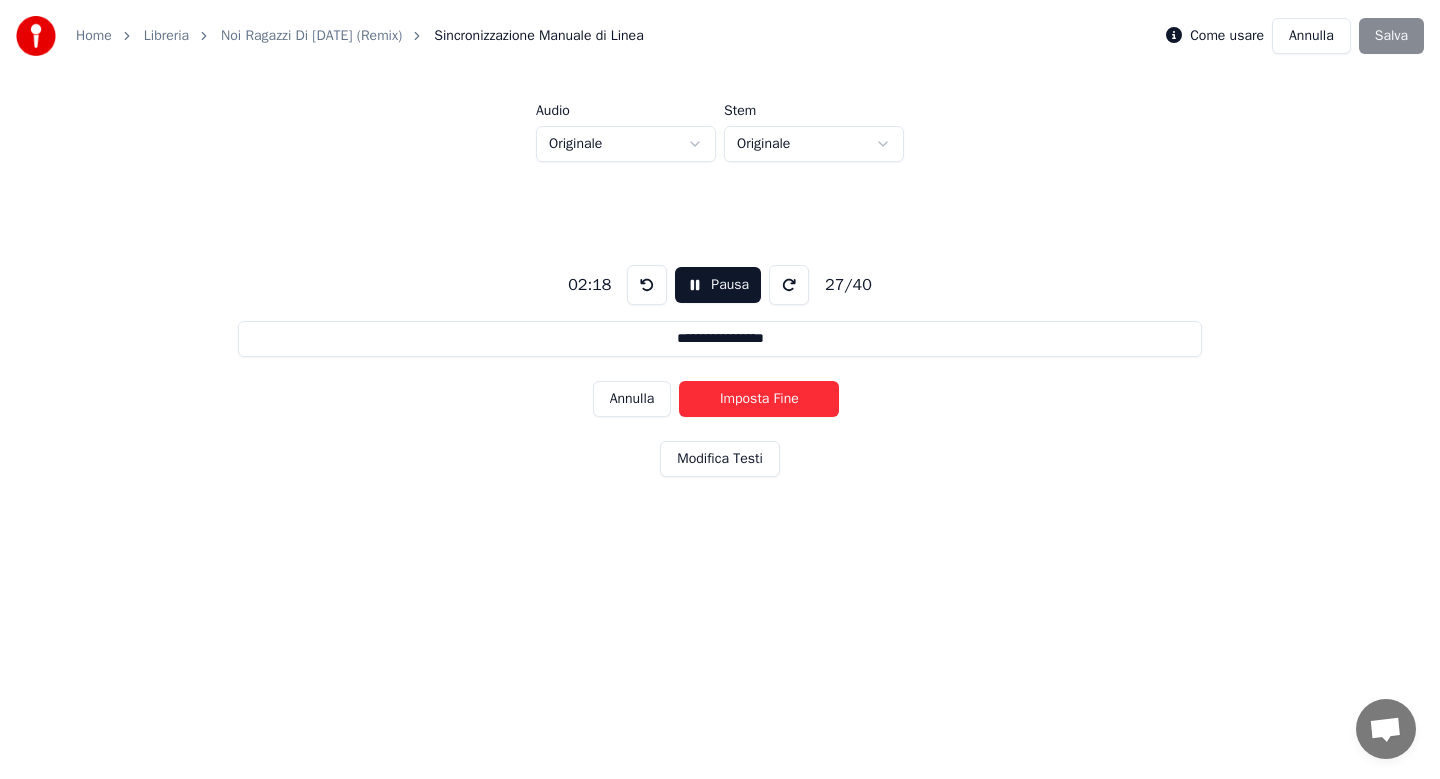click on "Imposta Fine" at bounding box center (759, 399) 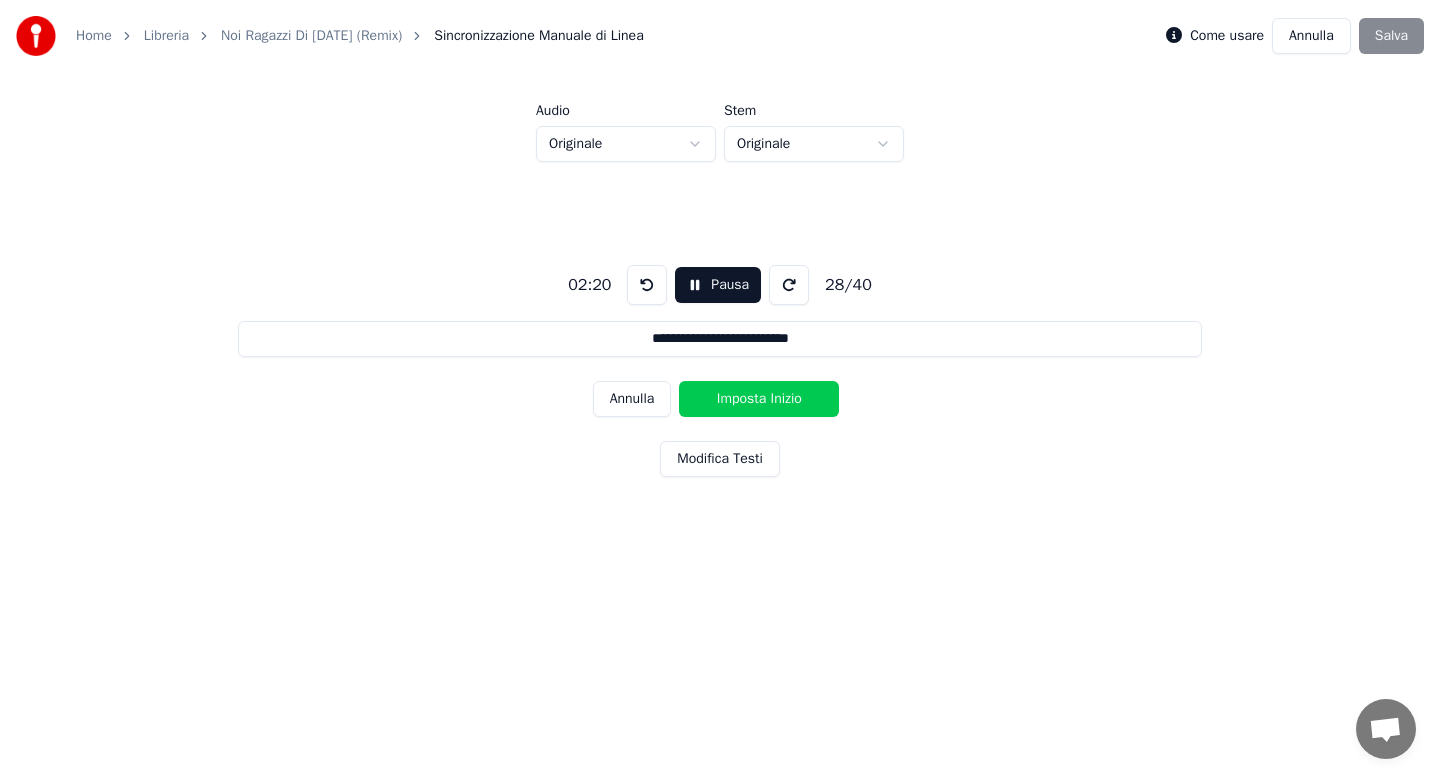 click on "Imposta Inizio" at bounding box center [759, 399] 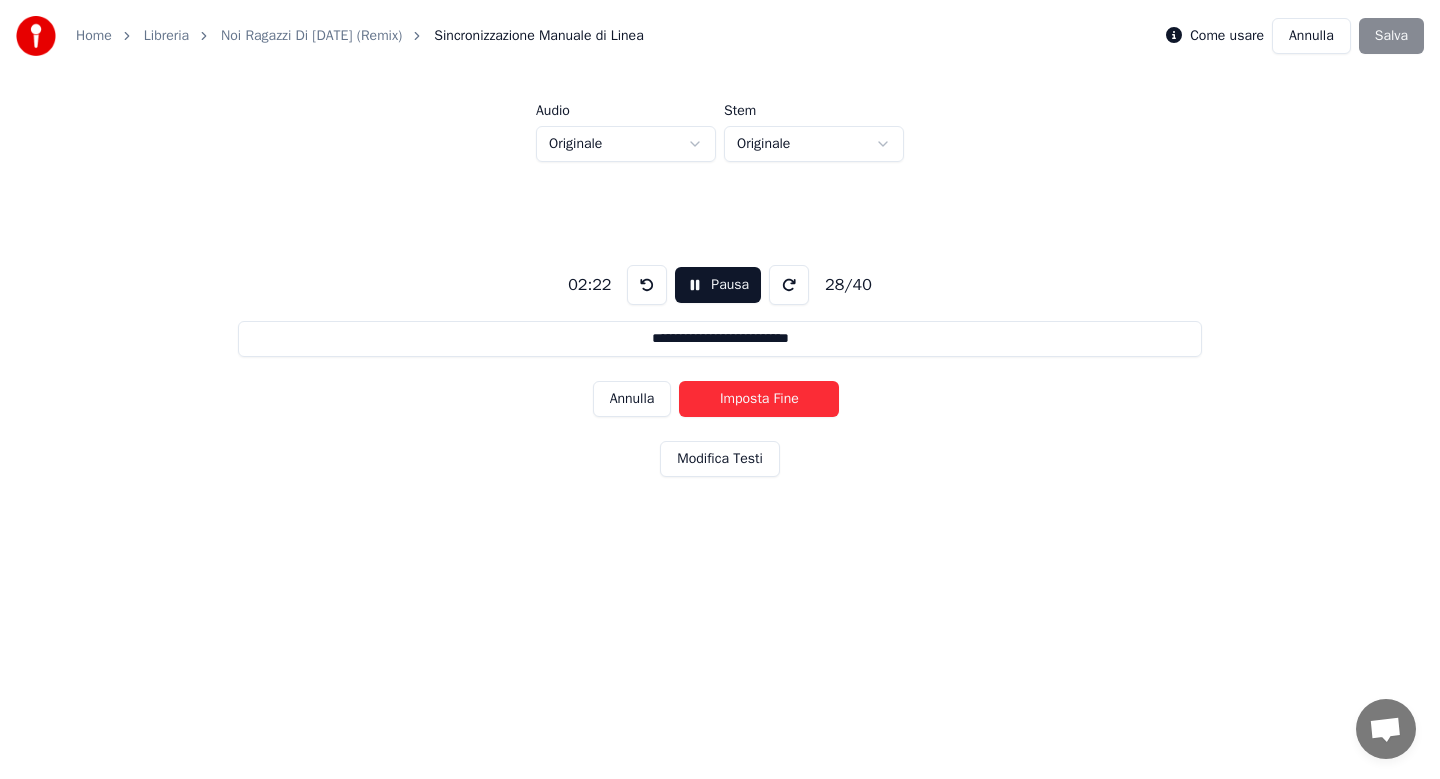 click on "Imposta Fine" at bounding box center [759, 399] 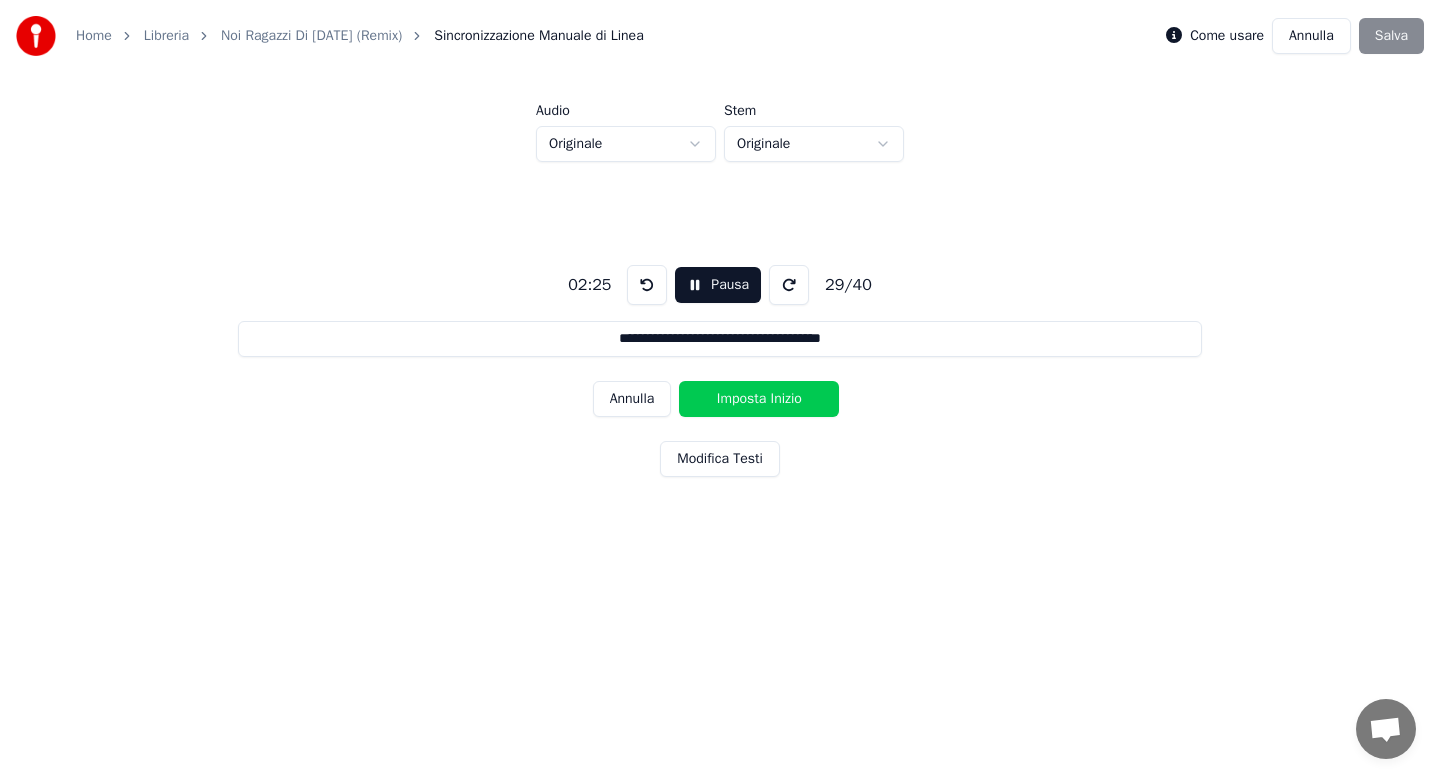 click on "Imposta Inizio" at bounding box center [759, 399] 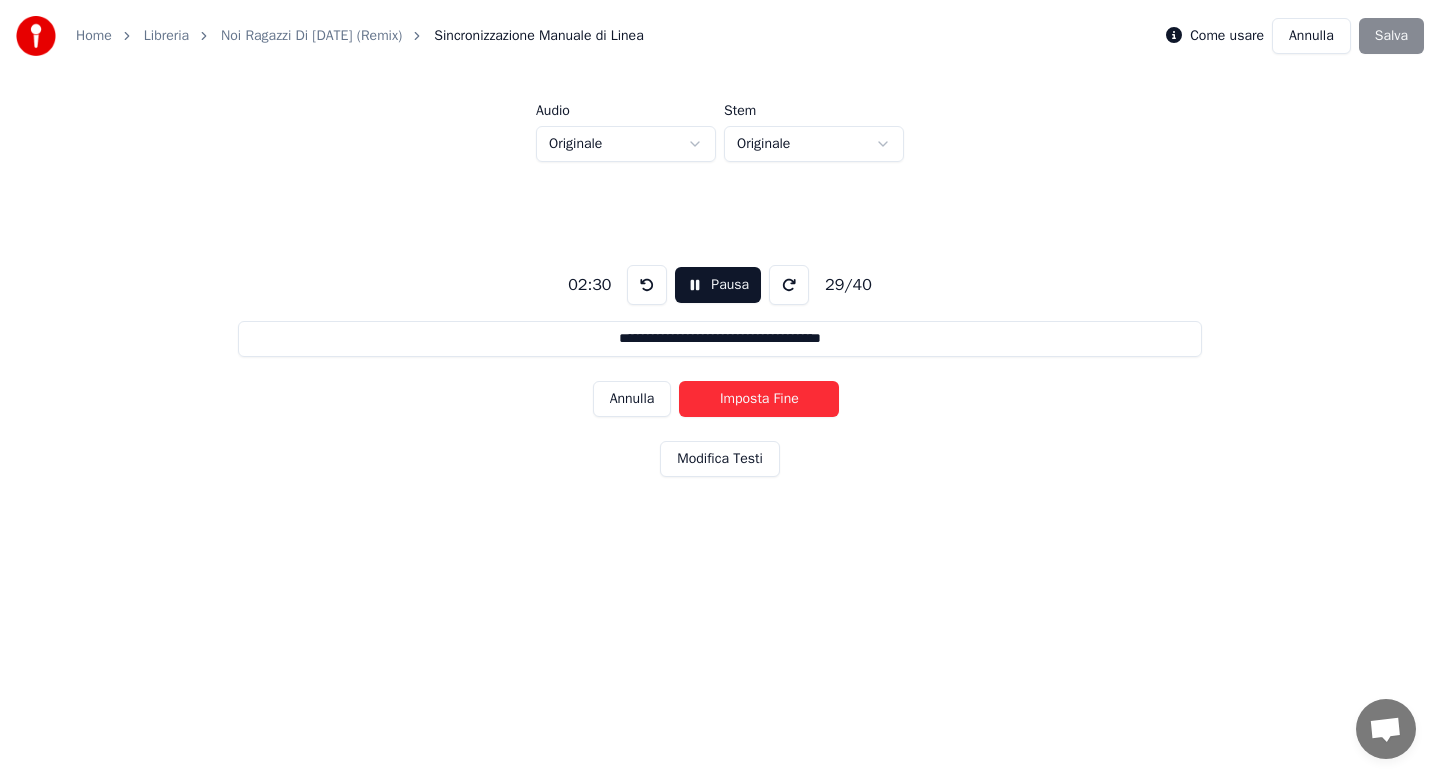 click on "Imposta Fine" at bounding box center (759, 399) 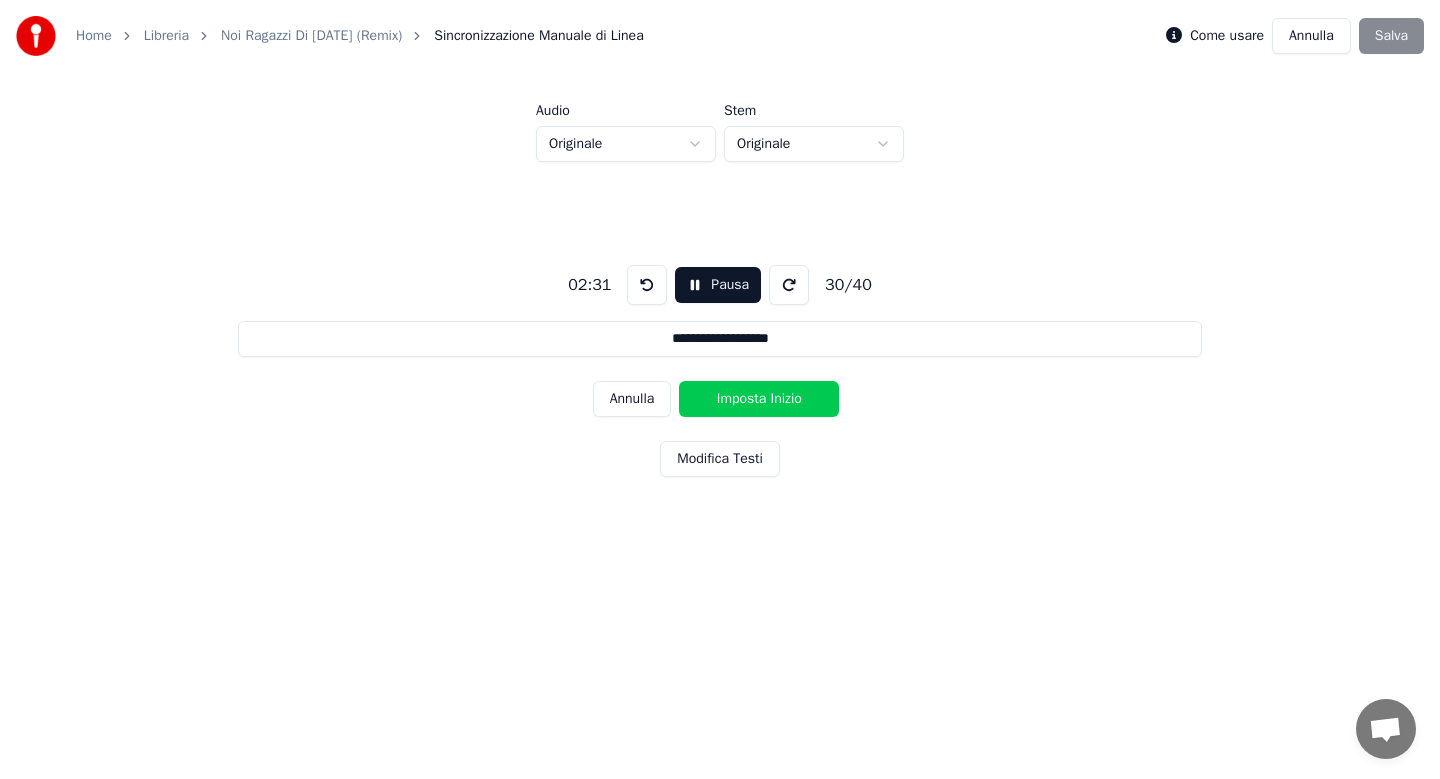 click on "Imposta Inizio" at bounding box center [759, 399] 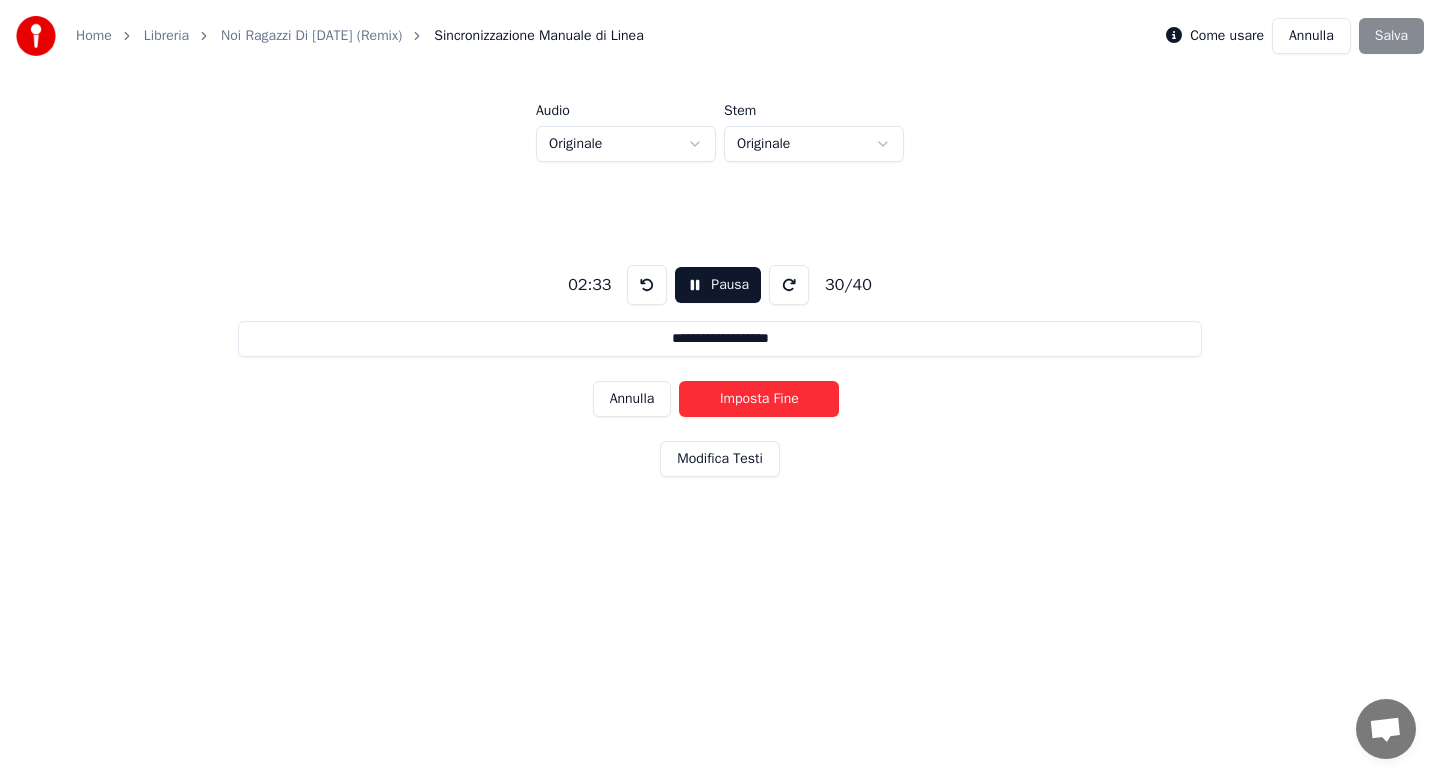 click on "Imposta Fine" at bounding box center [759, 399] 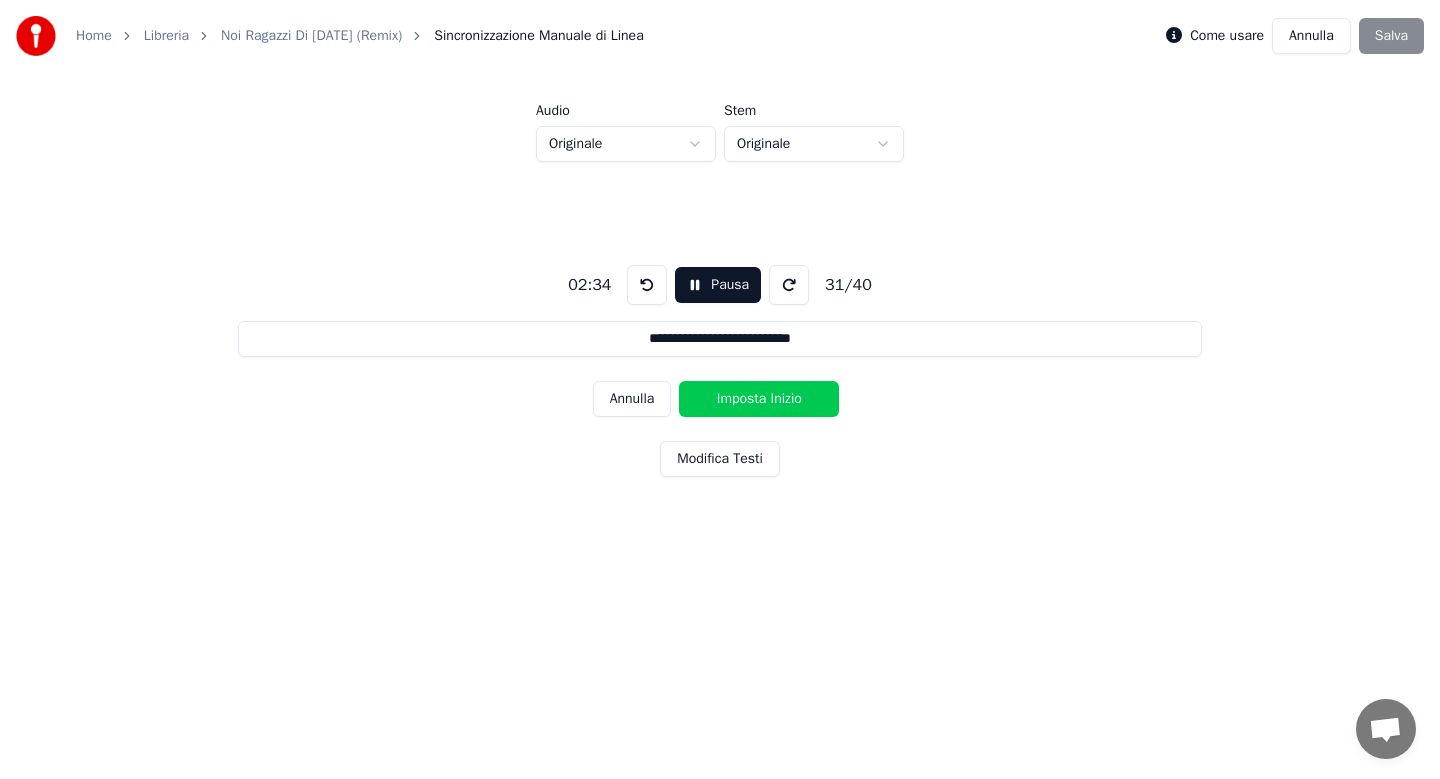 click on "Imposta Inizio" at bounding box center (759, 399) 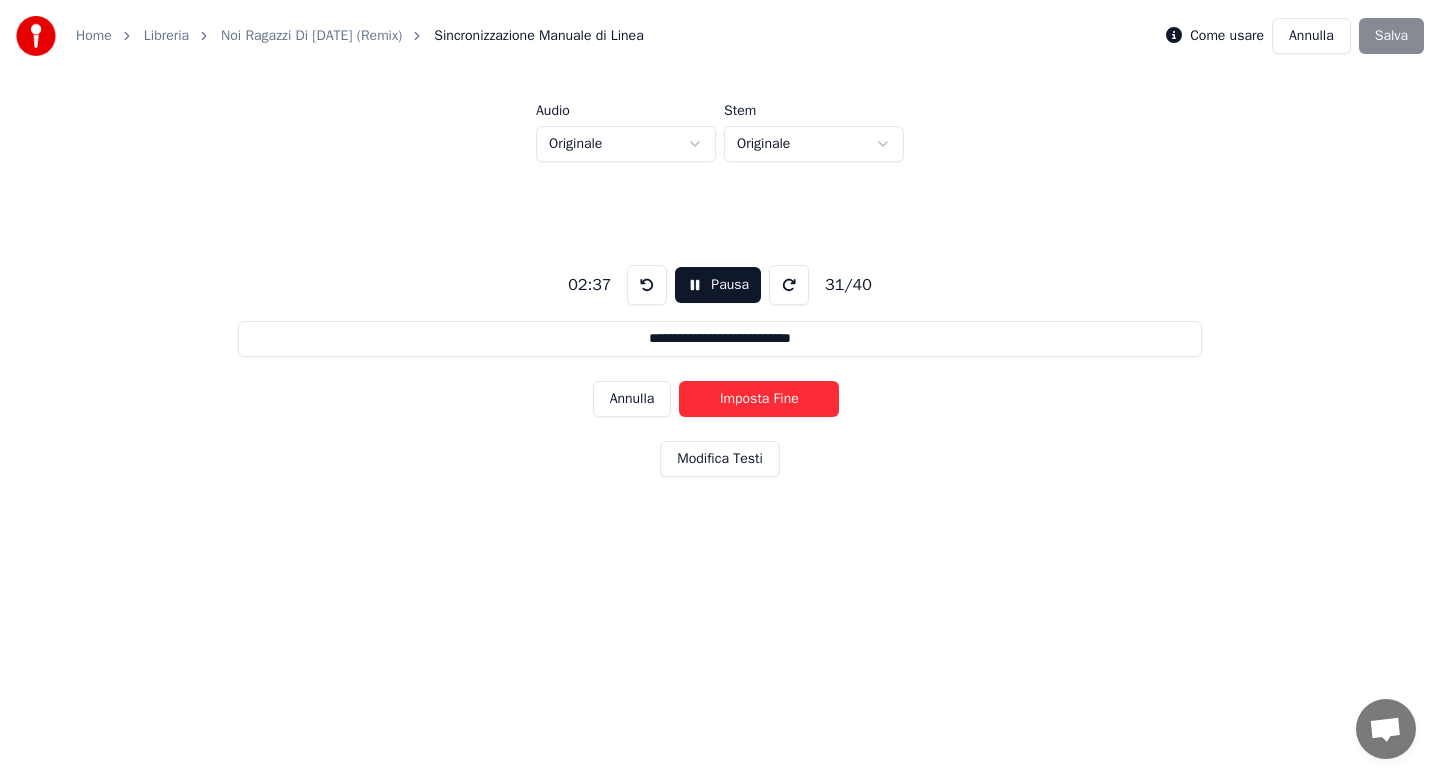 click on "Imposta Fine" at bounding box center (759, 399) 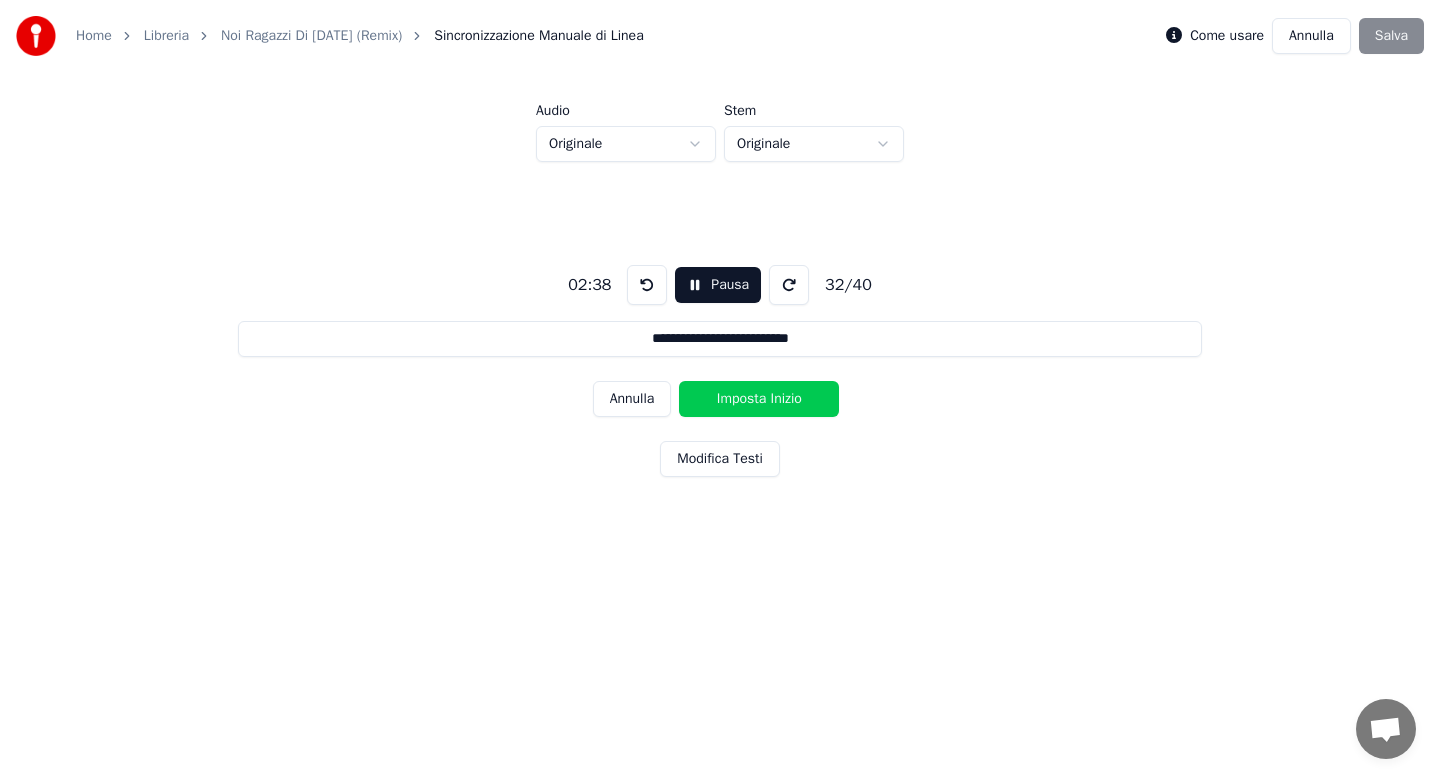 click on "Imposta Inizio" at bounding box center [759, 399] 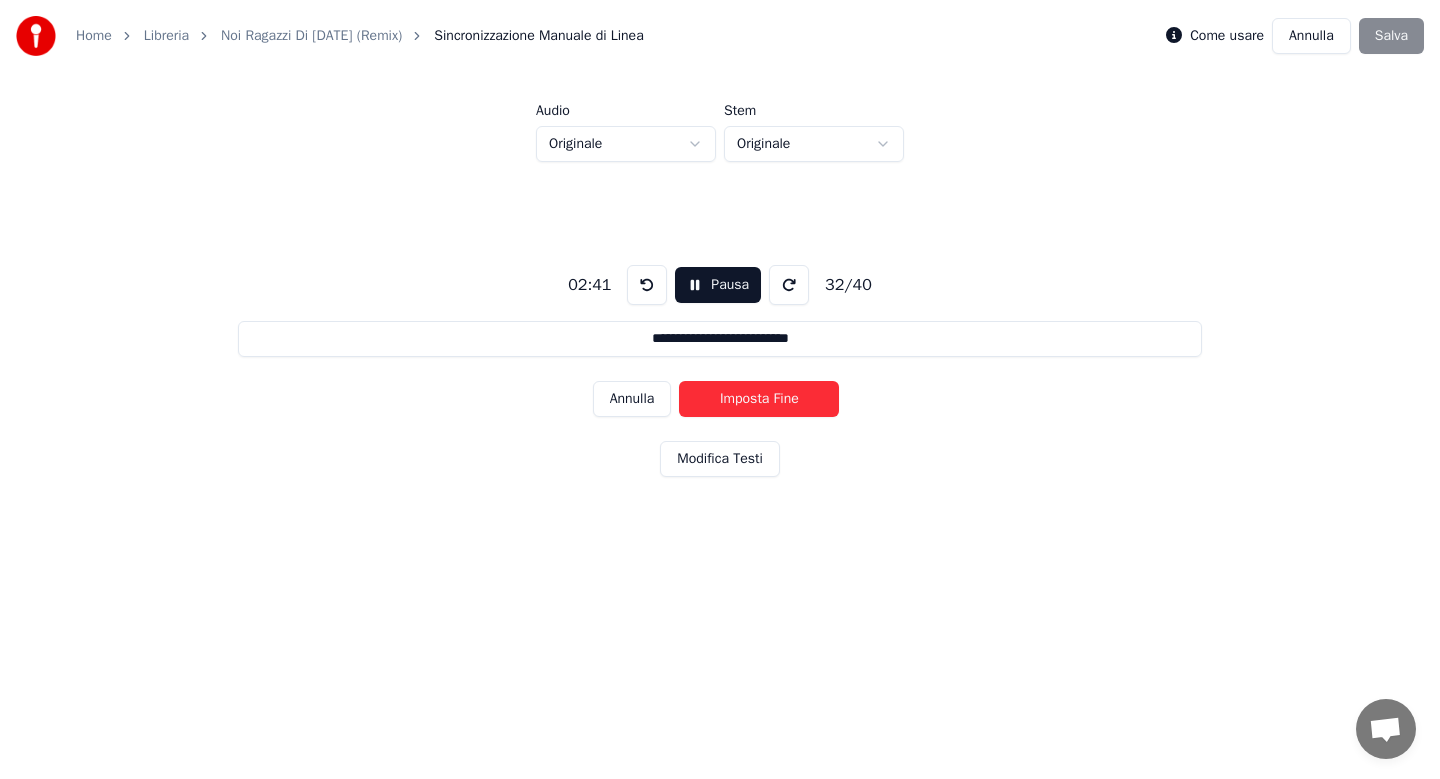 click on "Imposta Fine" at bounding box center (759, 399) 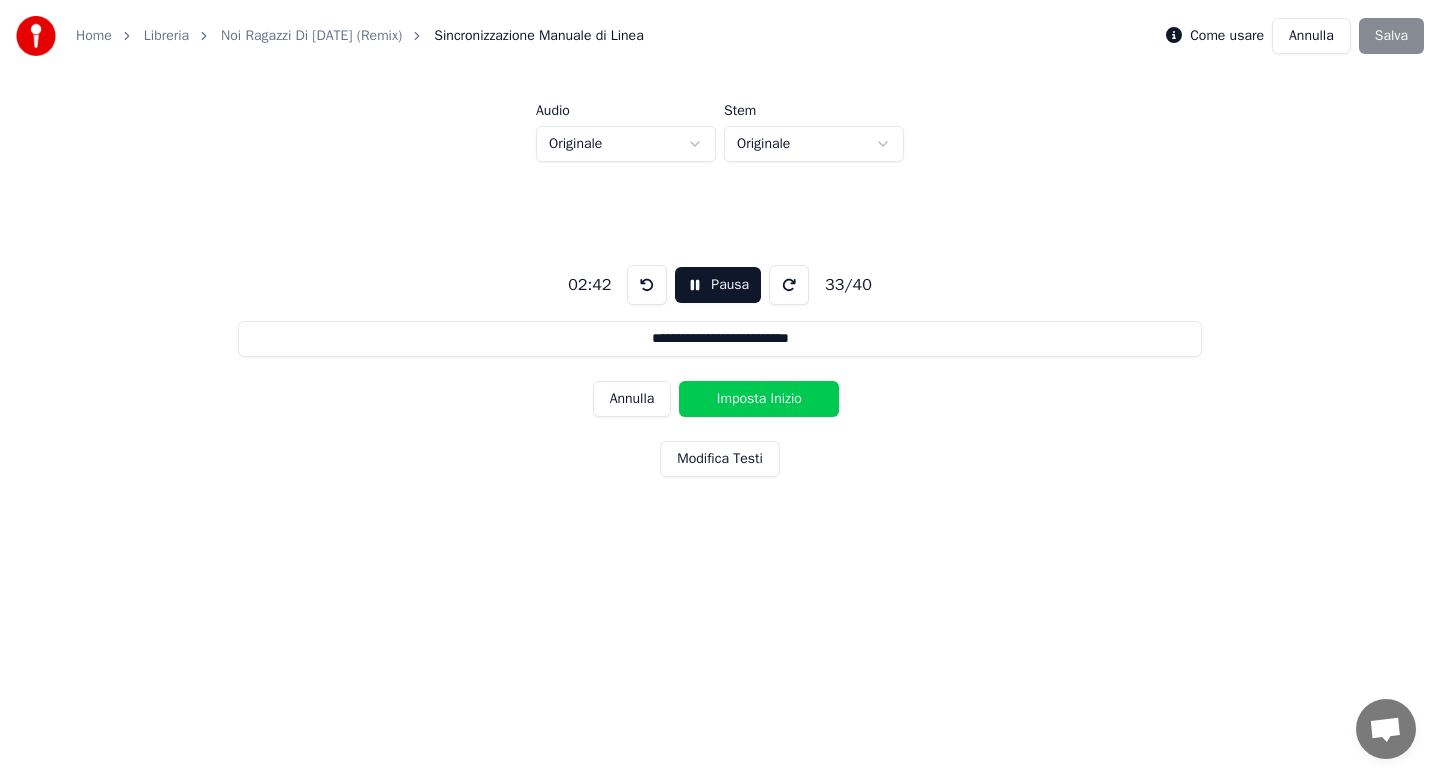click on "Imposta Inizio" at bounding box center (759, 399) 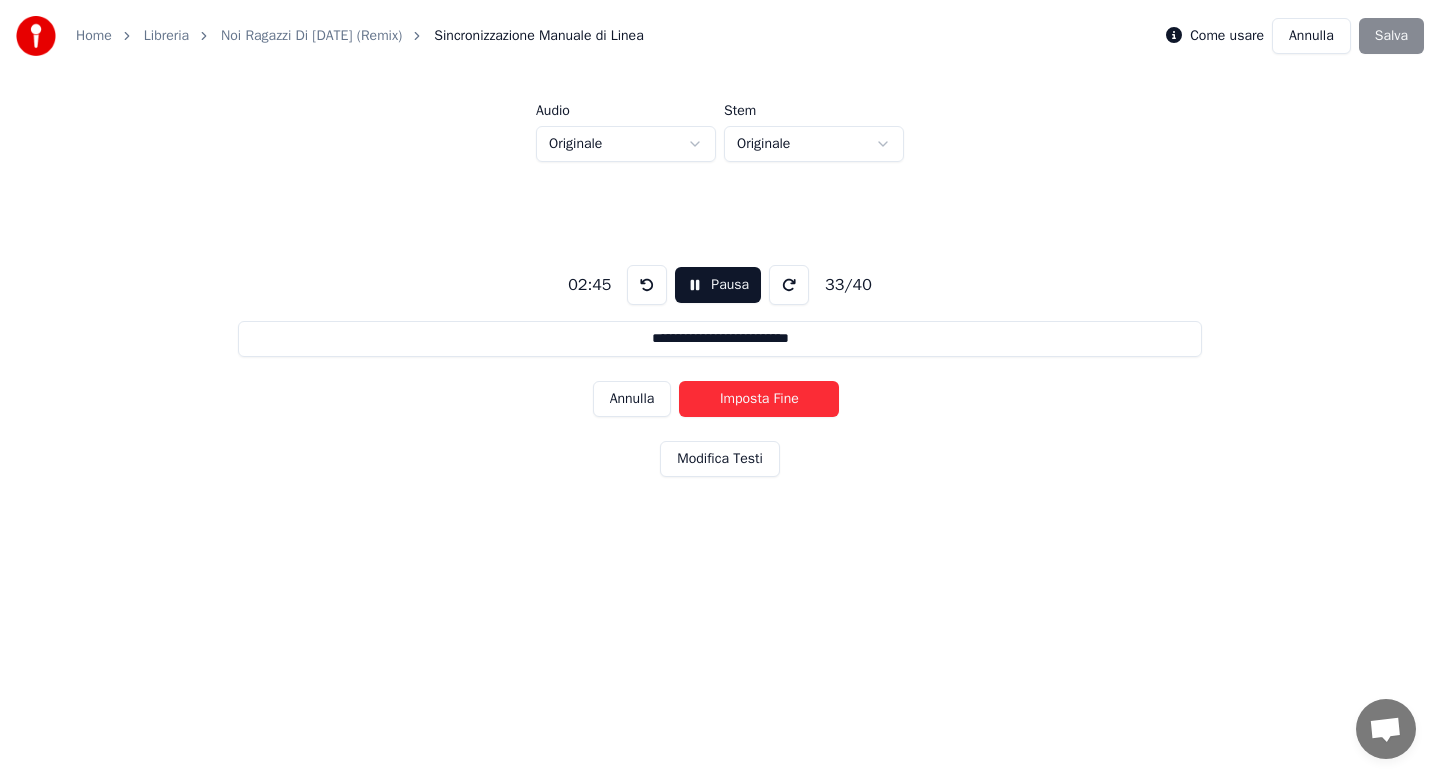 click on "Imposta Fine" at bounding box center [759, 399] 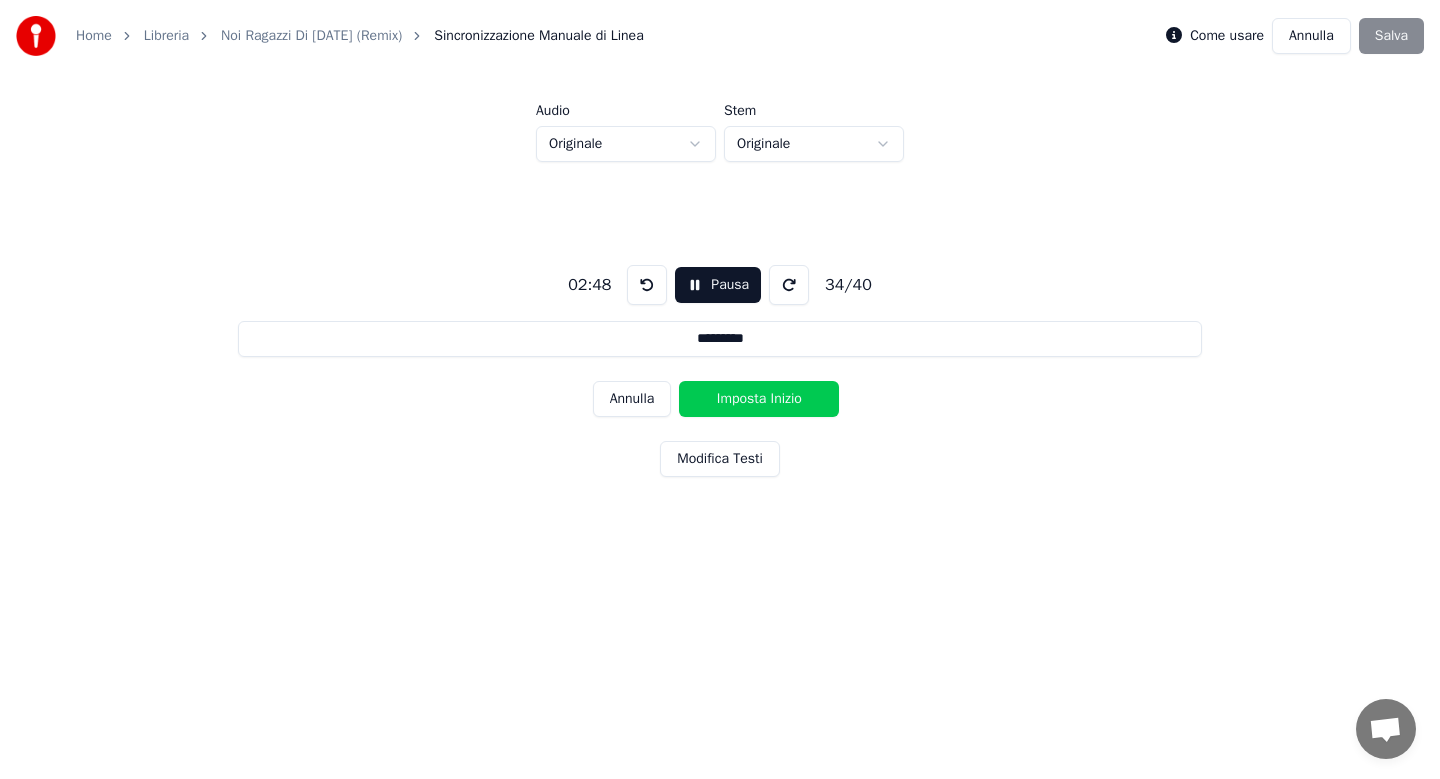 click on "Imposta Inizio" at bounding box center (759, 399) 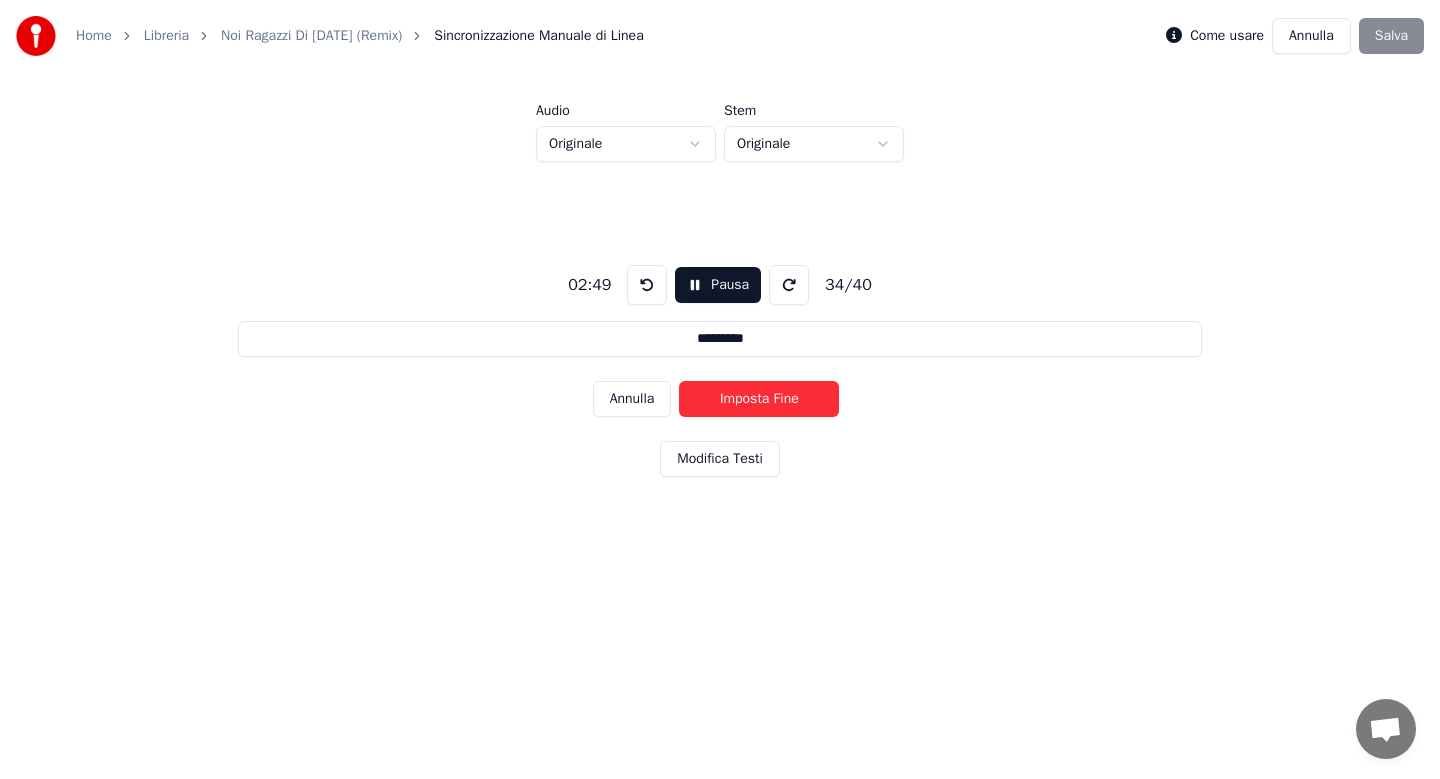 click on "Imposta Fine" at bounding box center [759, 399] 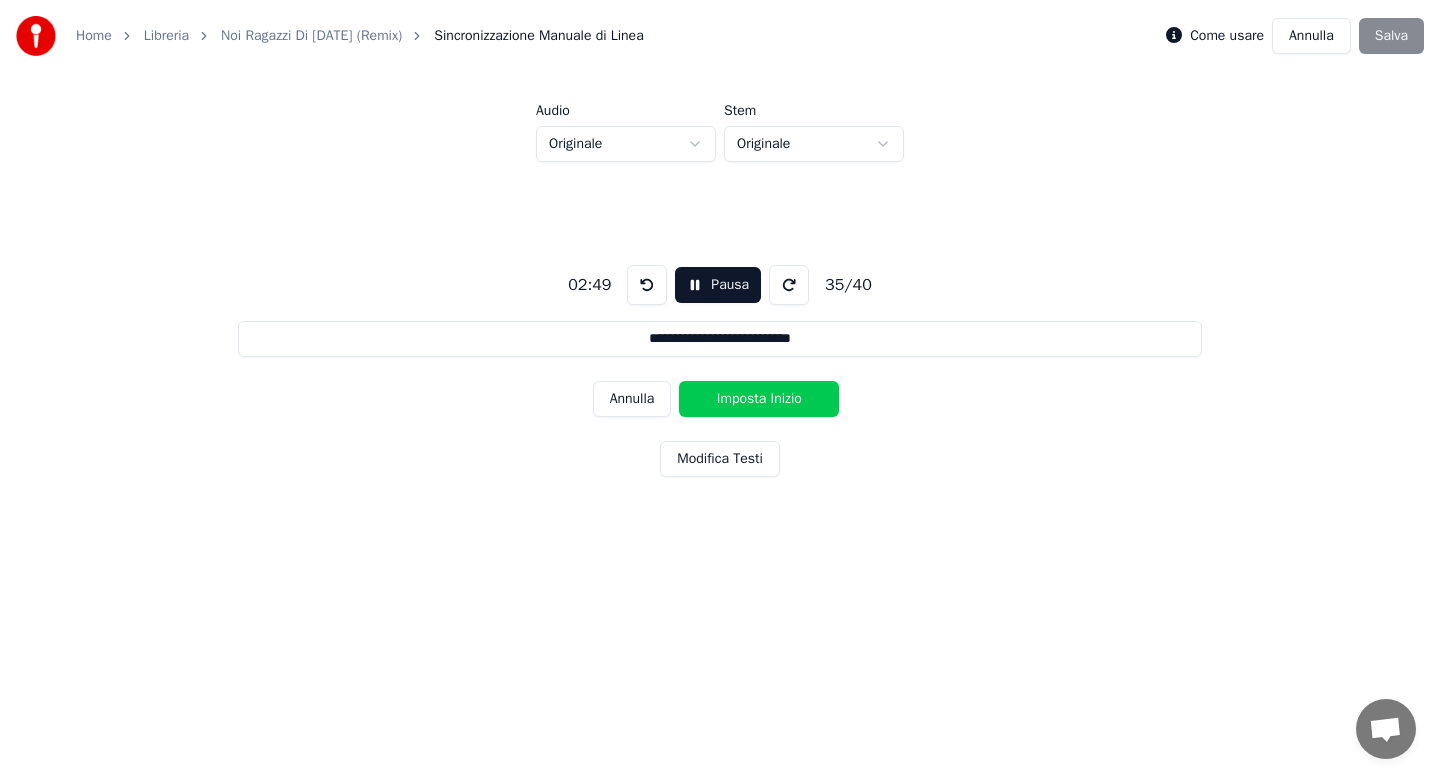 click on "Imposta Inizio" at bounding box center [759, 399] 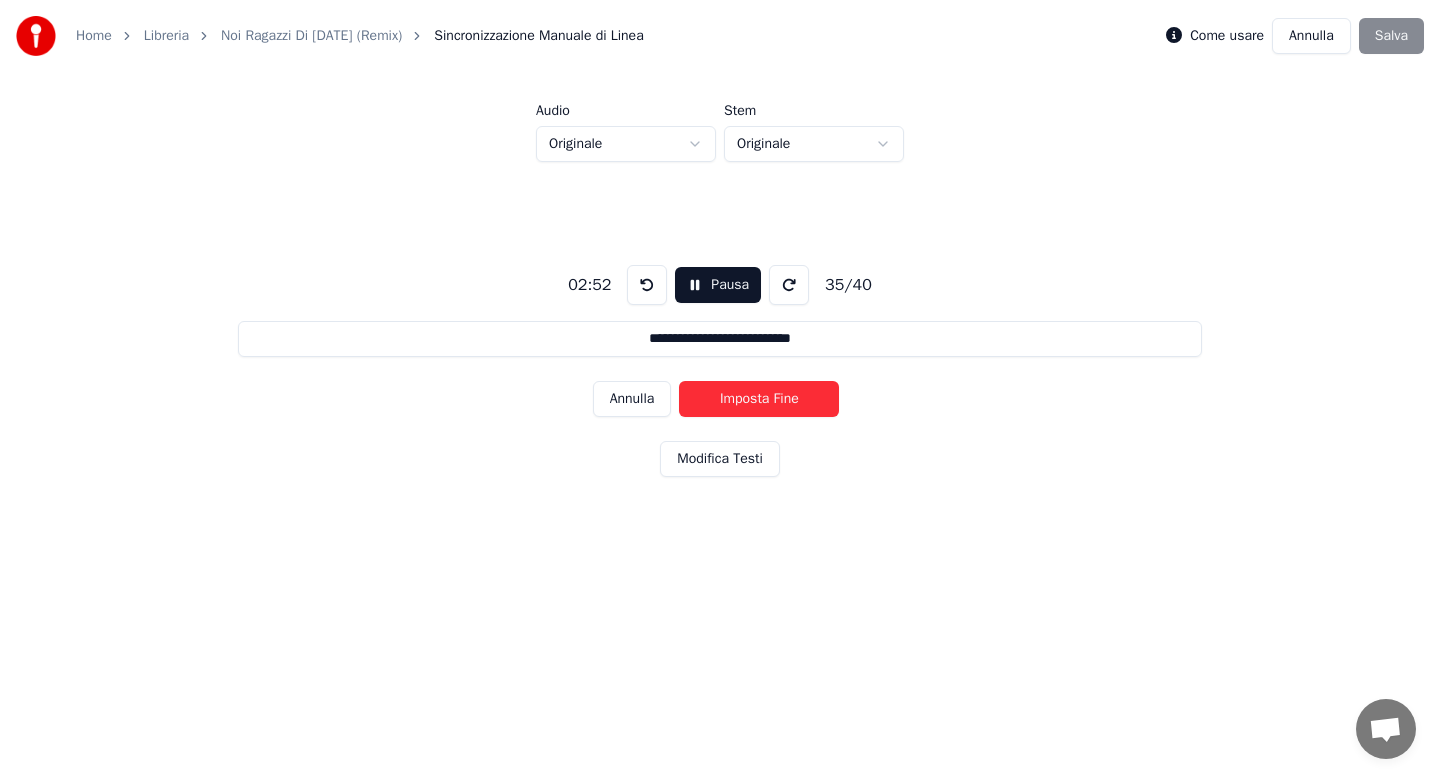 click on "Imposta Fine" at bounding box center (759, 399) 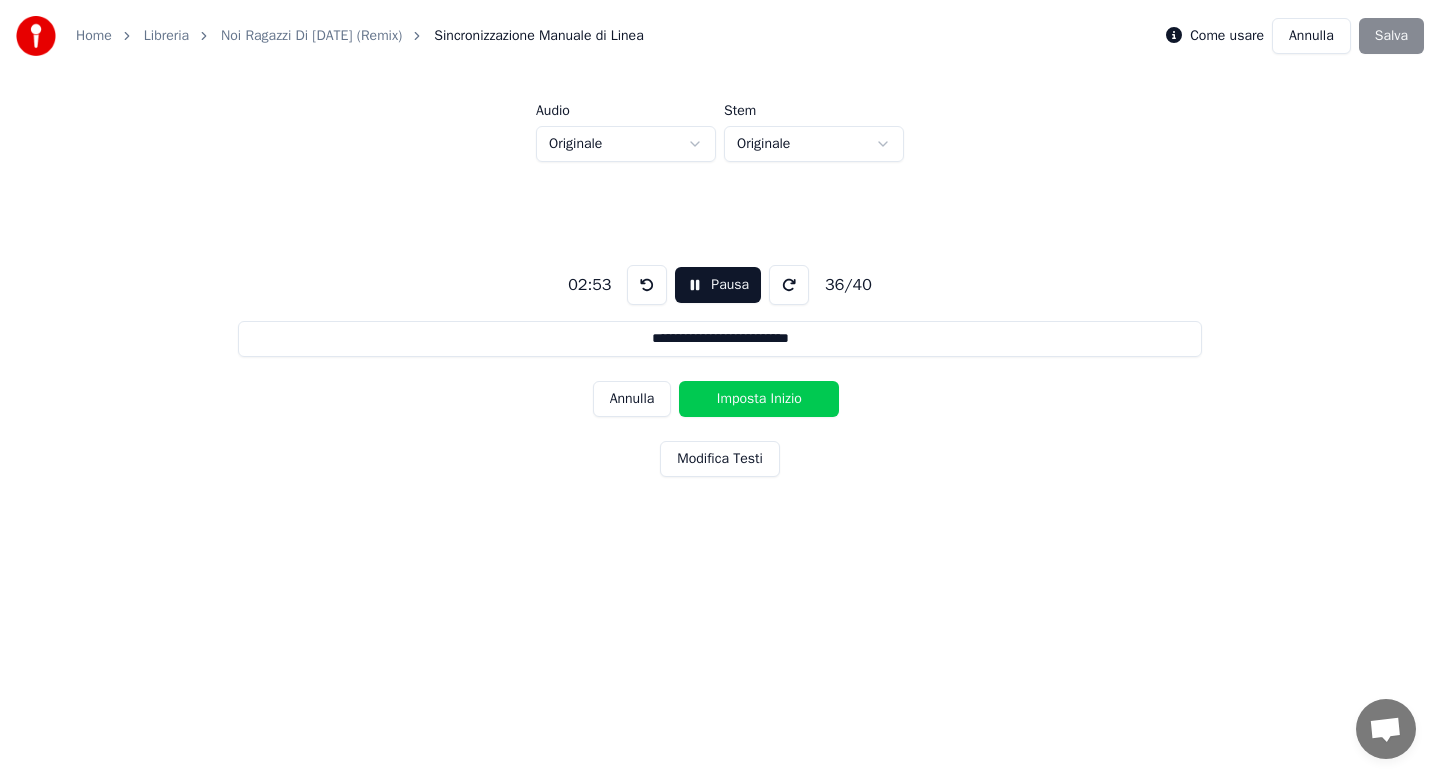 click on "Imposta Inizio" at bounding box center (759, 399) 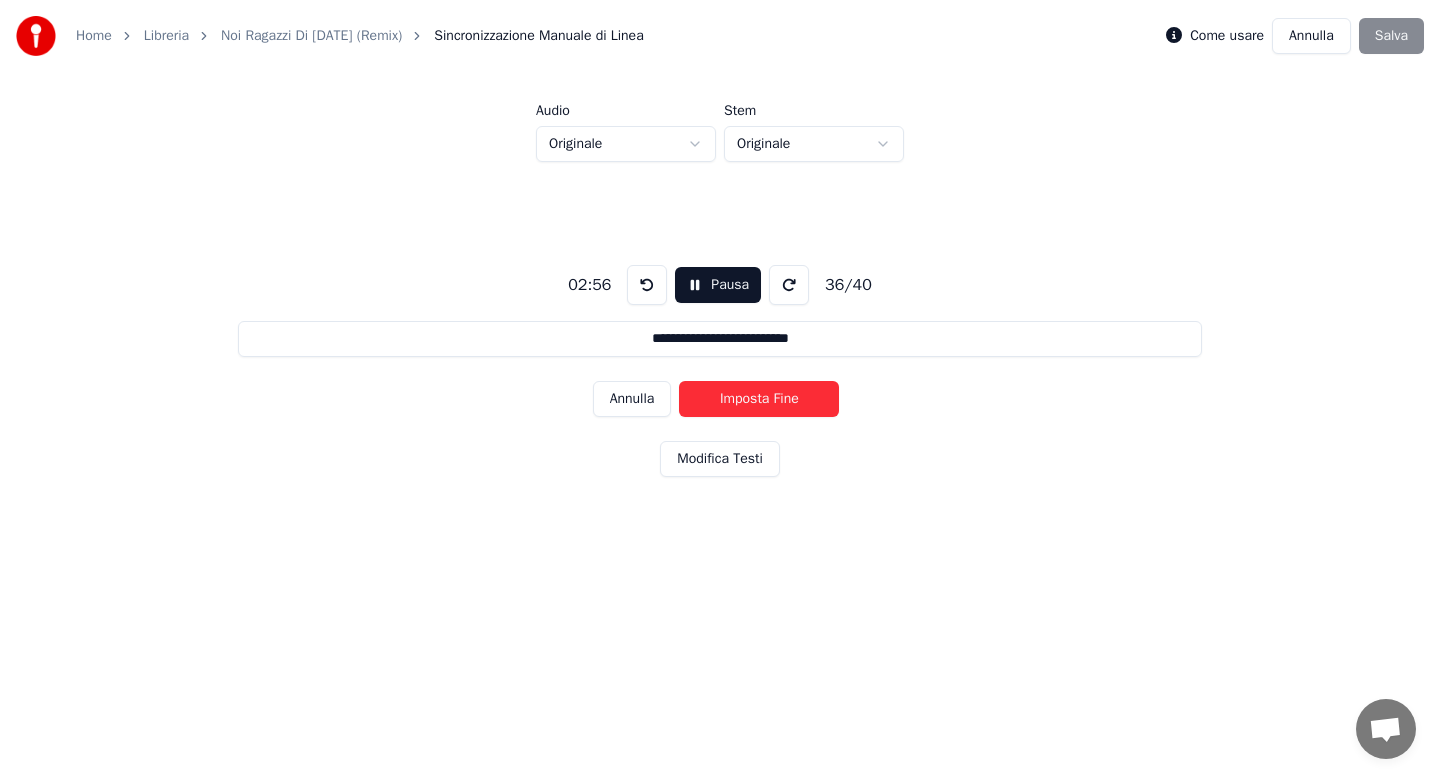 click on "Imposta Fine" at bounding box center (759, 399) 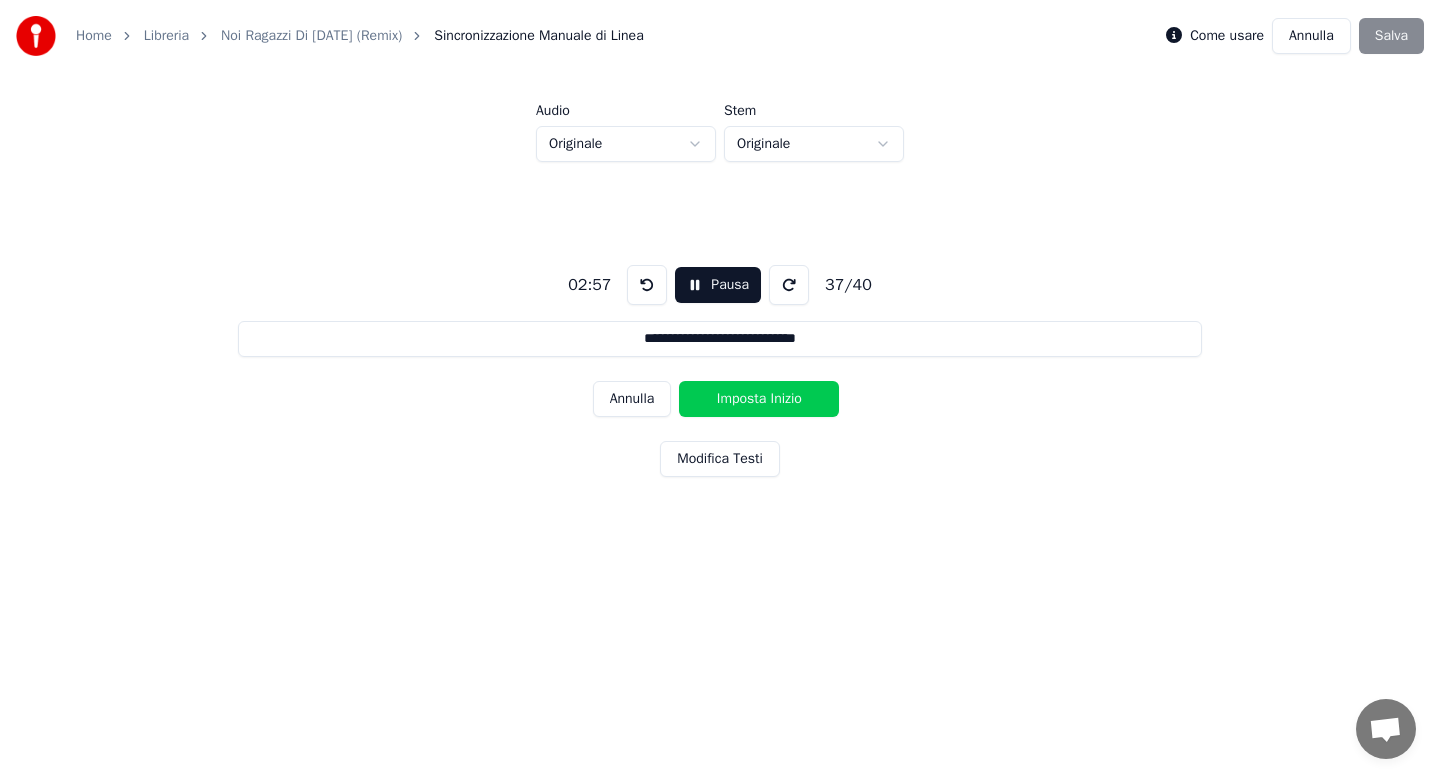 click on "Imposta Inizio" at bounding box center [759, 399] 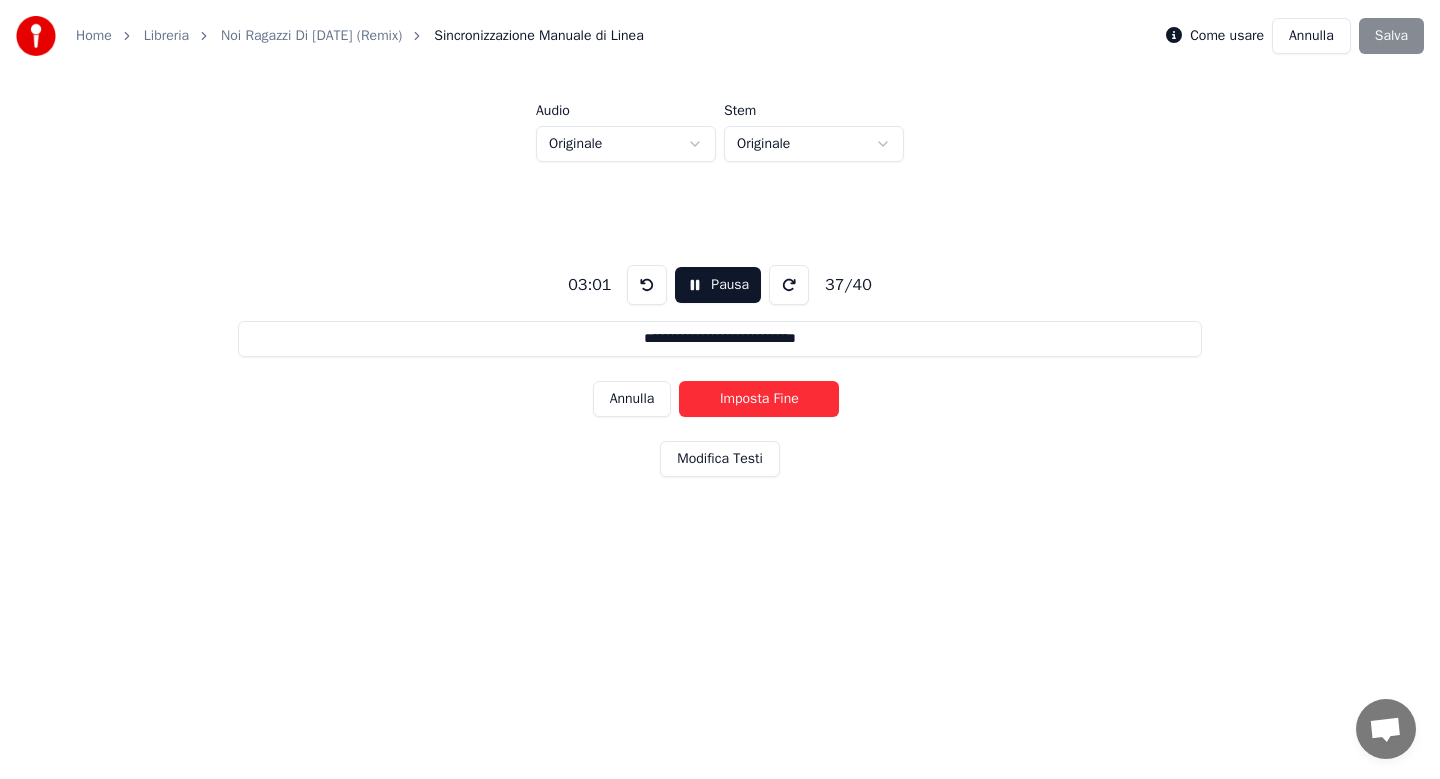click on "Imposta Fine" at bounding box center [759, 399] 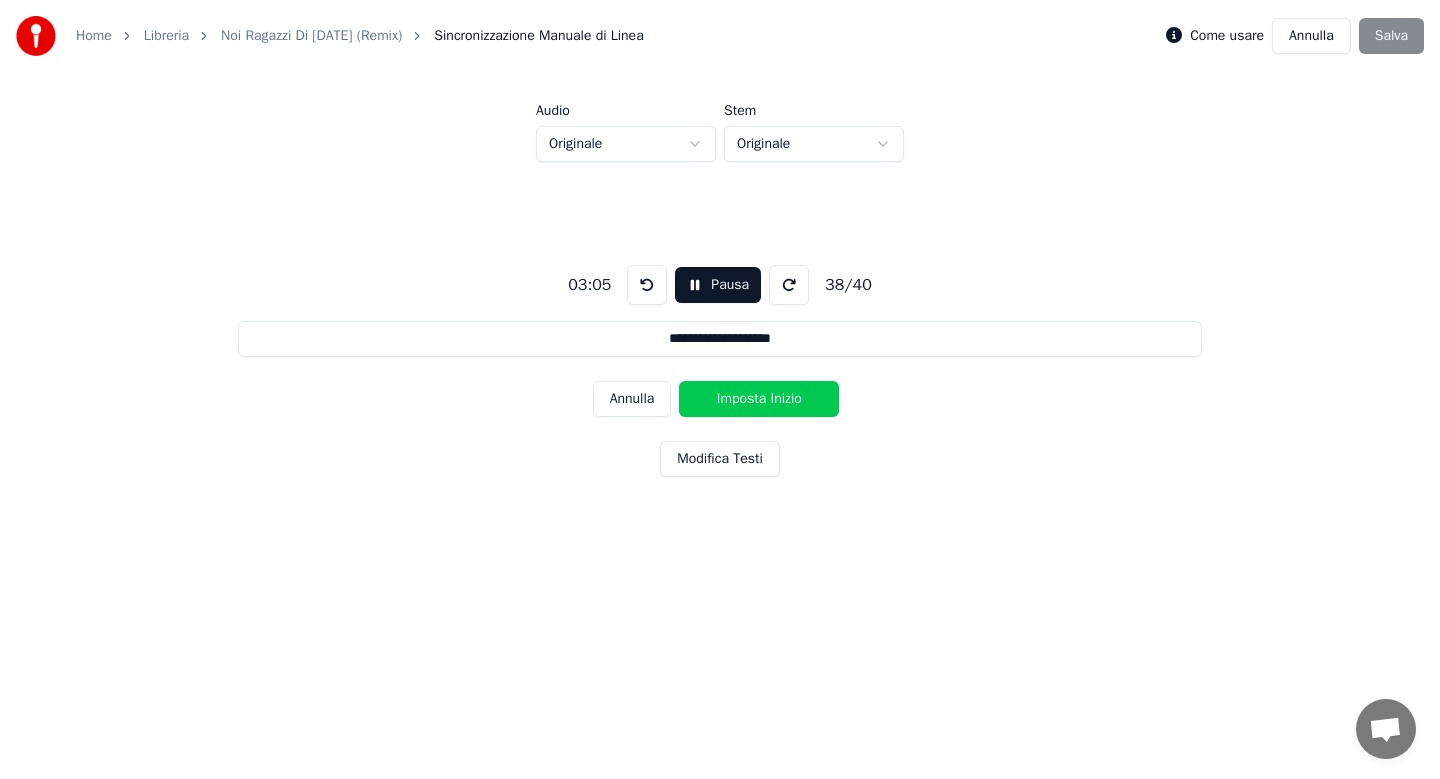 click on "Imposta Inizio" at bounding box center [759, 399] 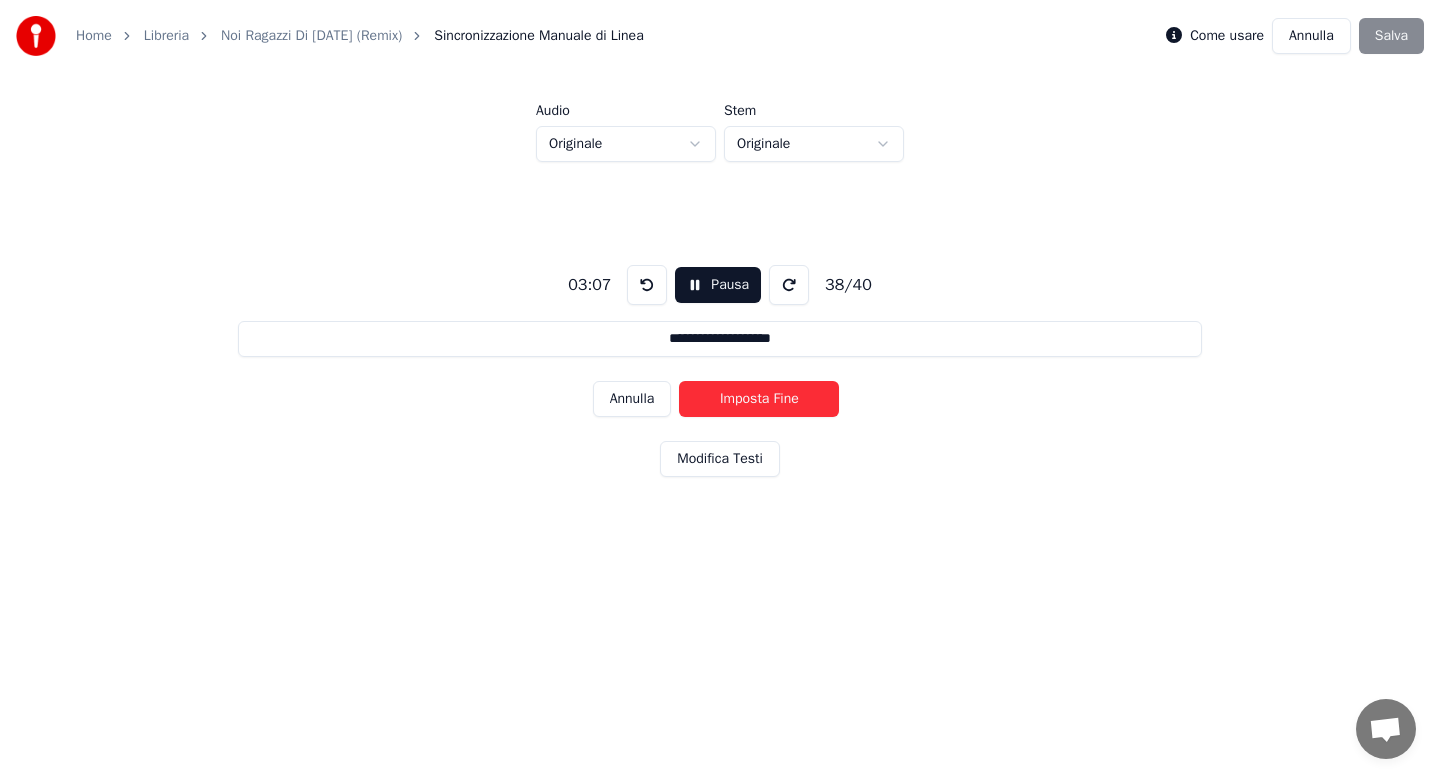 click on "Imposta Fine" at bounding box center [759, 399] 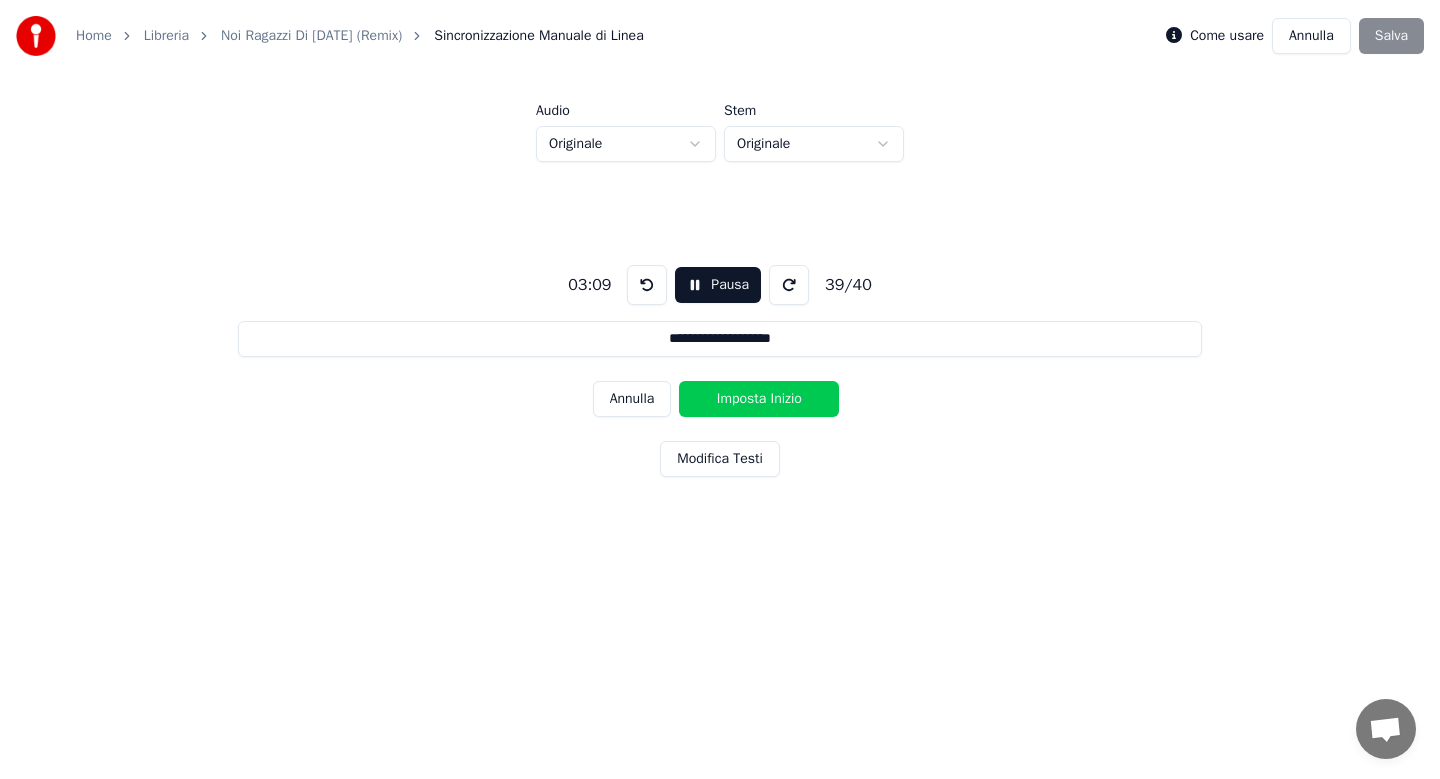 click on "Imposta Inizio" at bounding box center [759, 399] 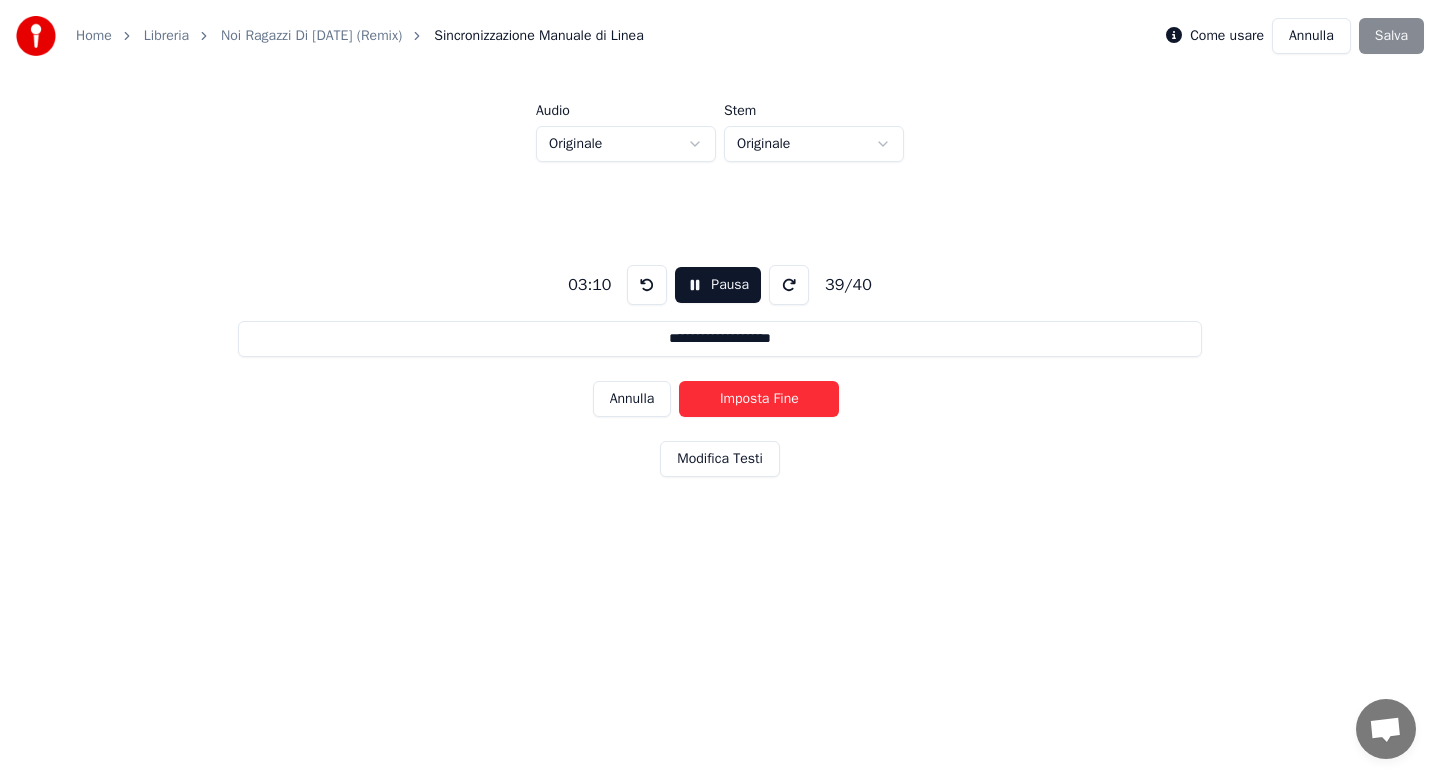 click on "Imposta Fine" at bounding box center (759, 399) 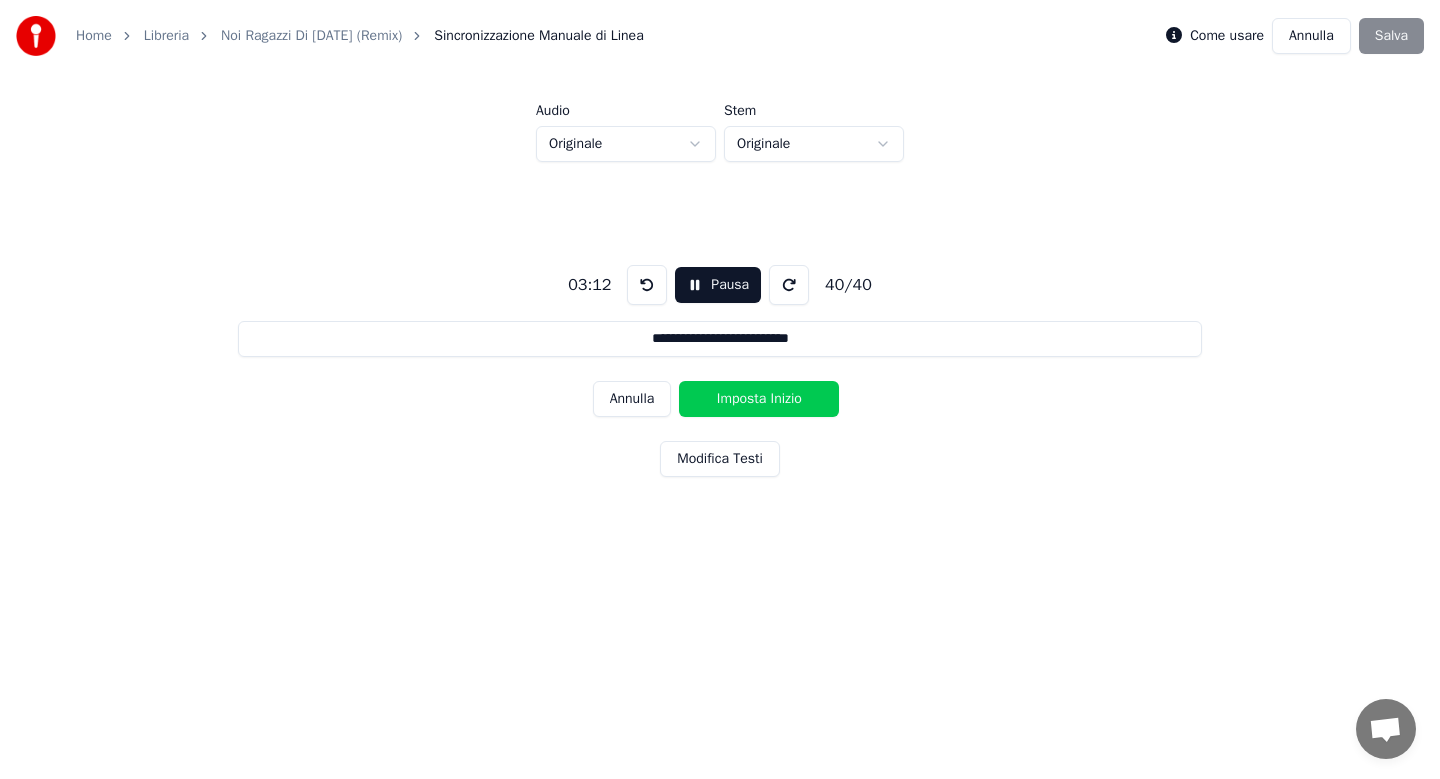 click on "Imposta Inizio" at bounding box center [759, 399] 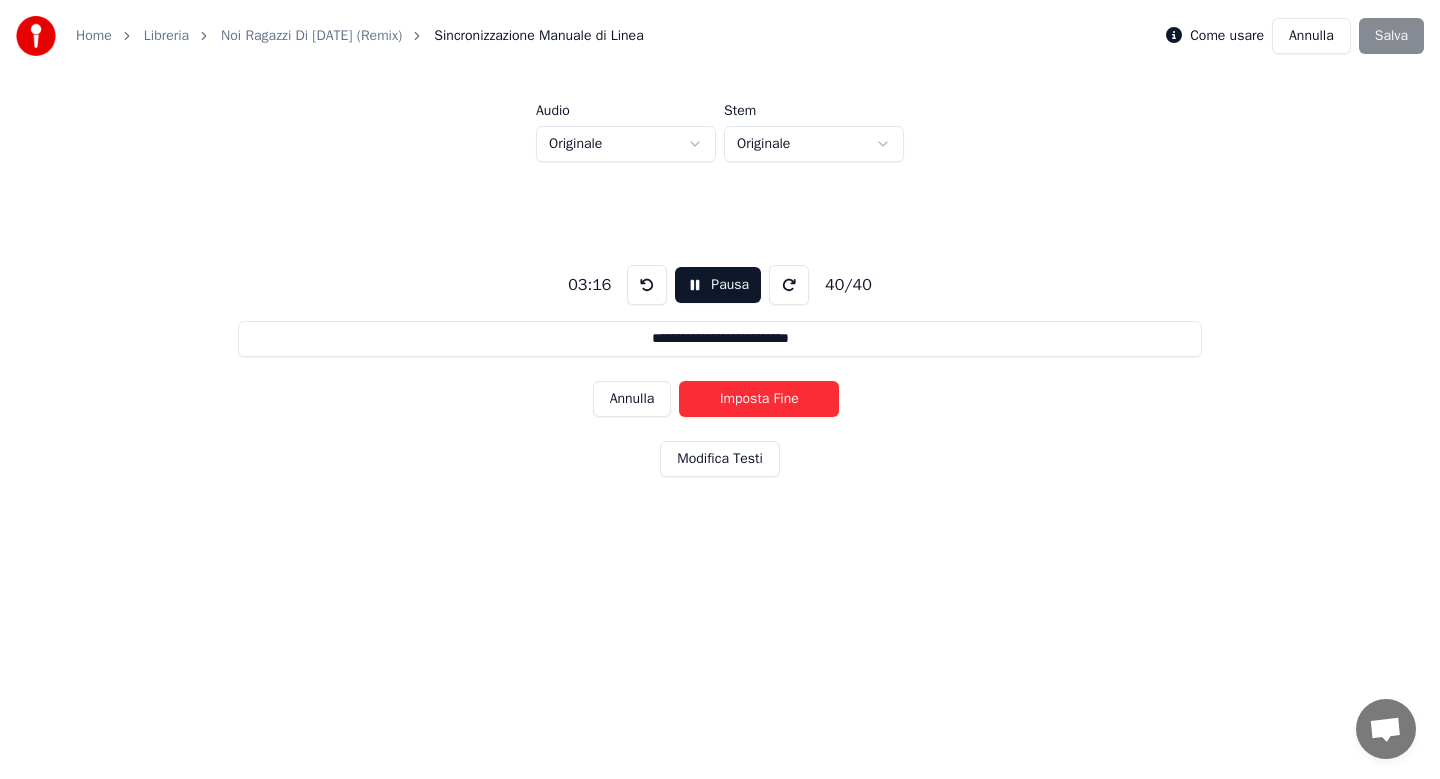 click on "Imposta Fine" at bounding box center [759, 399] 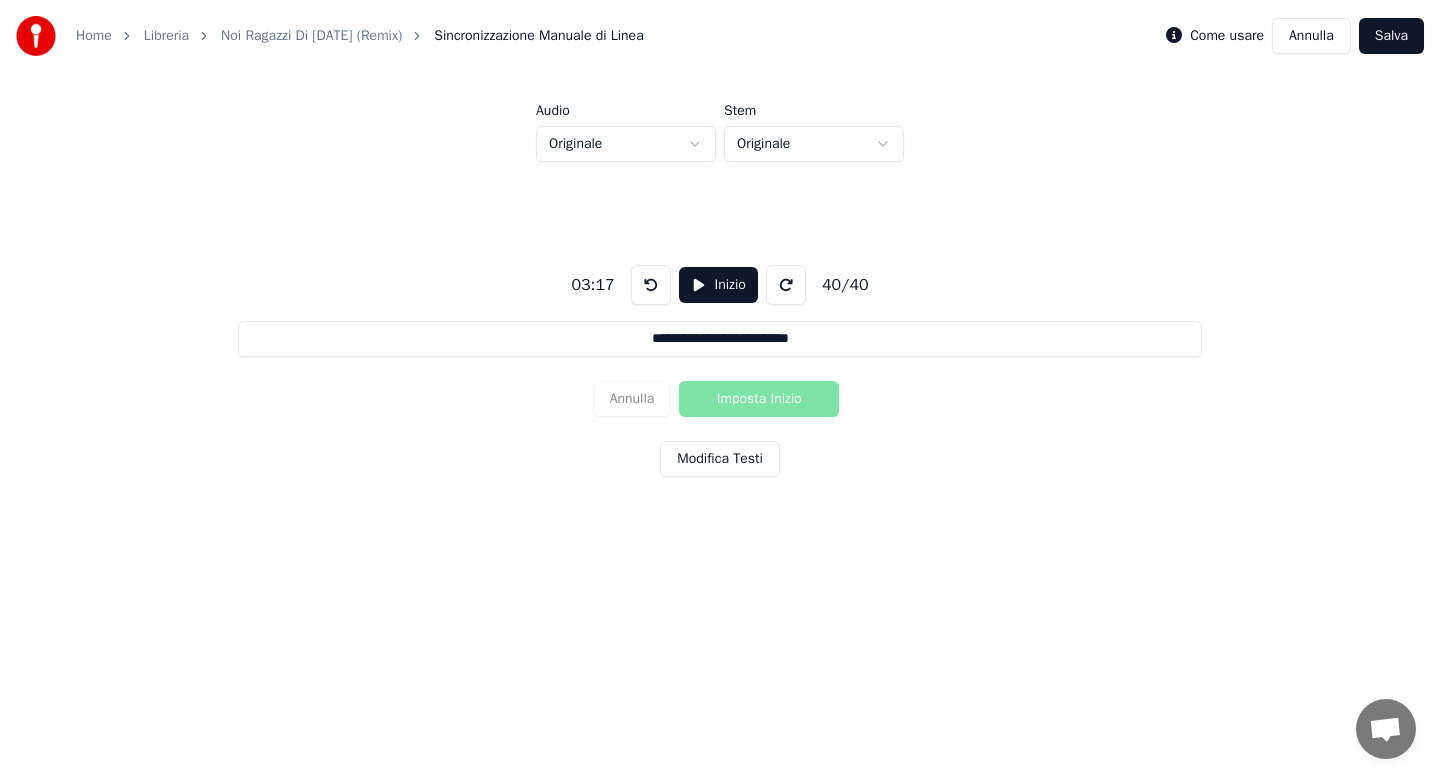click on "Salva" at bounding box center (1391, 36) 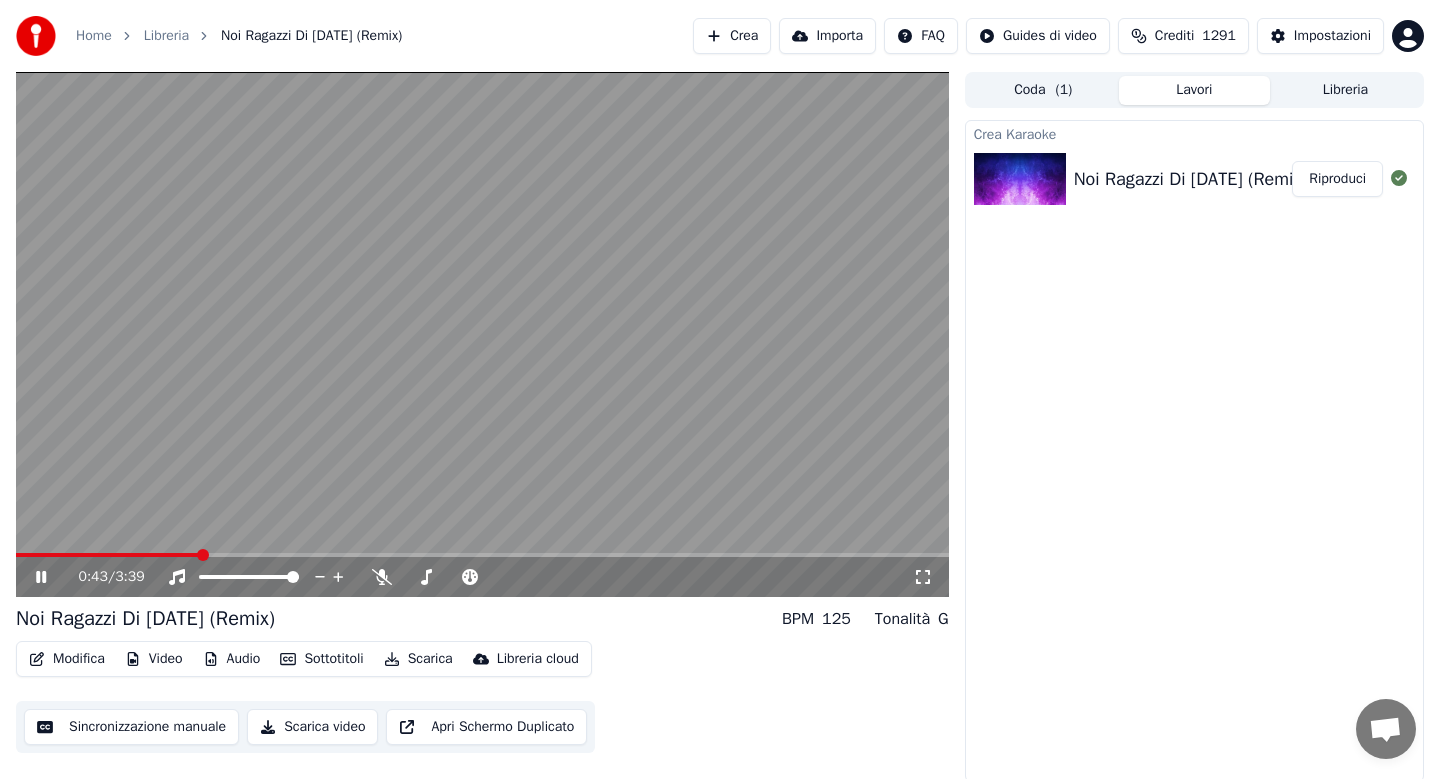 click at bounding box center (482, 555) 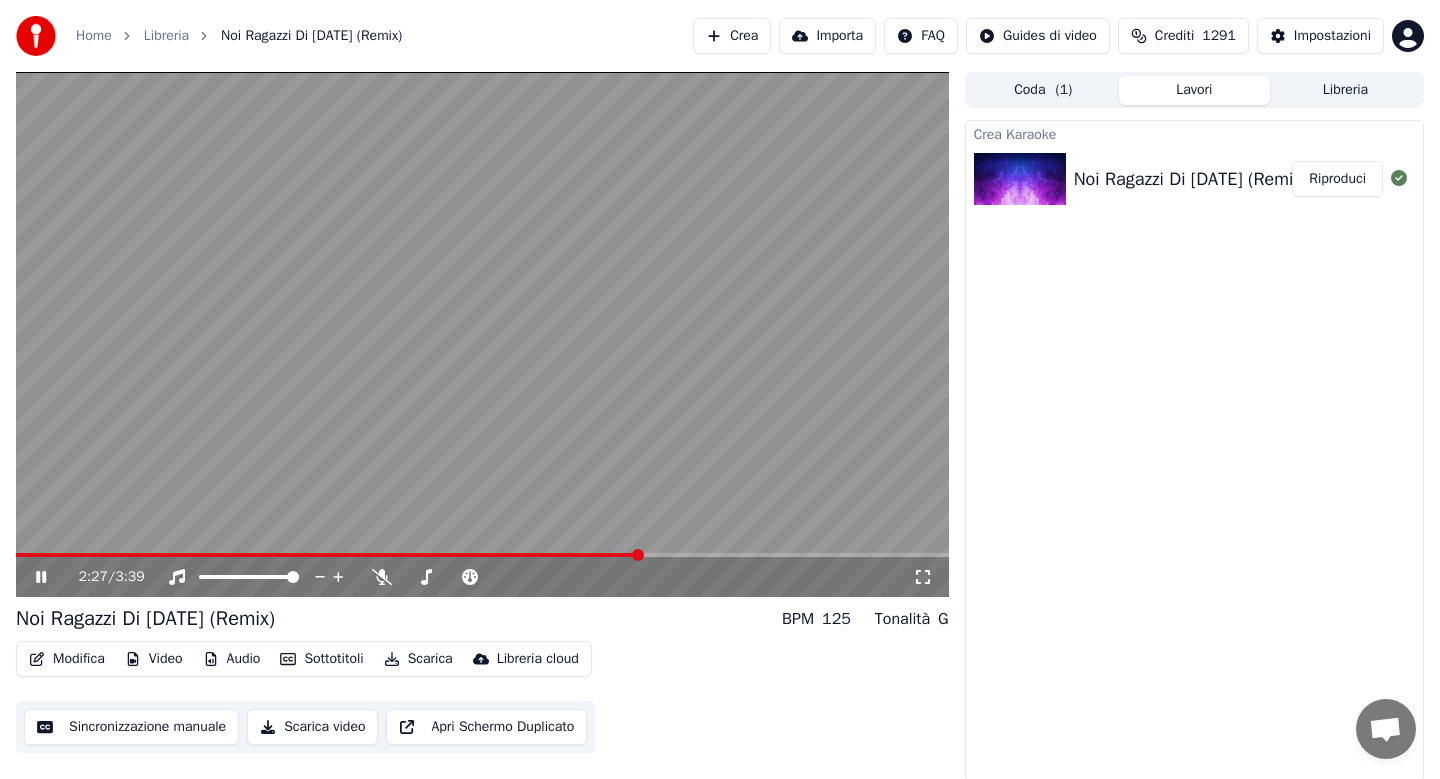 click at bounding box center [482, 555] 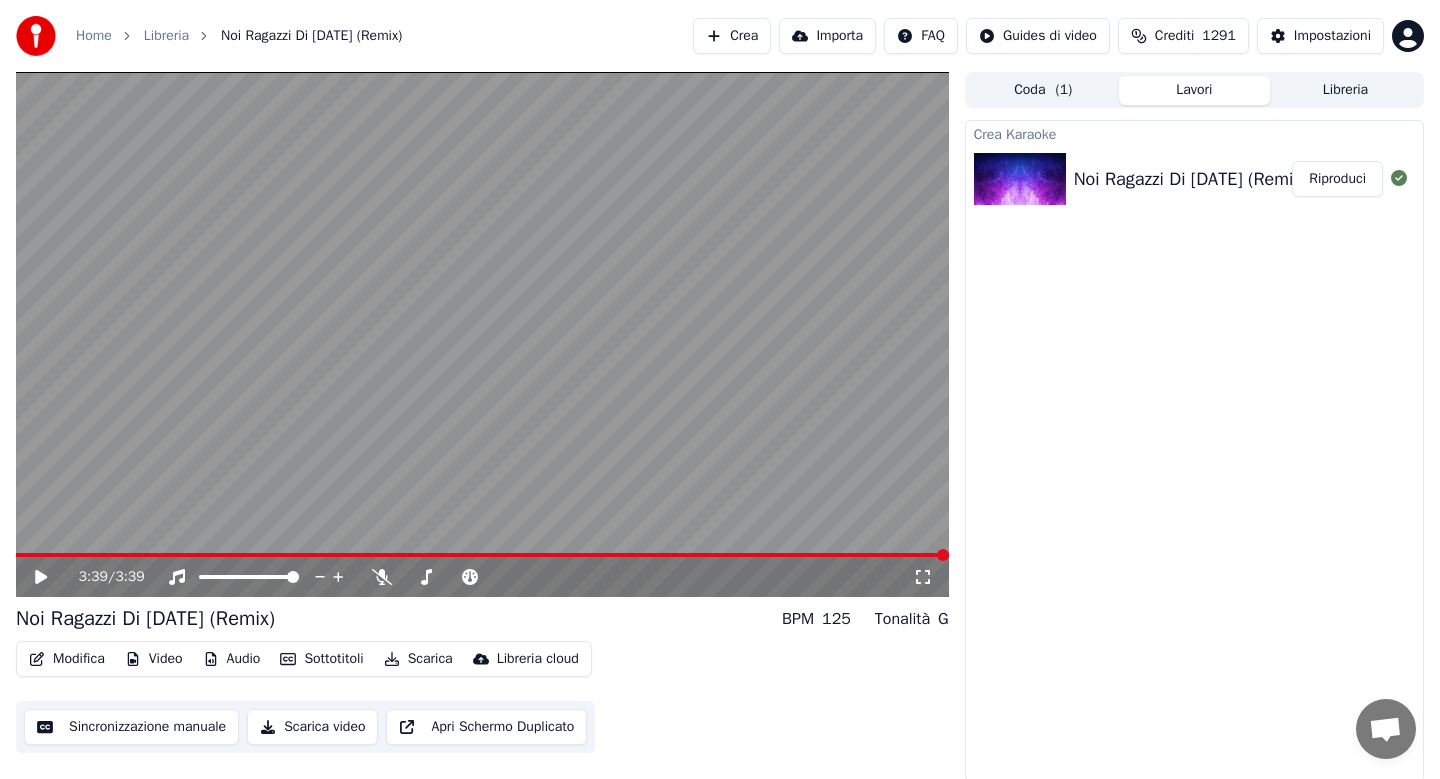 click on "Scarica" at bounding box center [418, 659] 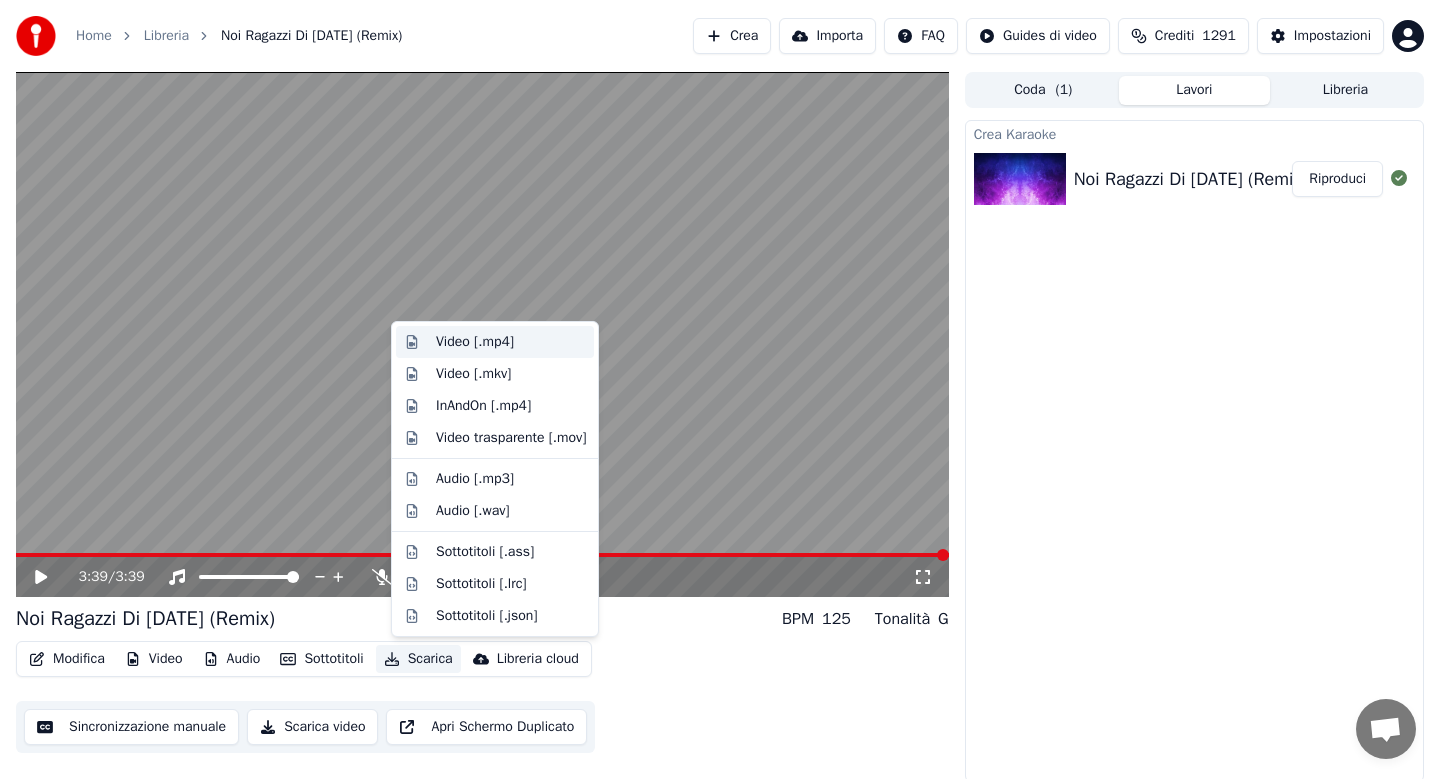 click on "Video [.mp4]" at bounding box center (475, 342) 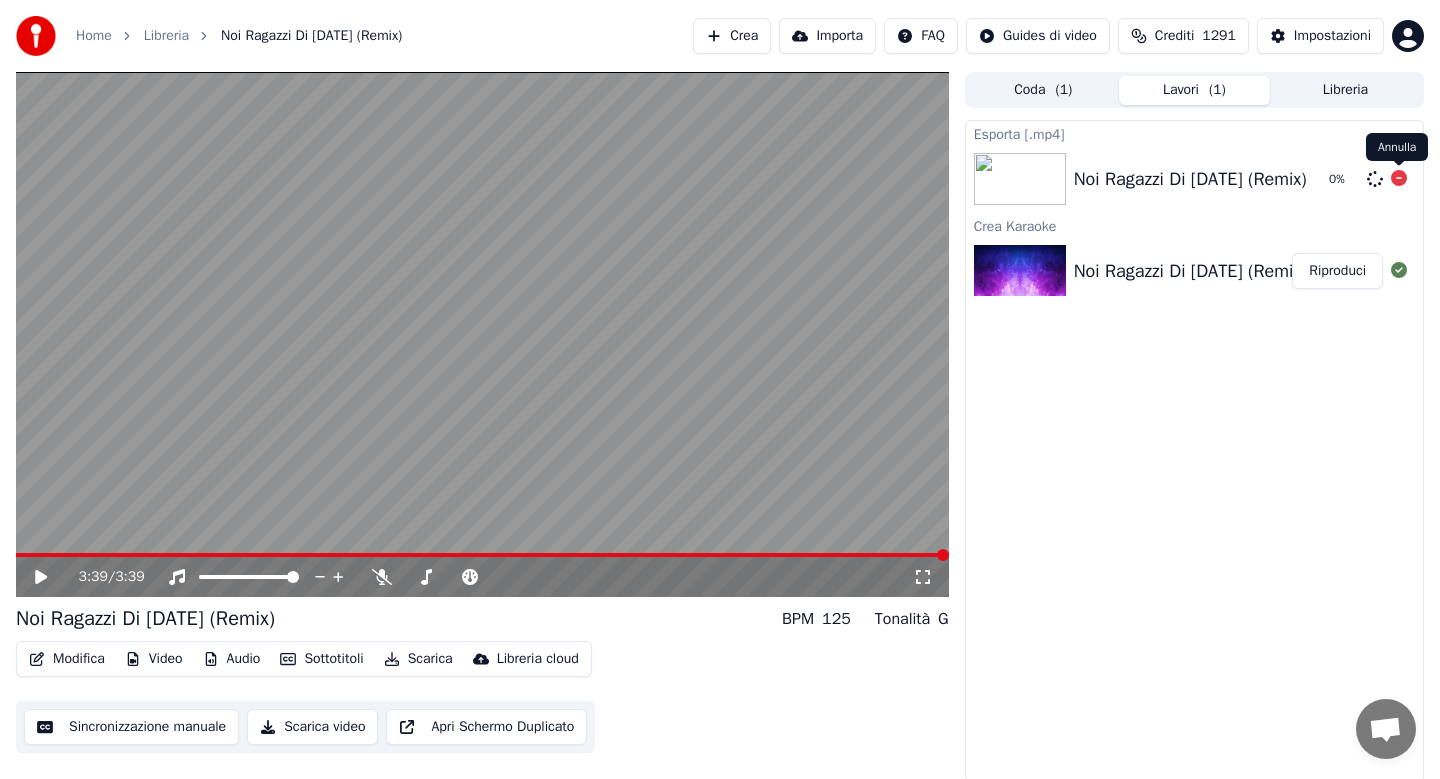 click 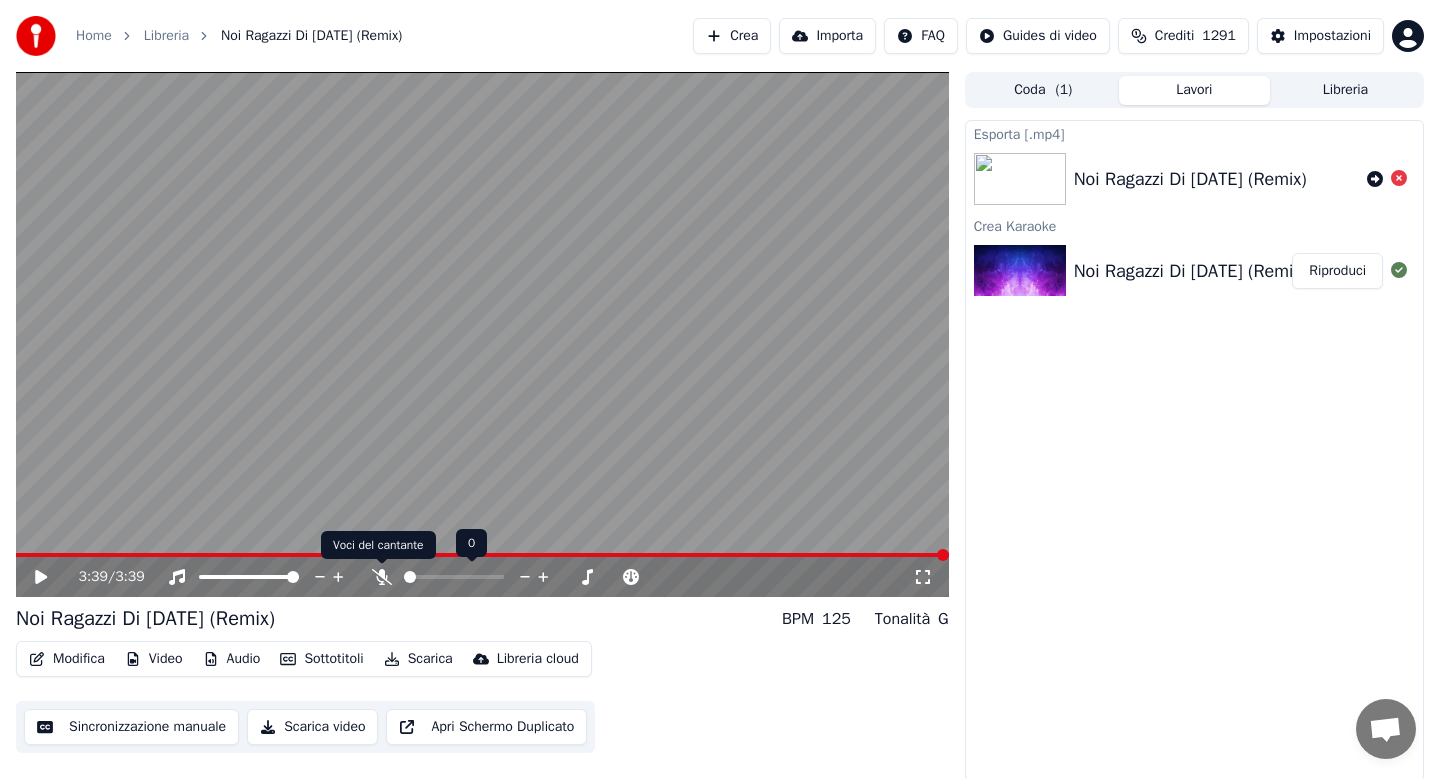 click 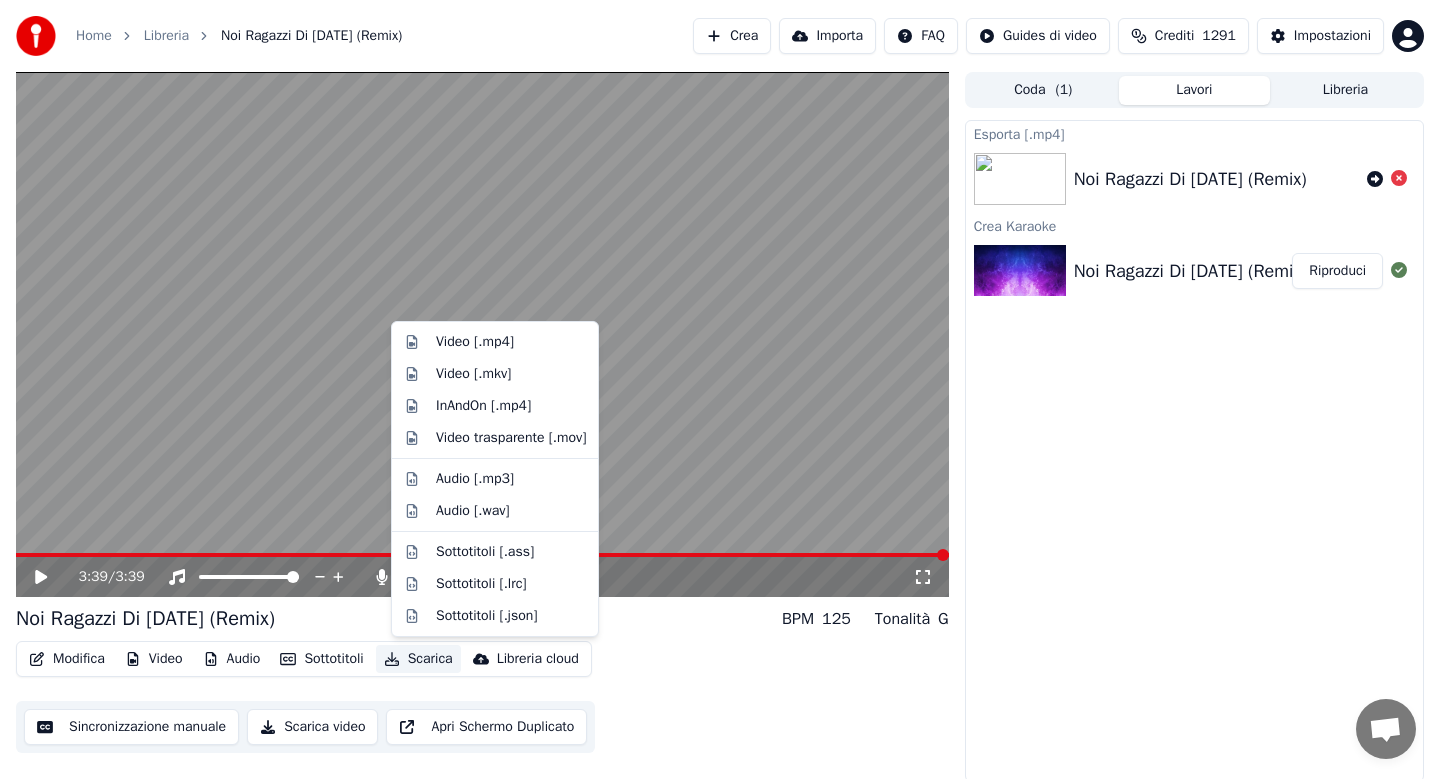 click on "Scarica" at bounding box center [418, 659] 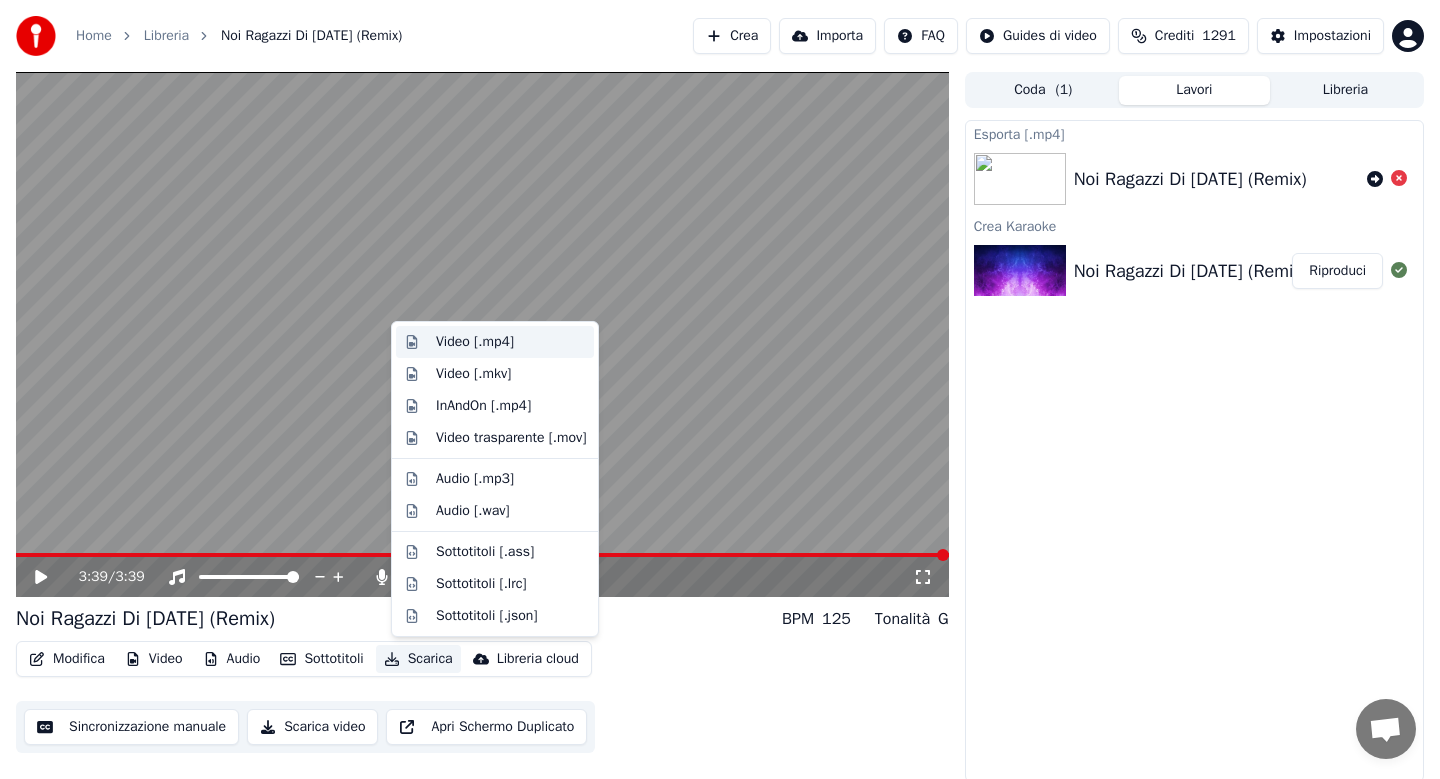 click on "Video [.mp4]" at bounding box center (475, 342) 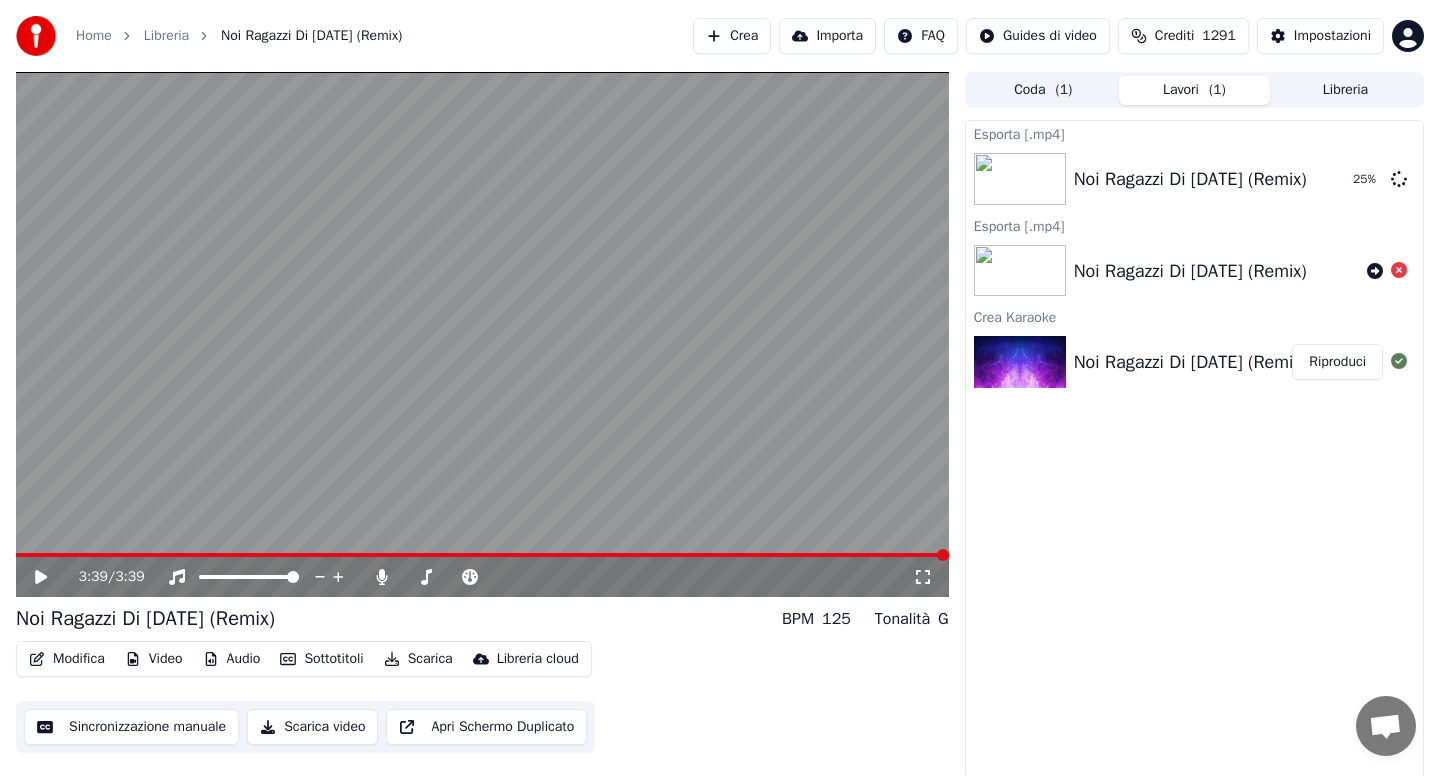 click at bounding box center [482, 555] 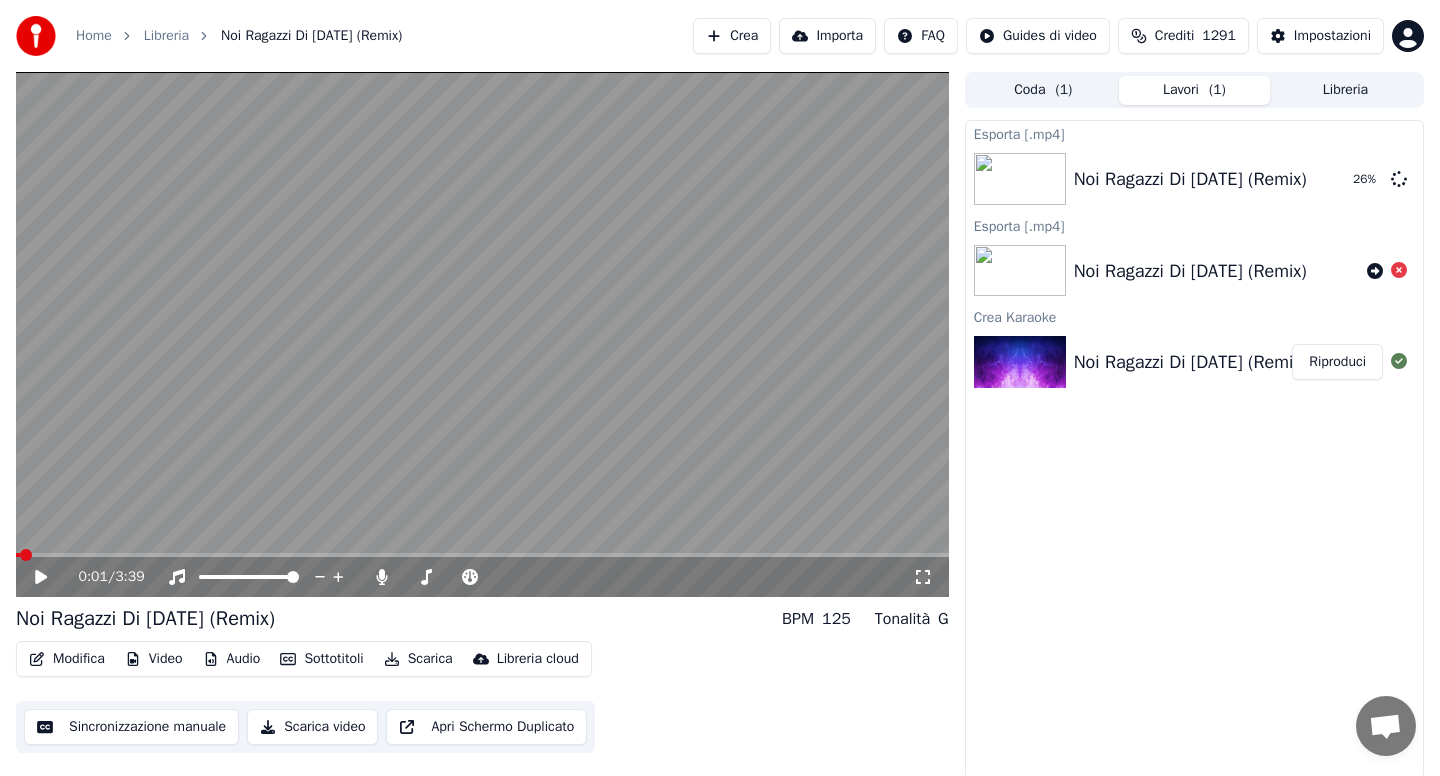 click 